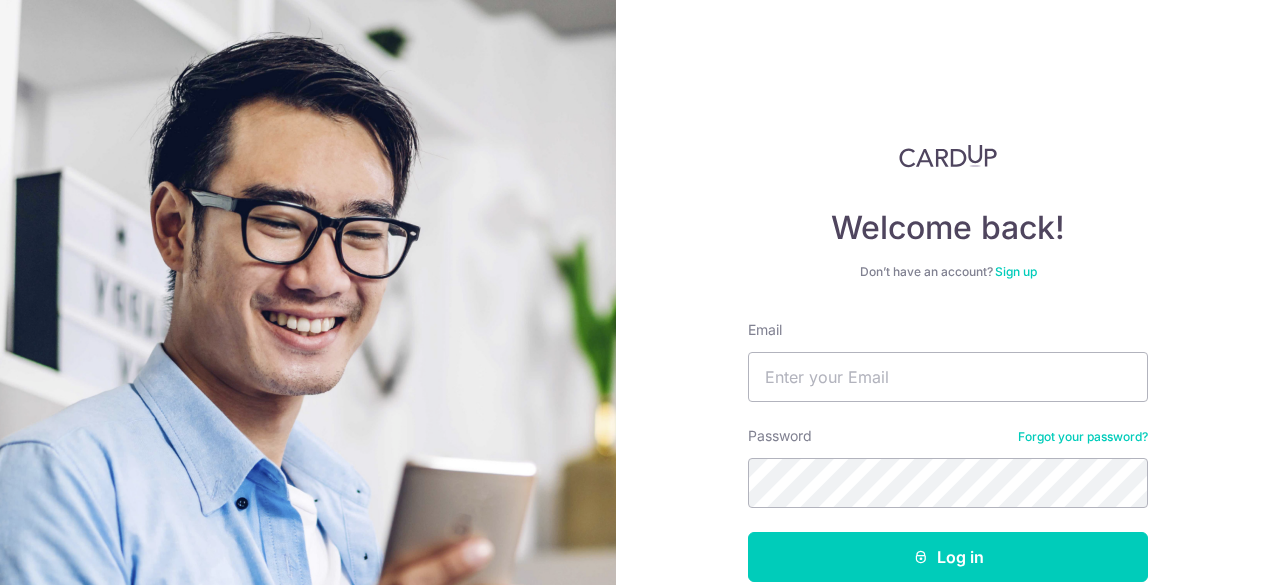 scroll, scrollTop: 0, scrollLeft: 0, axis: both 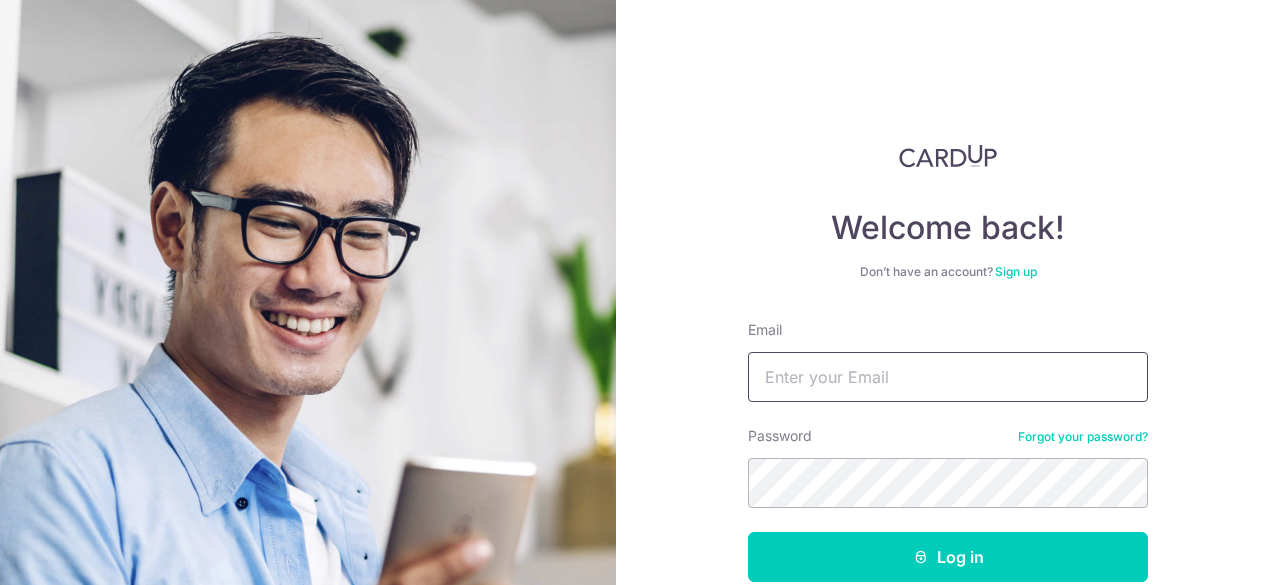 click on "Email" at bounding box center [948, 377] 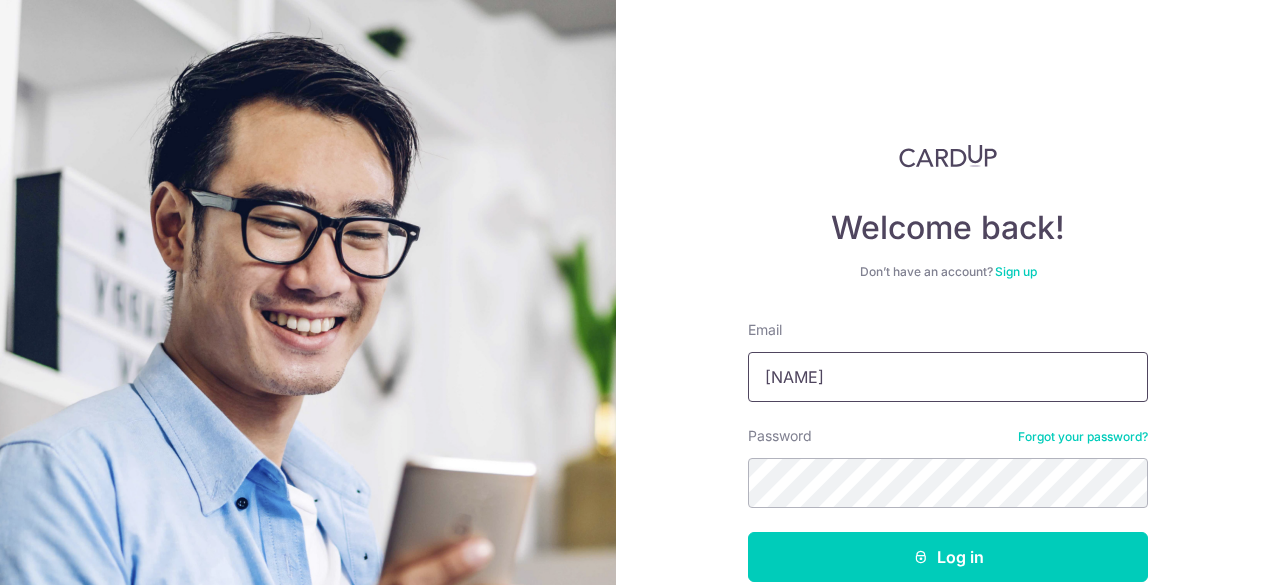 type on "[EMAIL]" 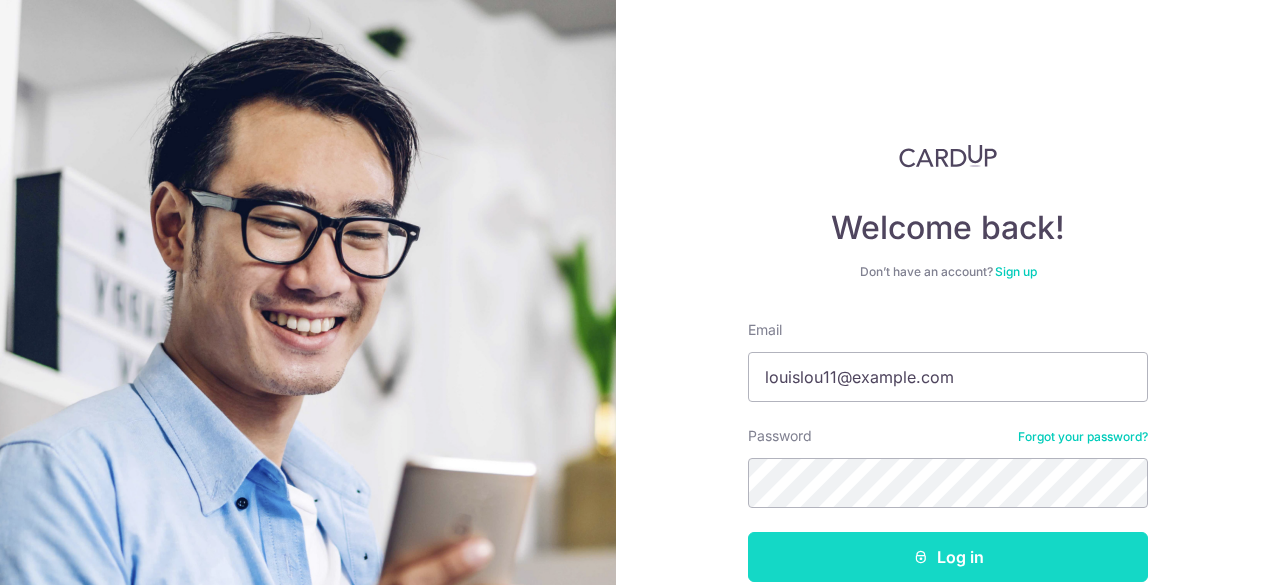 click on "Log in" at bounding box center (948, 557) 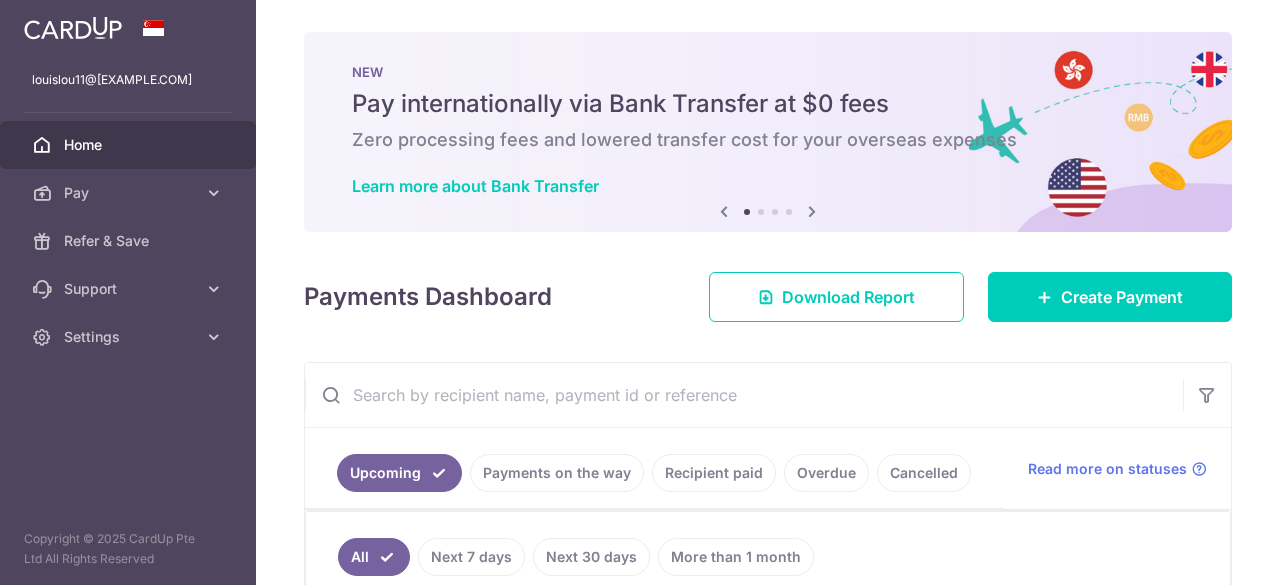 scroll, scrollTop: 0, scrollLeft: 0, axis: both 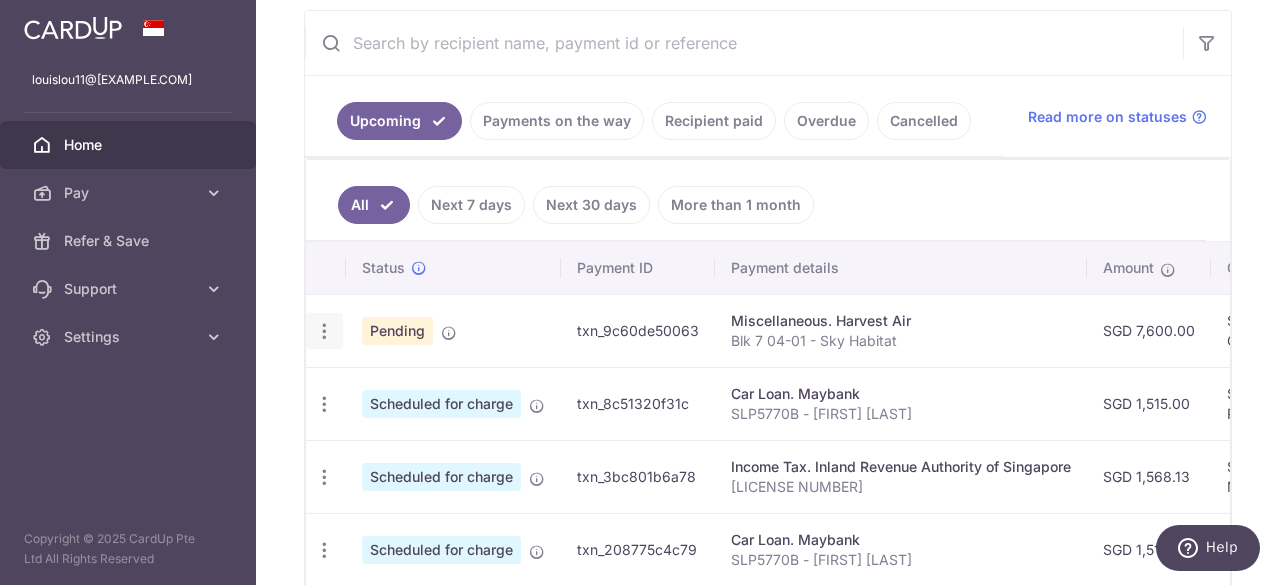 click at bounding box center [324, 331] 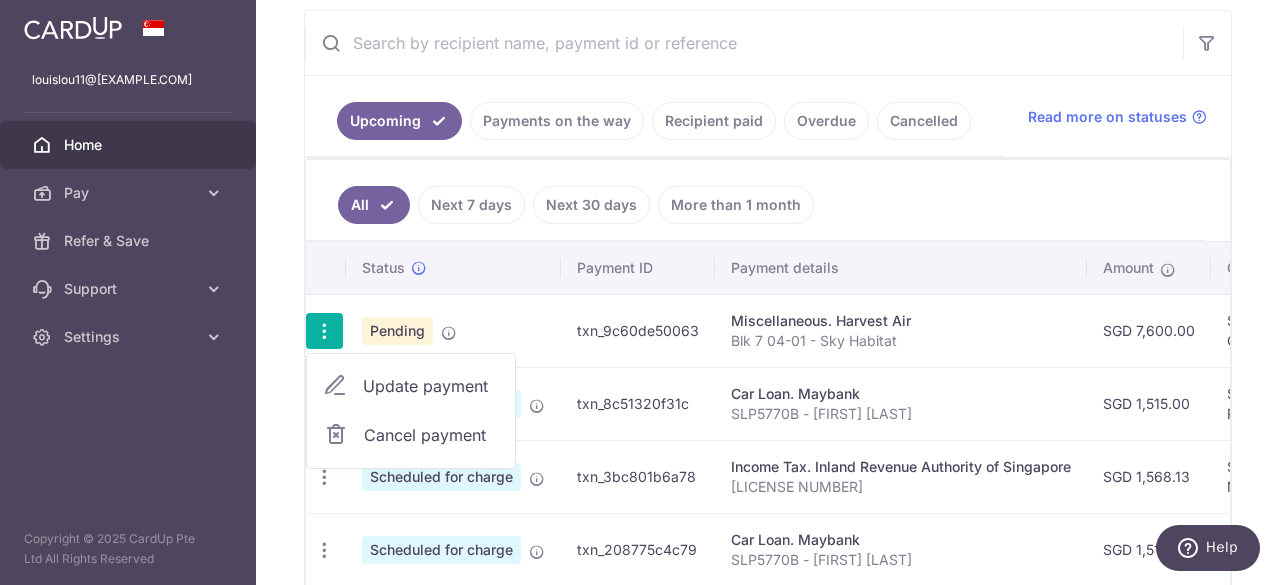 click on "Update payment" at bounding box center [411, 386] 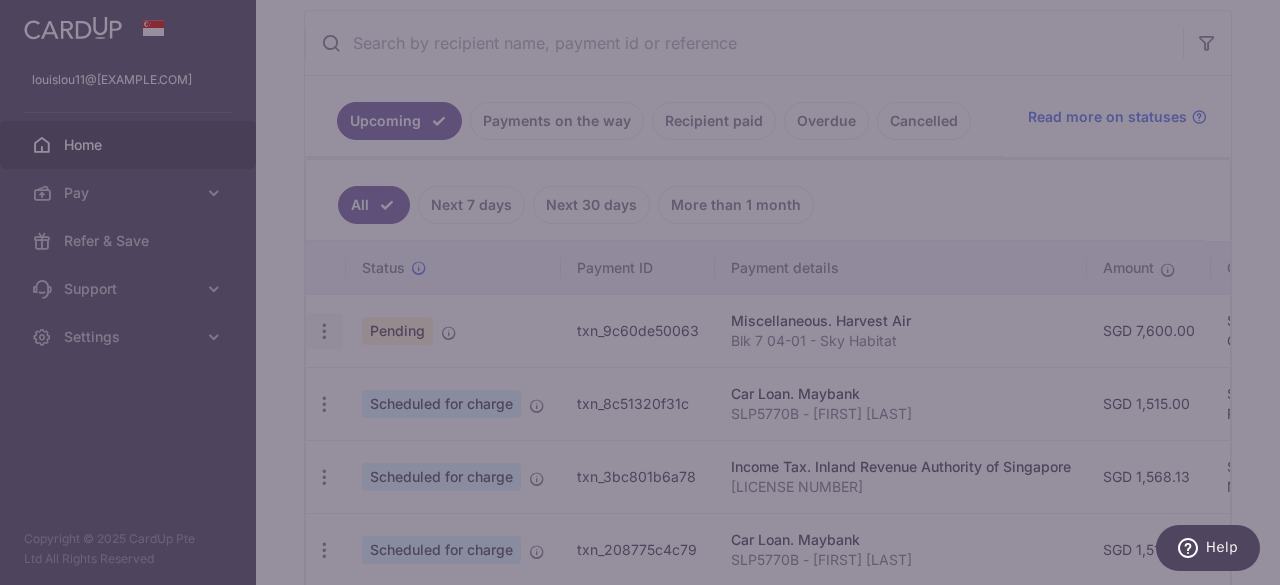type on "OFF225" 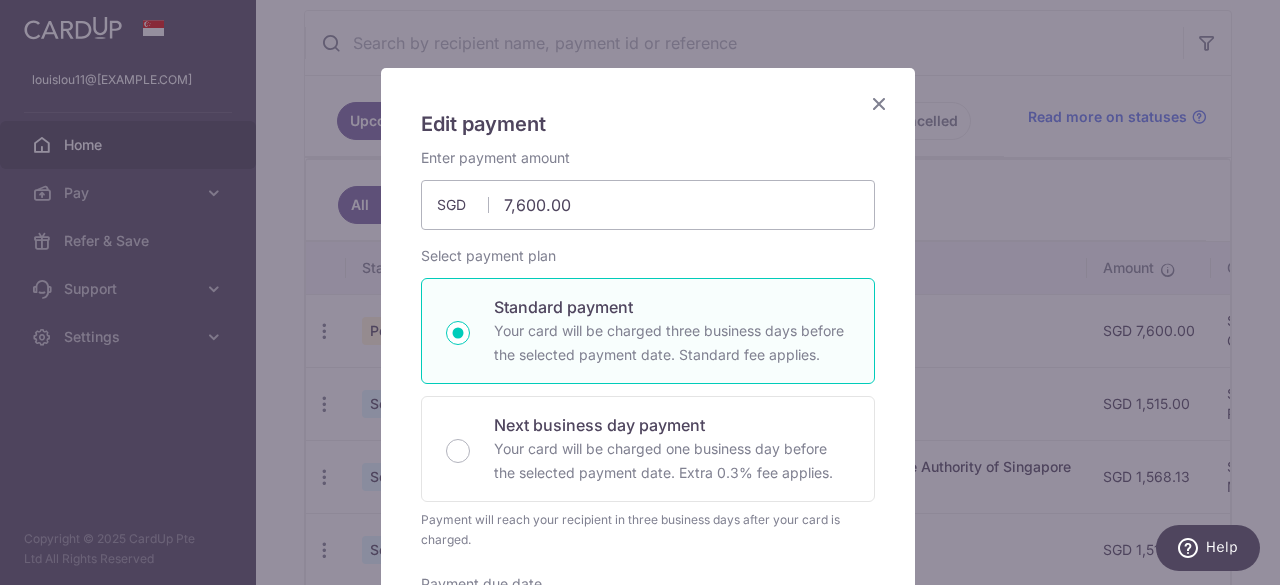 scroll, scrollTop: 0, scrollLeft: 0, axis: both 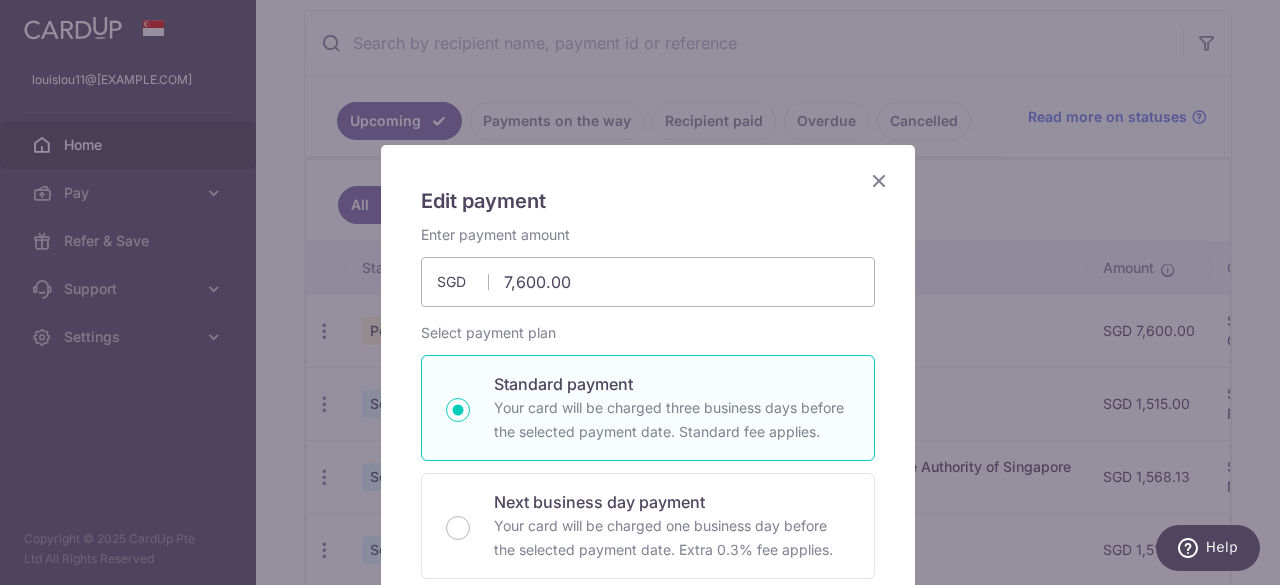 click on "Edit payment
By clicking apply,  you will make changes to all   payments to  Harvest Air   scheduled from
.
By clicking below, you confirm you are editing this payment to  Harvest Air   on
11/08/2025 .
Enter payment amount 7,600.00" at bounding box center (648, 810) 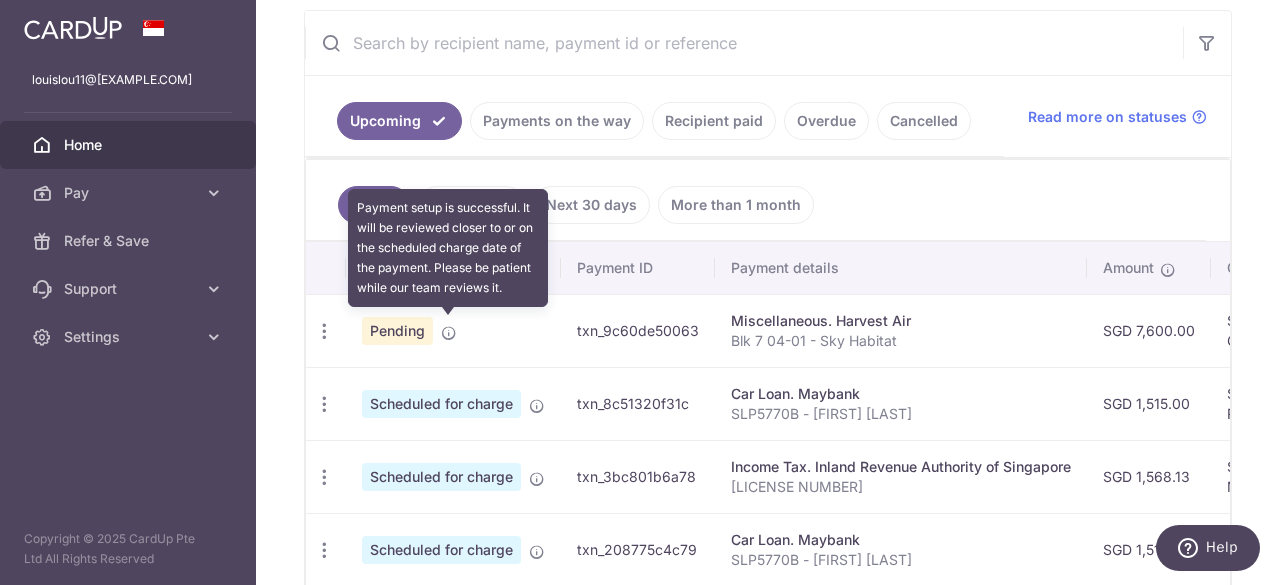 click at bounding box center (449, 333) 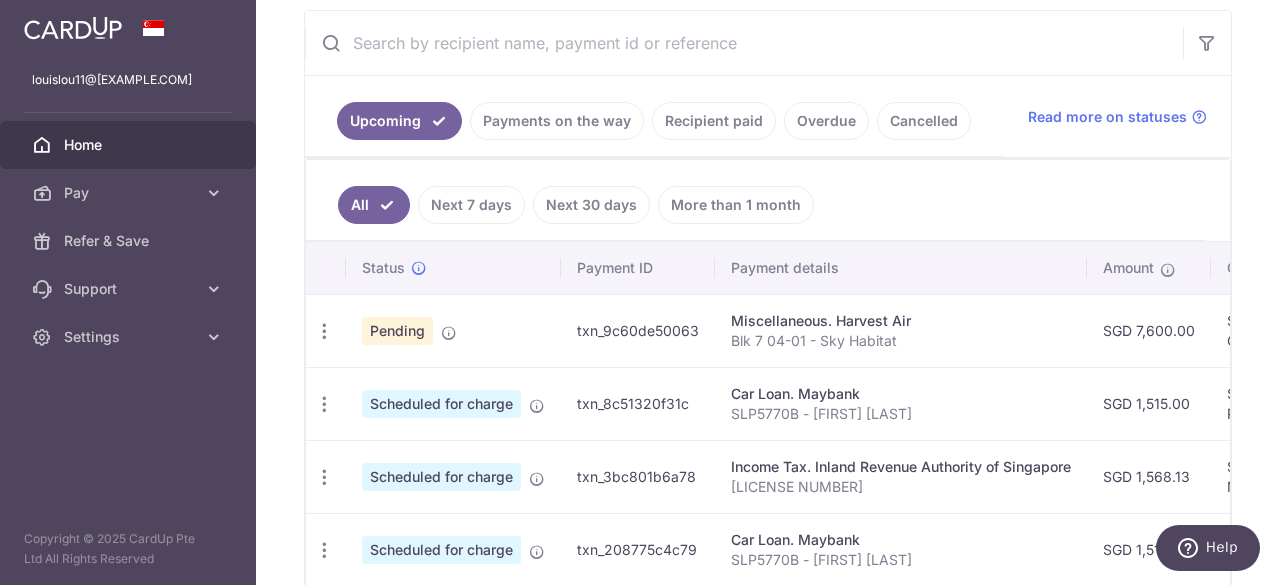 click on "Pending" at bounding box center (397, 331) 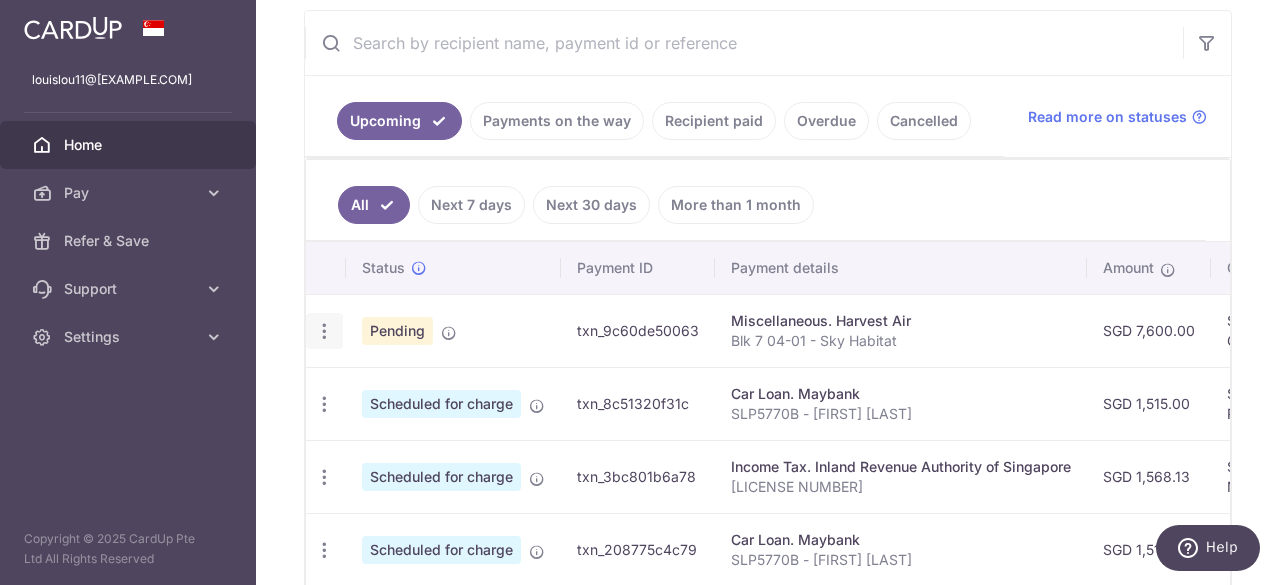 click at bounding box center [324, 331] 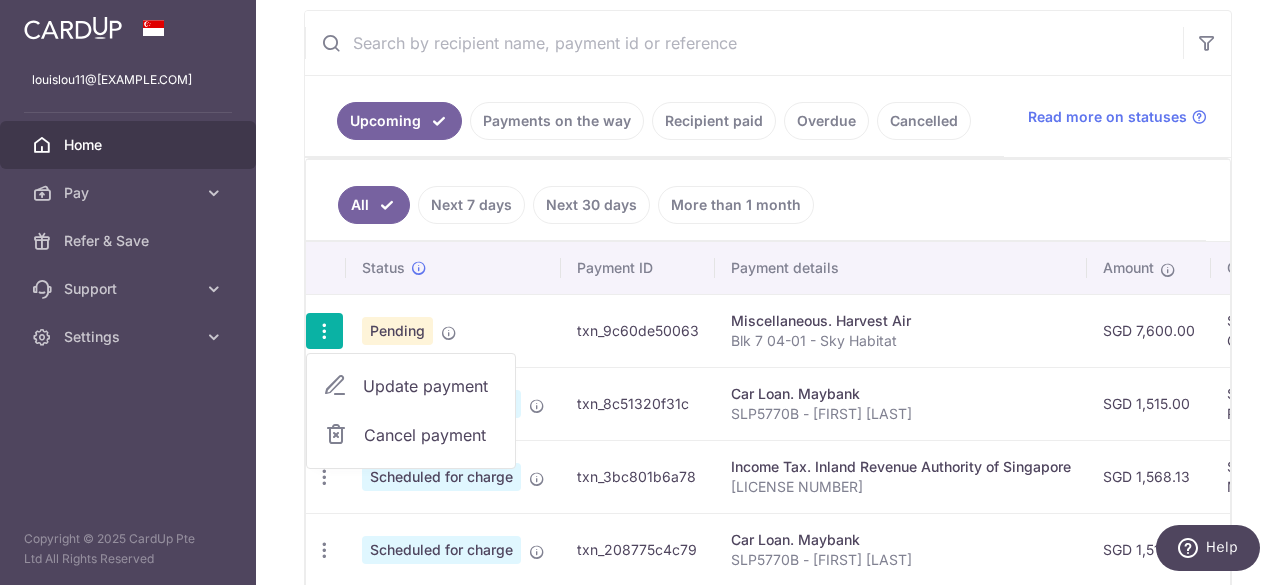 click on "Cancel payment" at bounding box center [431, 435] 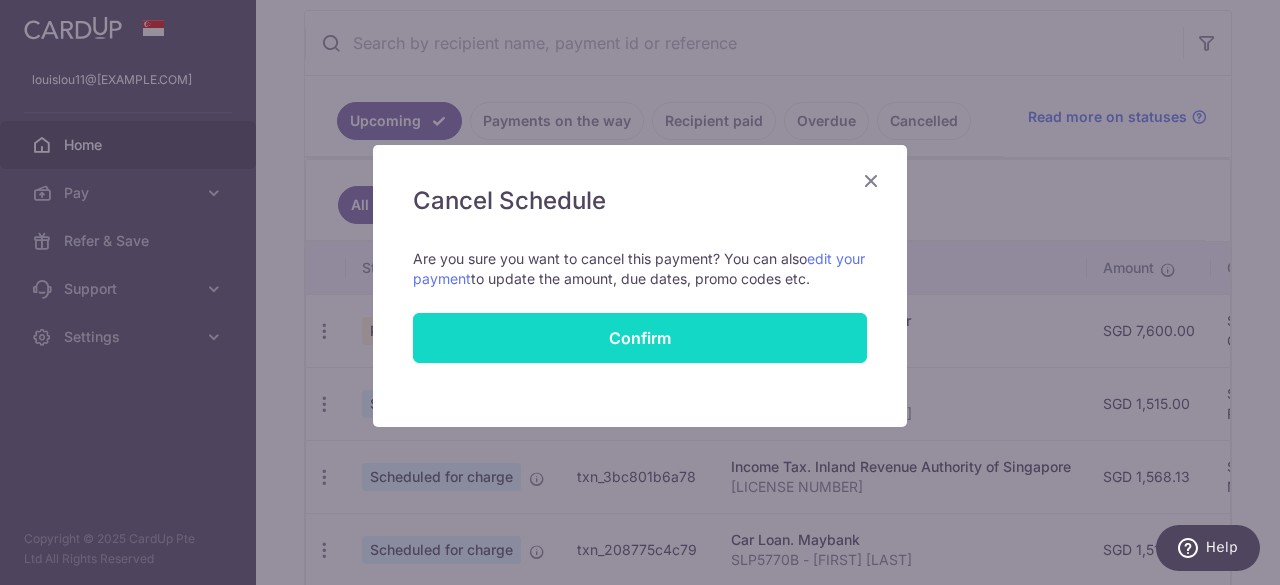 click on "Confirm" at bounding box center [640, 338] 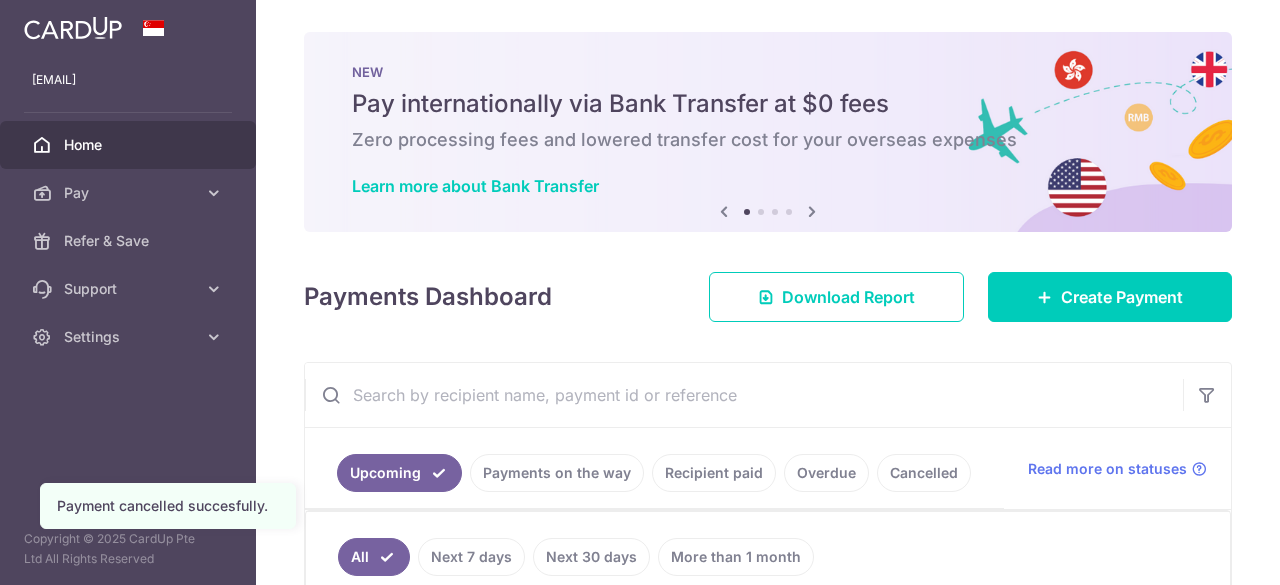 scroll, scrollTop: 0, scrollLeft: 0, axis: both 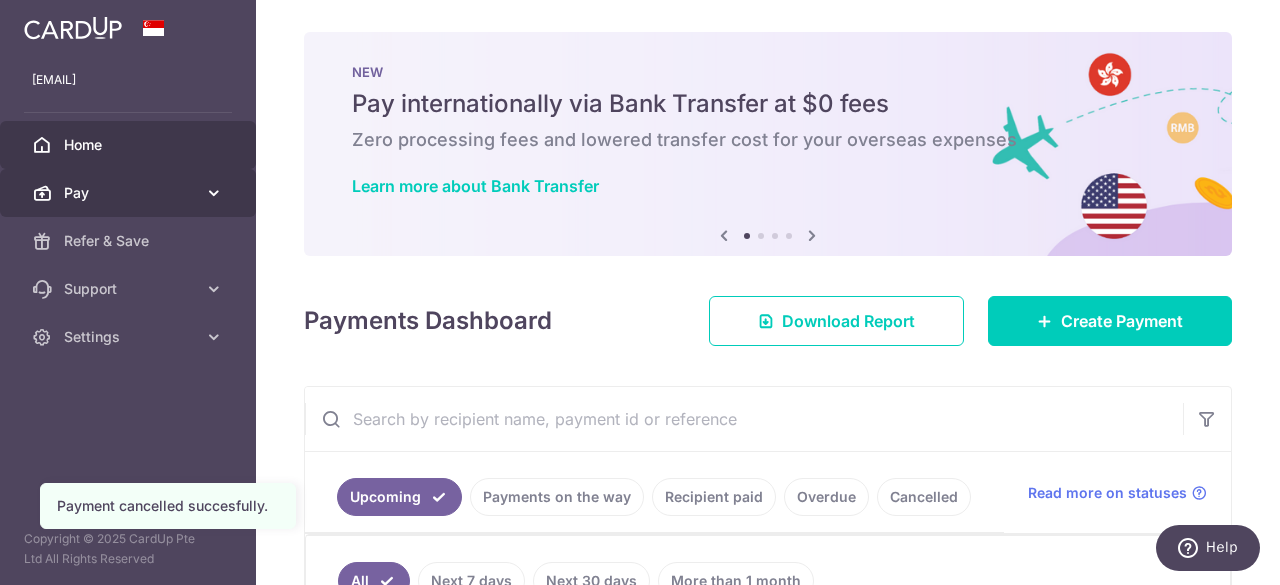 click on "Pay" at bounding box center [130, 193] 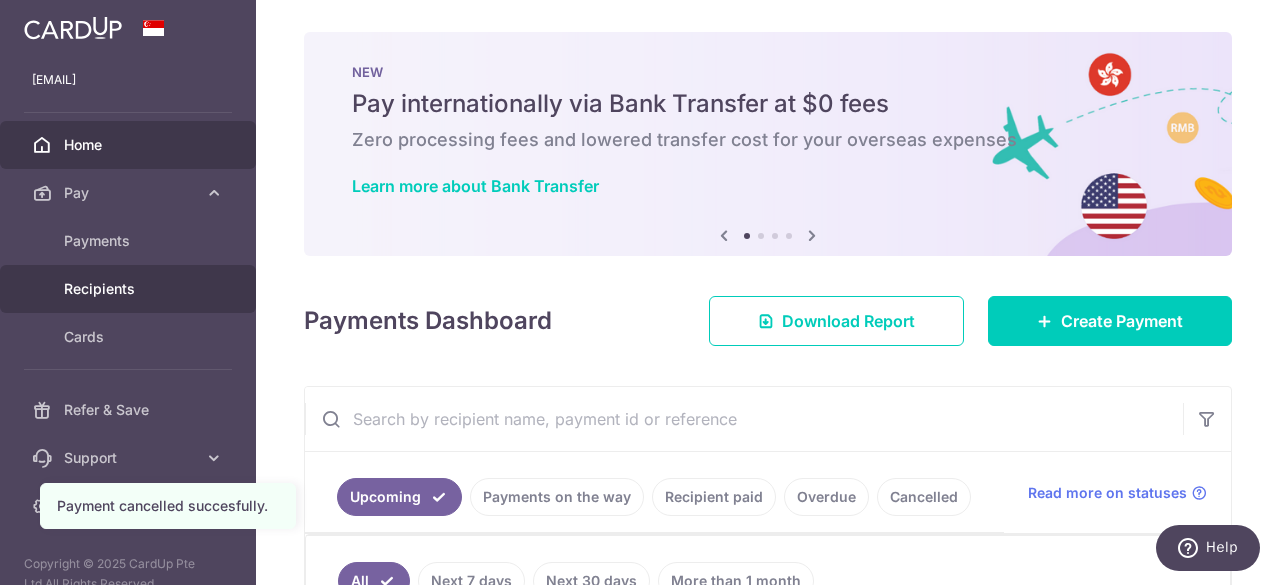 click on "Recipients" at bounding box center (130, 289) 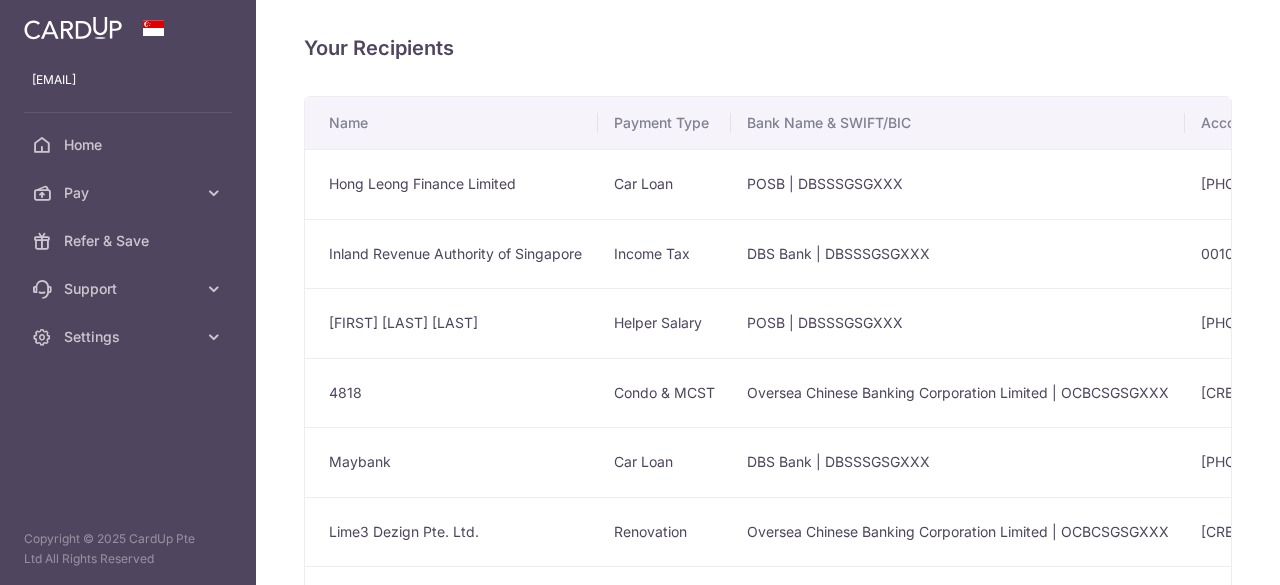 scroll, scrollTop: 0, scrollLeft: 0, axis: both 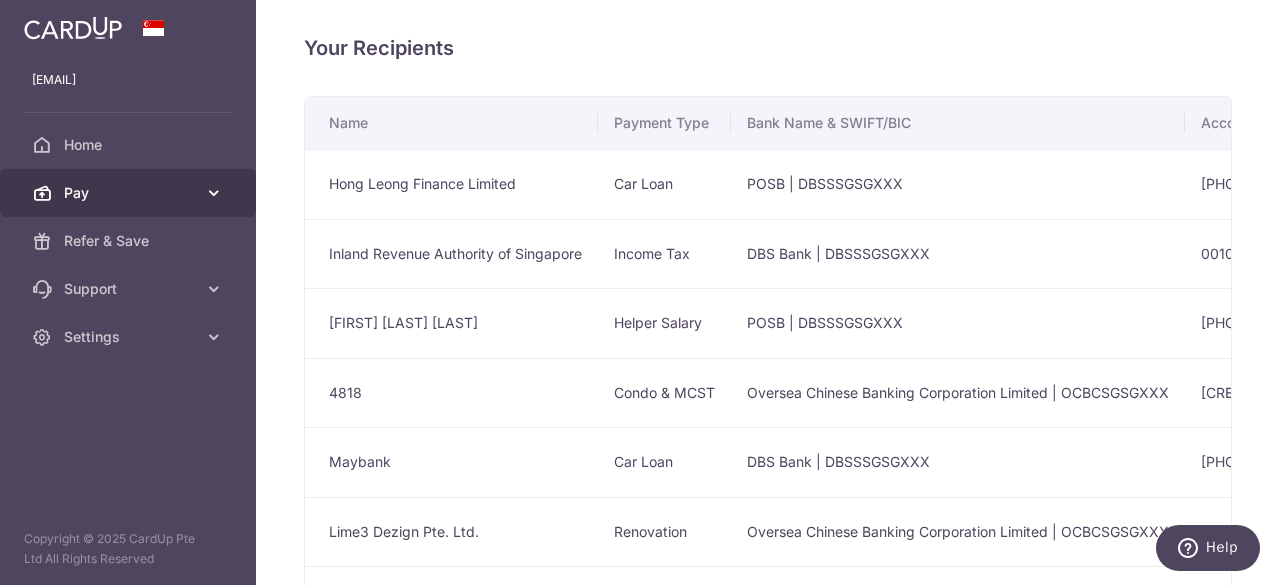 click on "Pay" at bounding box center (128, 193) 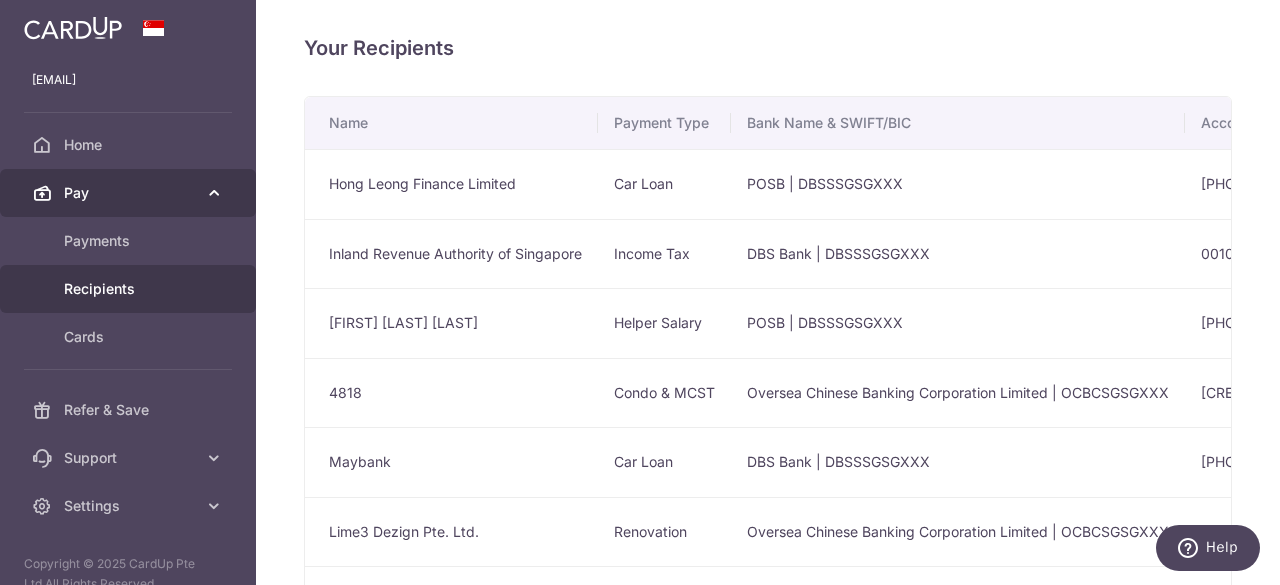 click on "Pay" at bounding box center [128, 193] 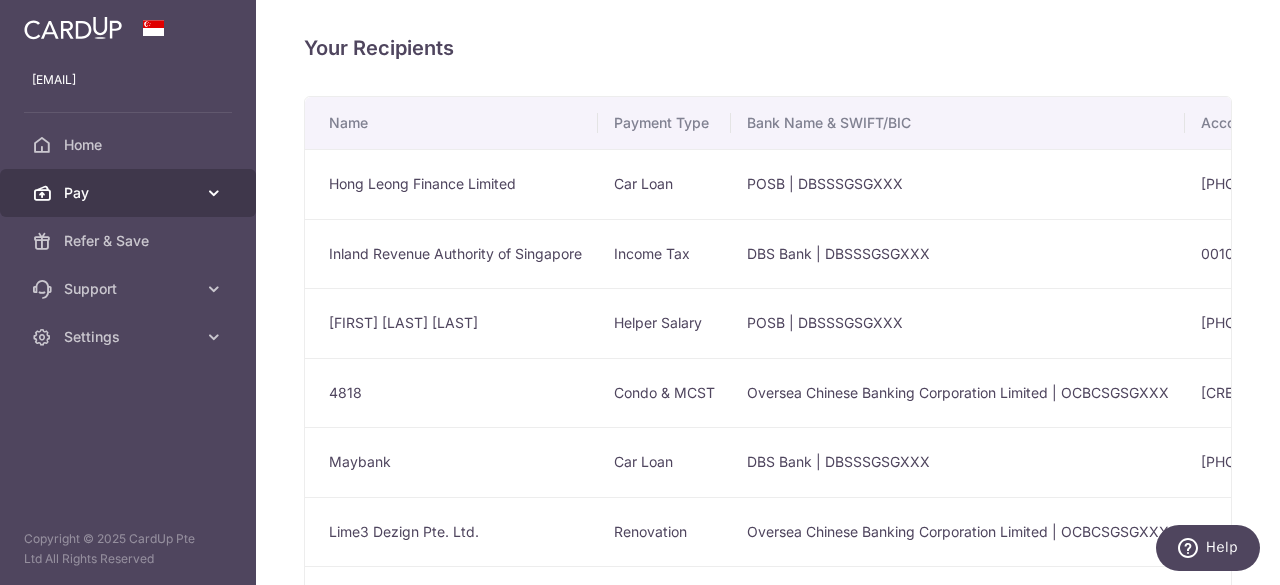 drag, startPoint x: 153, startPoint y: 211, endPoint x: 107, endPoint y: 211, distance: 46 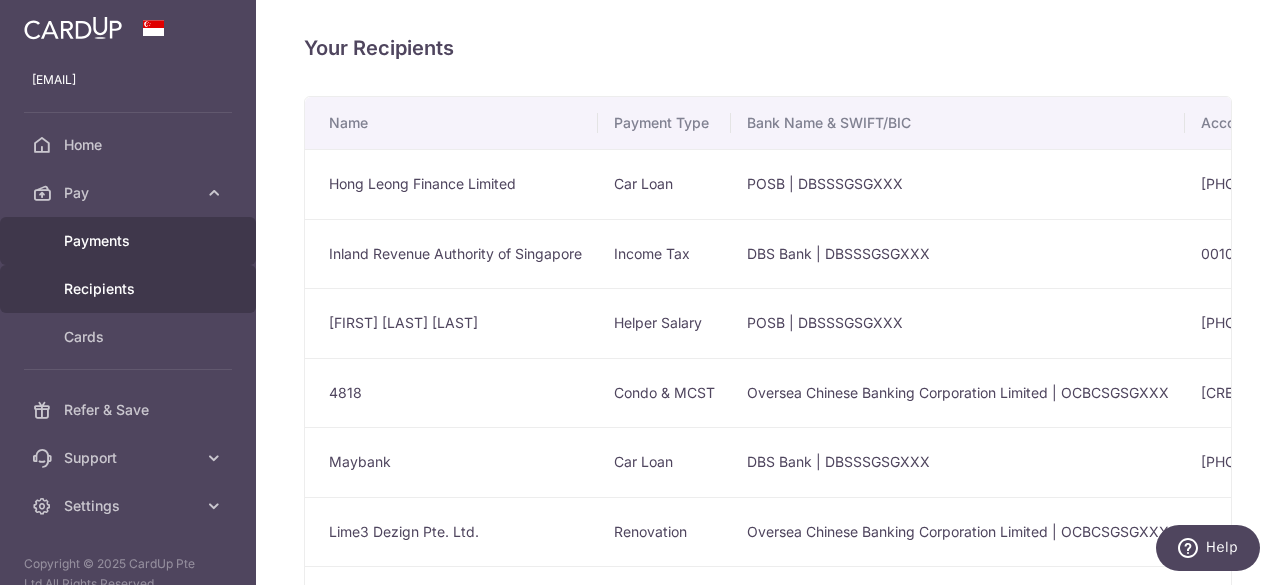 click on "Payments" at bounding box center [130, 241] 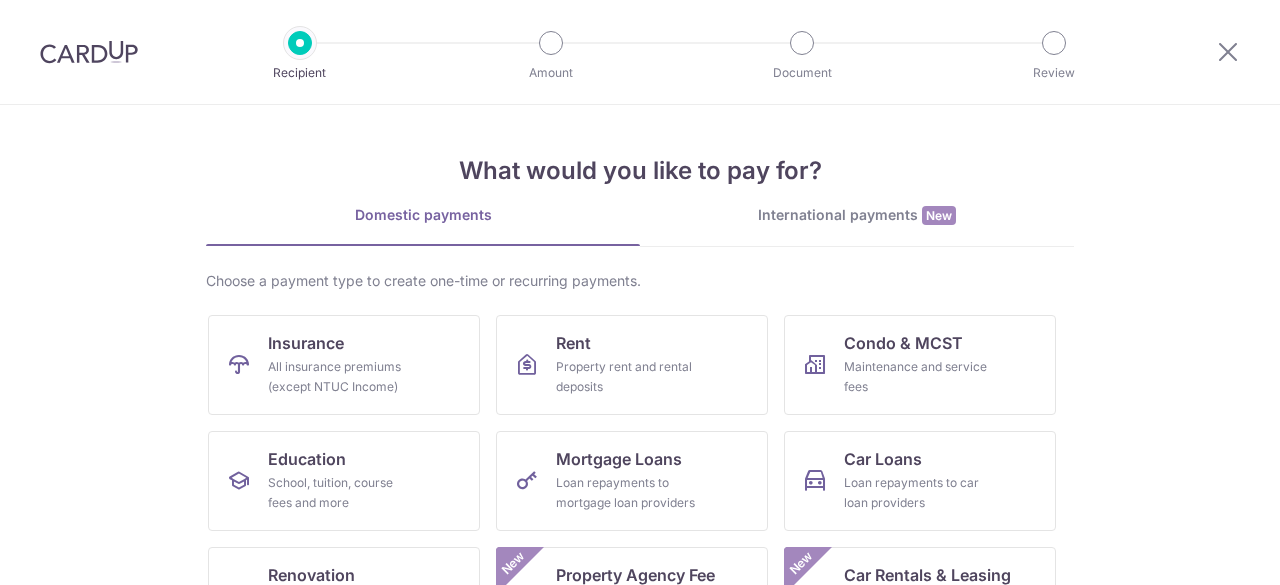 scroll, scrollTop: 0, scrollLeft: 0, axis: both 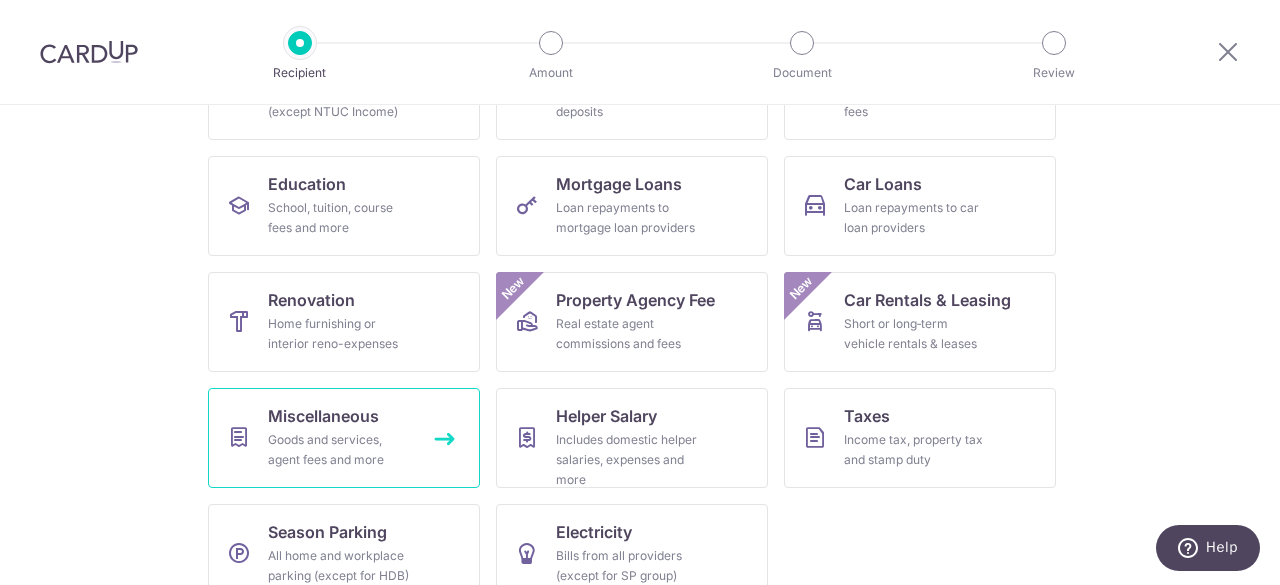 click on "Miscellaneous" at bounding box center (323, 416) 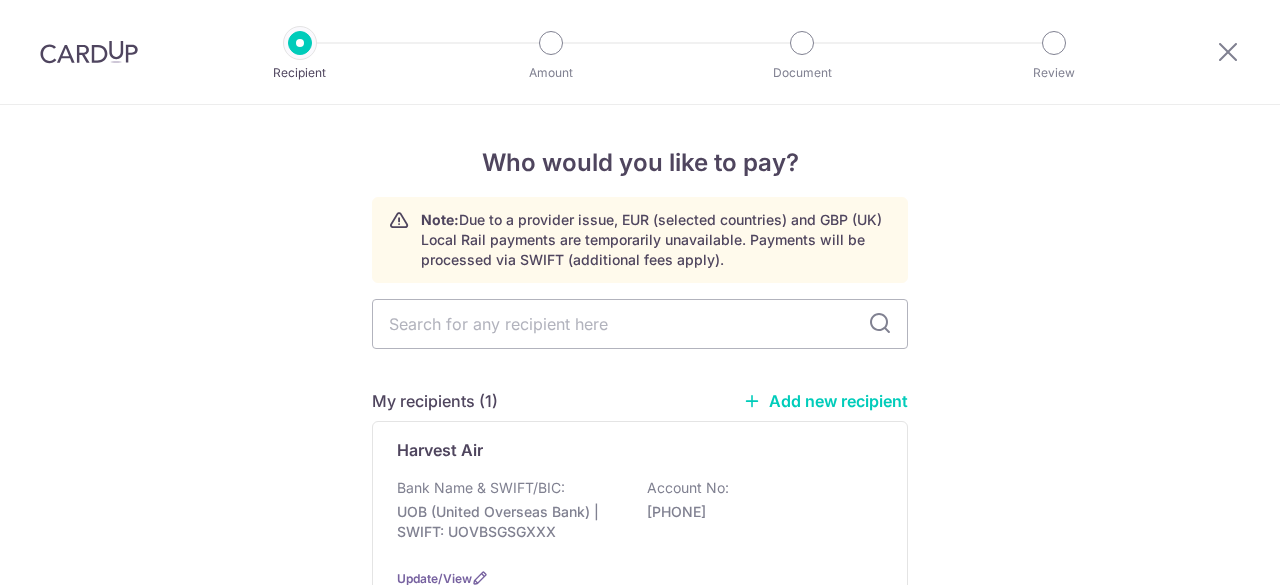 scroll, scrollTop: 0, scrollLeft: 0, axis: both 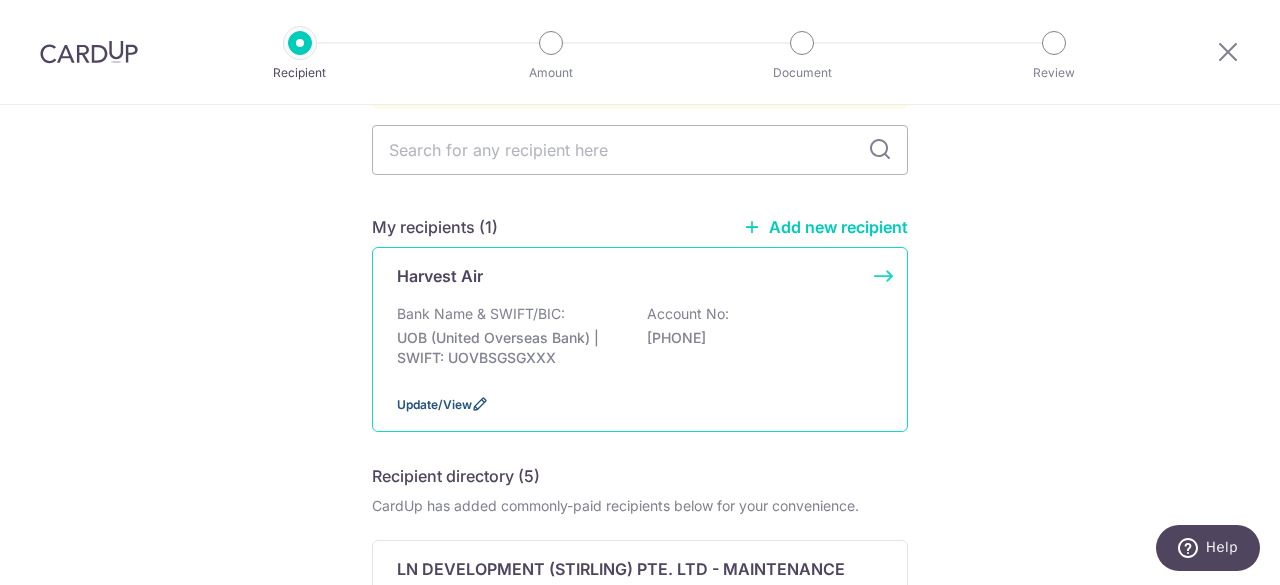 click on "Update/View" at bounding box center [434, 404] 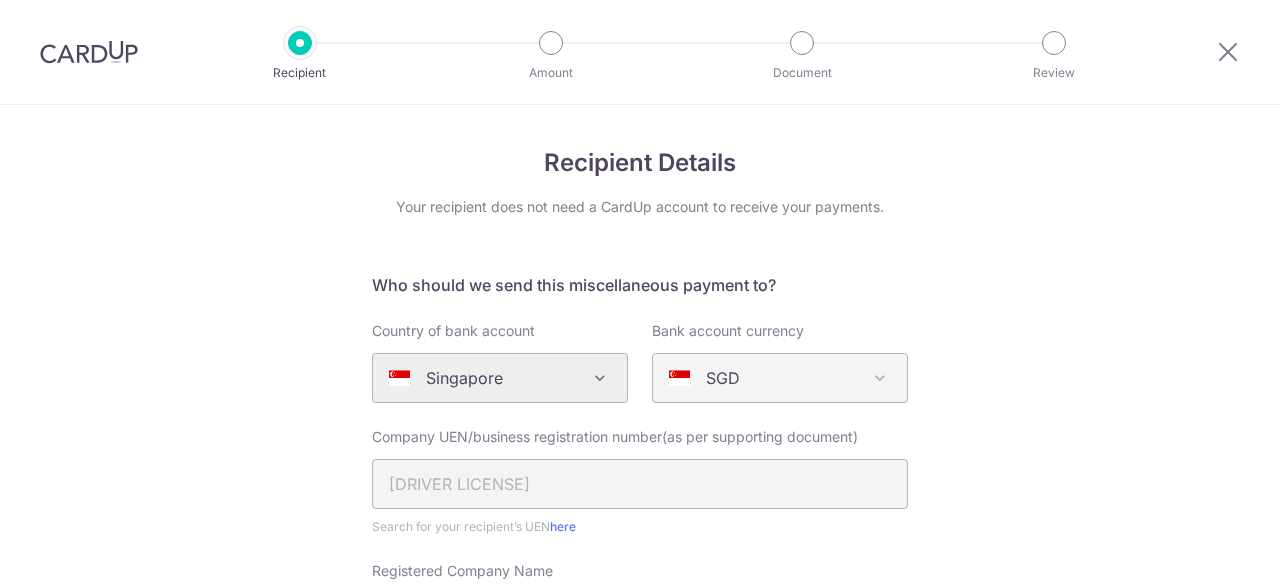 scroll, scrollTop: 0, scrollLeft: 0, axis: both 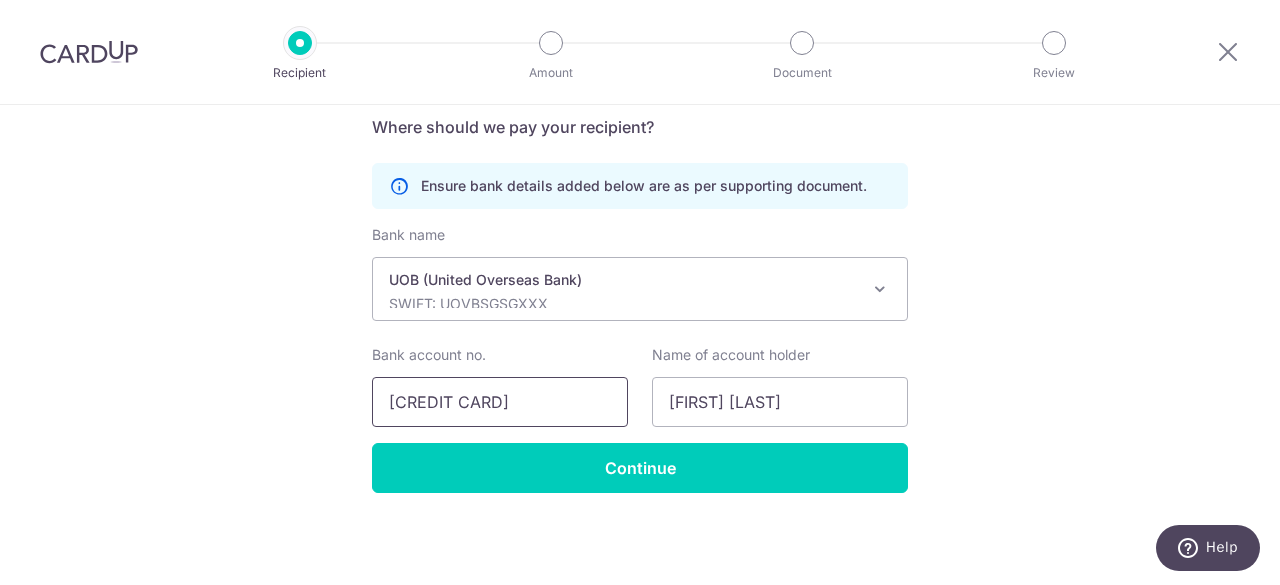 drag, startPoint x: 480, startPoint y: 393, endPoint x: 262, endPoint y: 407, distance: 218.44908 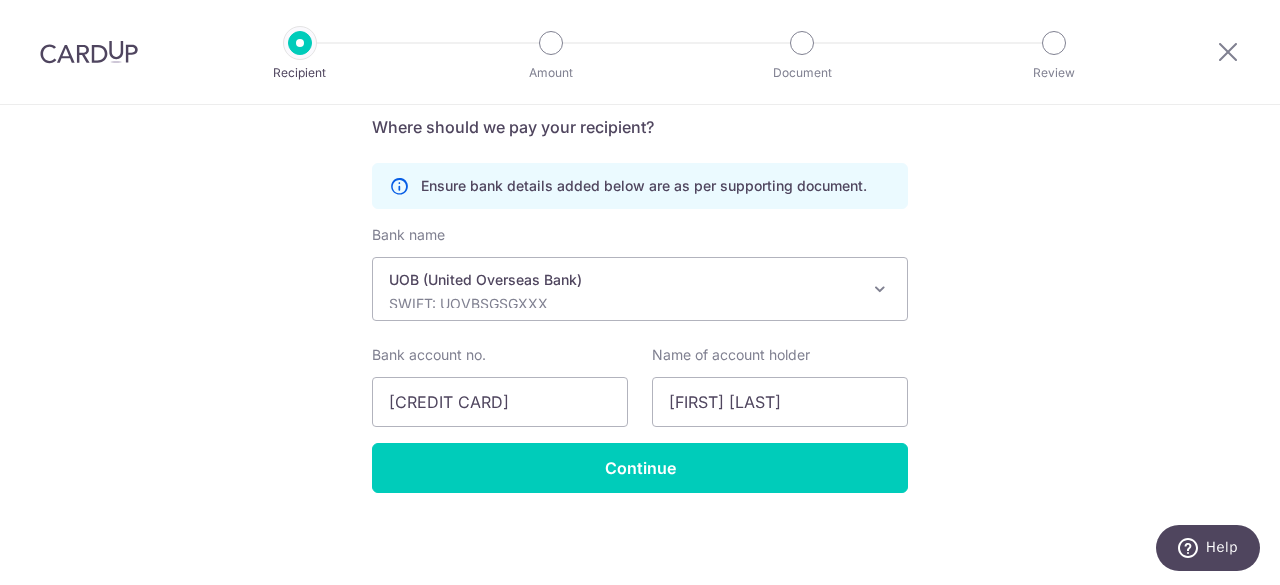 click on "SWIFT: UOVBSGSGXXX" at bounding box center (624, 304) 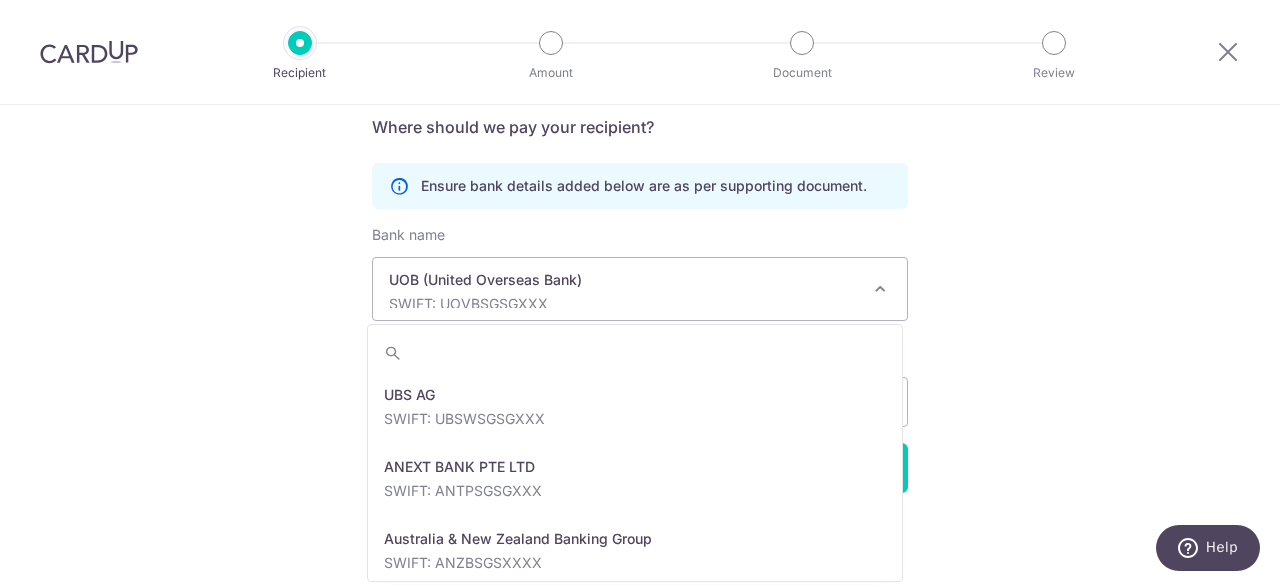scroll, scrollTop: 3672, scrollLeft: 0, axis: vertical 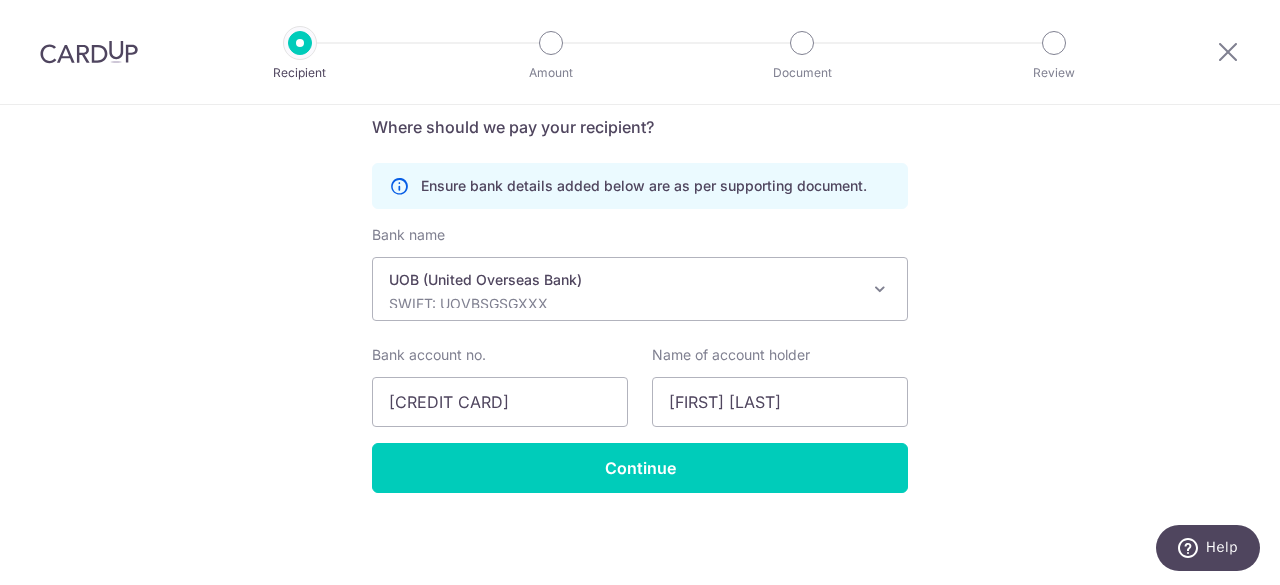 click on "SWIFT: UOVBSGSGXXX" at bounding box center [624, 304] 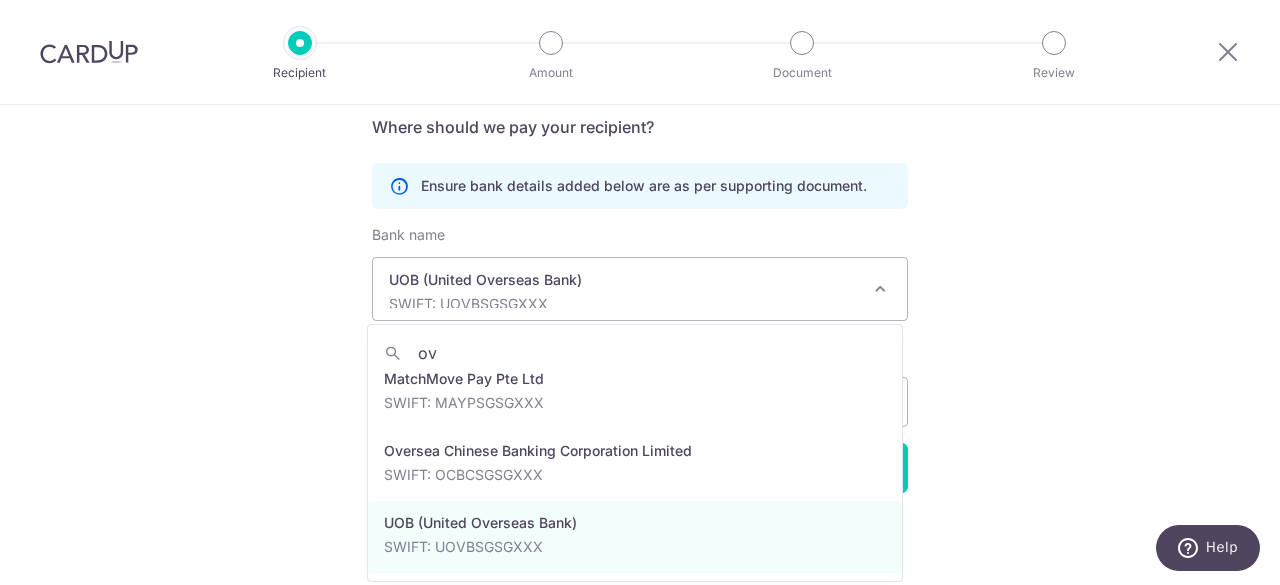 scroll, scrollTop: 0, scrollLeft: 0, axis: both 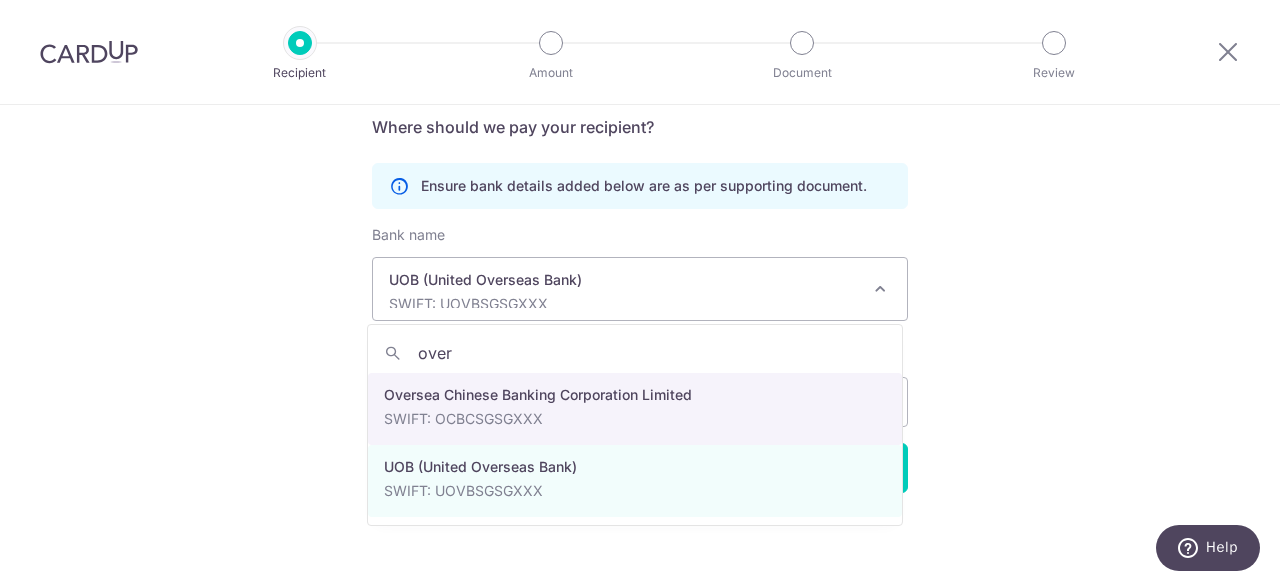 type on "over" 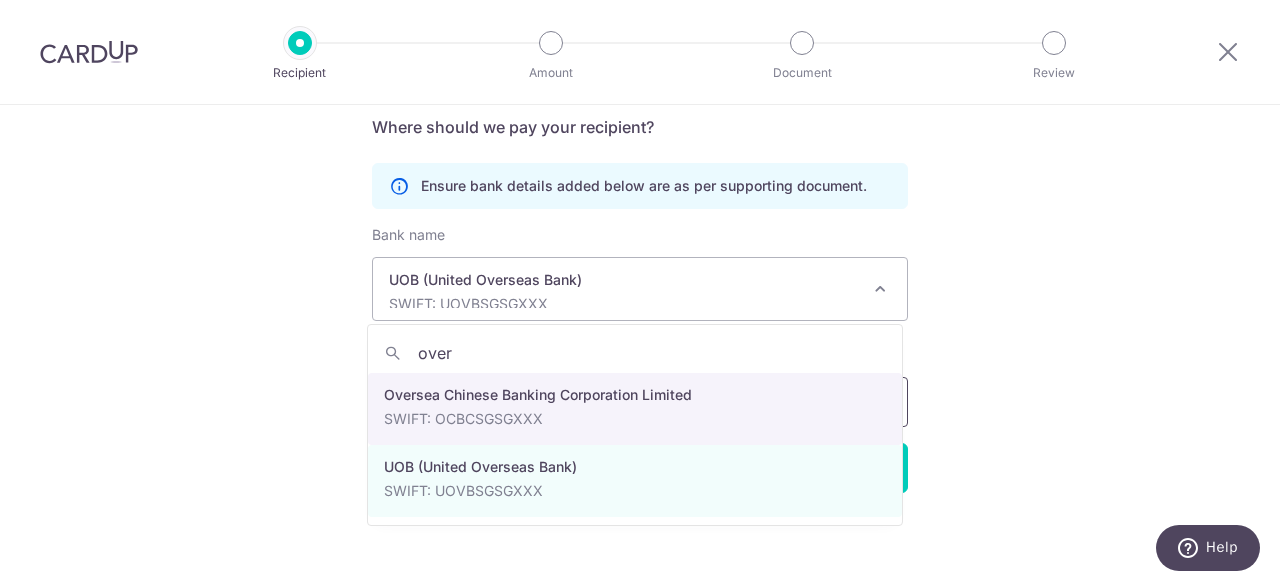 click on "3781016347" at bounding box center [500, 402] 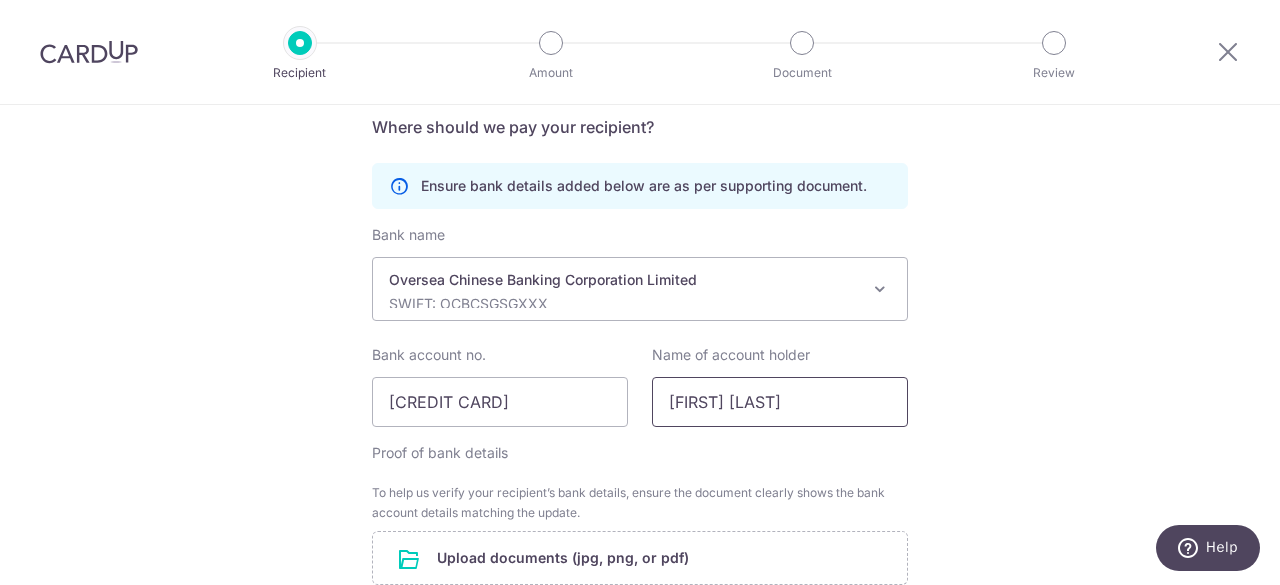 select on "12" 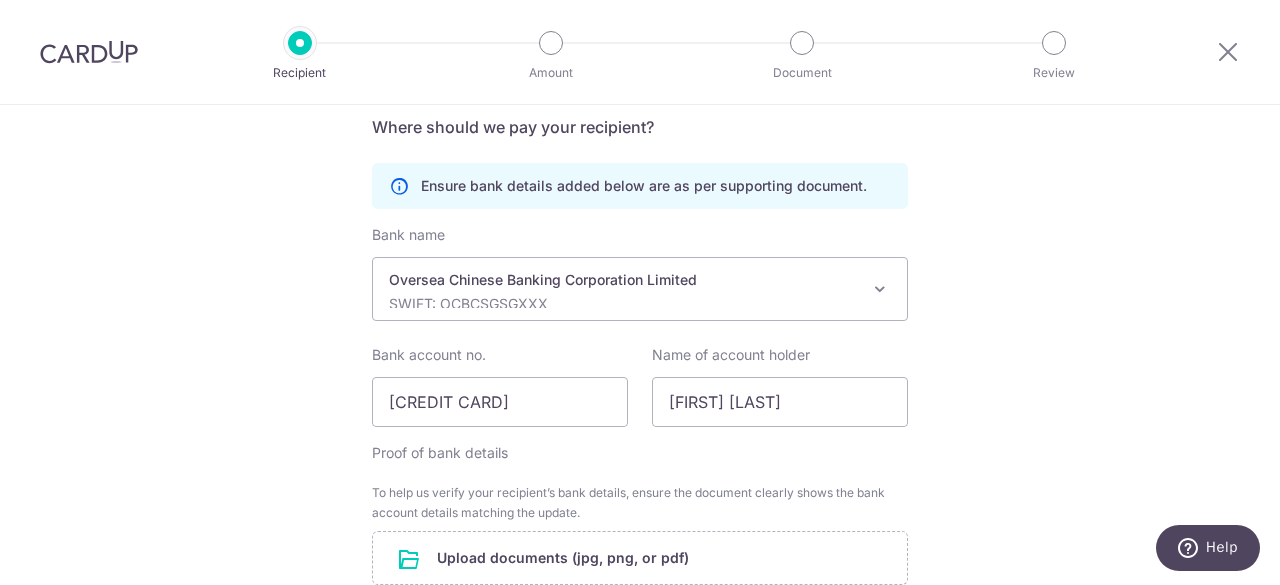 click on "Recipient Details
Your recipient does not need a CardUp account to receive your payments.
Who should we send this miscellaneous payment to?
Country of bank account
Algeria
Andorra
Angola
Anguilla
Argentina
Armenia
Aruba
Australia
Austria
Azerbaijan
Bahrain
Bangladesh
Belgium
Bolivia
Bosnia and Herzegovina
Brazil
British Virgin Islands
Bulgaria
Canada
Chile
China
Colombia
Costa Rica
Croatia
Cyprus
Czech Republic
Denmark
Dominica
Dominican Republic
East Timor
Ecuador
Egypt
Estonia
Faroe Islands
Fiji
Finland
France
French Guiana
French Polynesia
French Southern Territories
Georgia
Germany
Greece
Greenland
Grenada
Guernsey
Guyana
Honduras
Hong Kong
Hungary
Iceland
India
Indonesia
Ireland
Isle of Man
Israel
Italy
Japan
Jersey
Kazakhstan
Kosovo
Kuwait
Kyrgyzstan
Latvia" at bounding box center (640, 93) 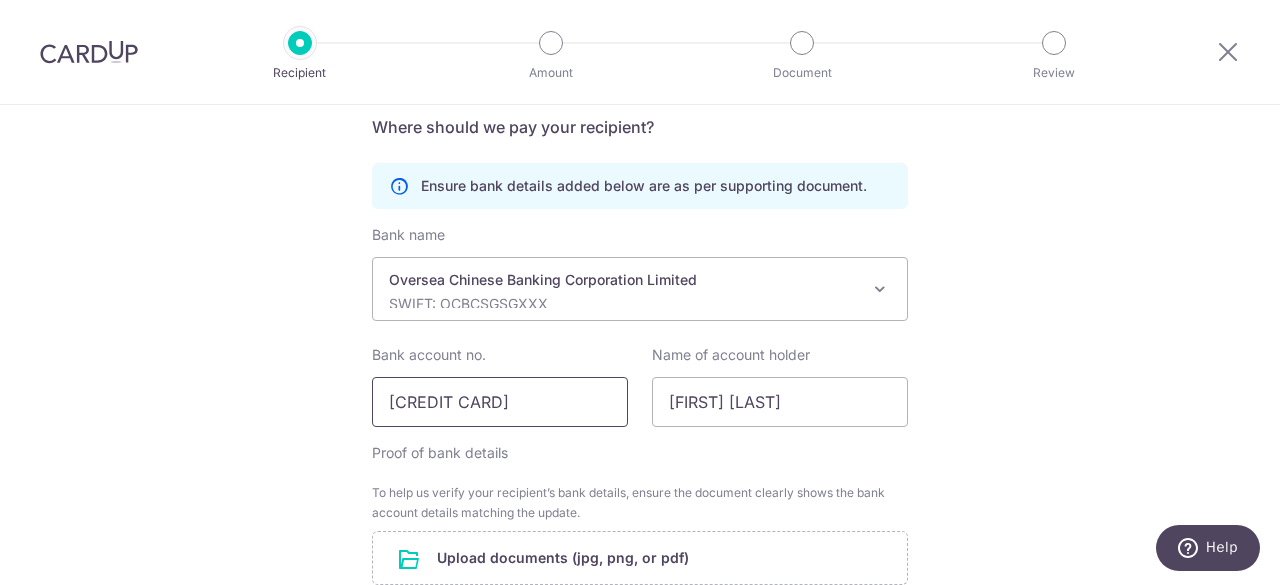 click on "3781016347" at bounding box center (500, 402) 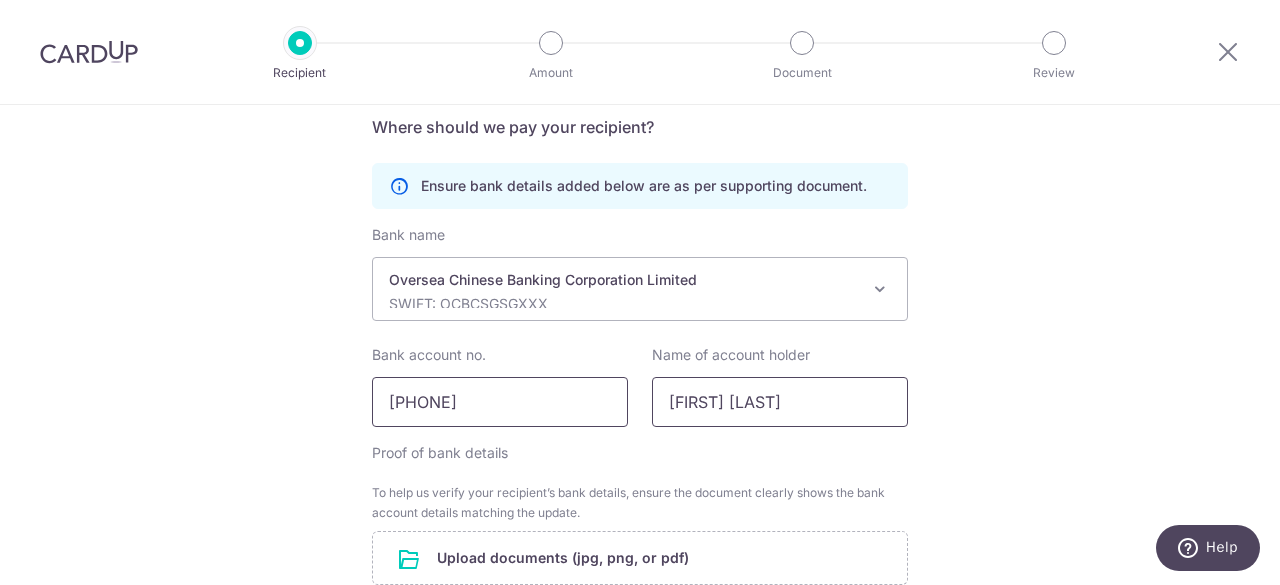 type on "628211112001" 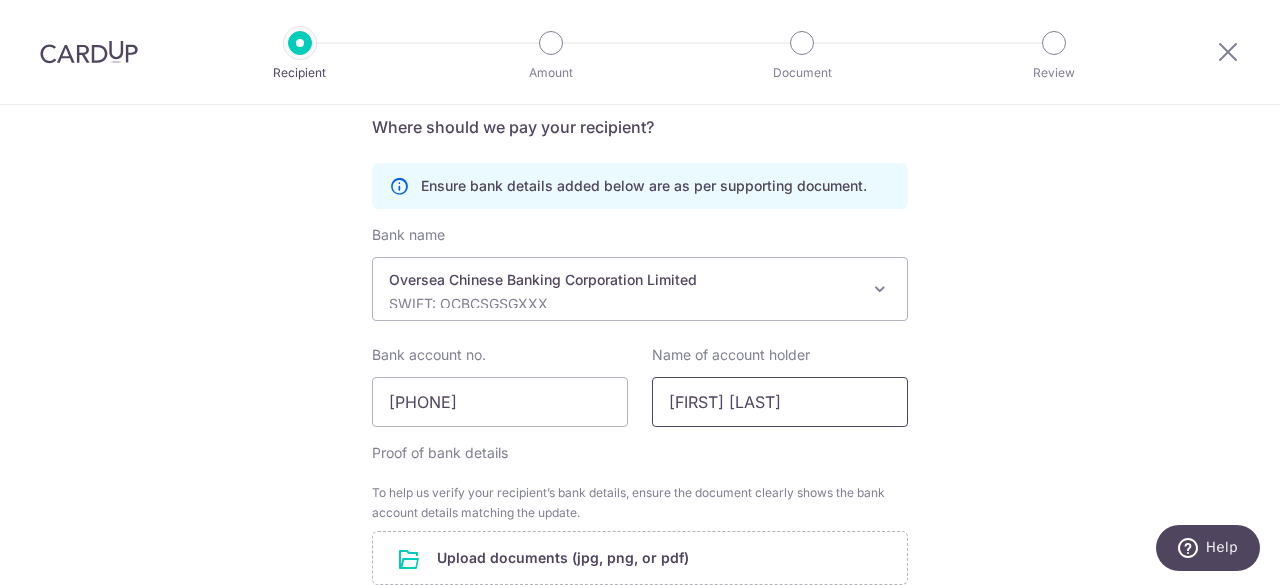 drag, startPoint x: 828, startPoint y: 415, endPoint x: 414, endPoint y: 339, distance: 420.91803 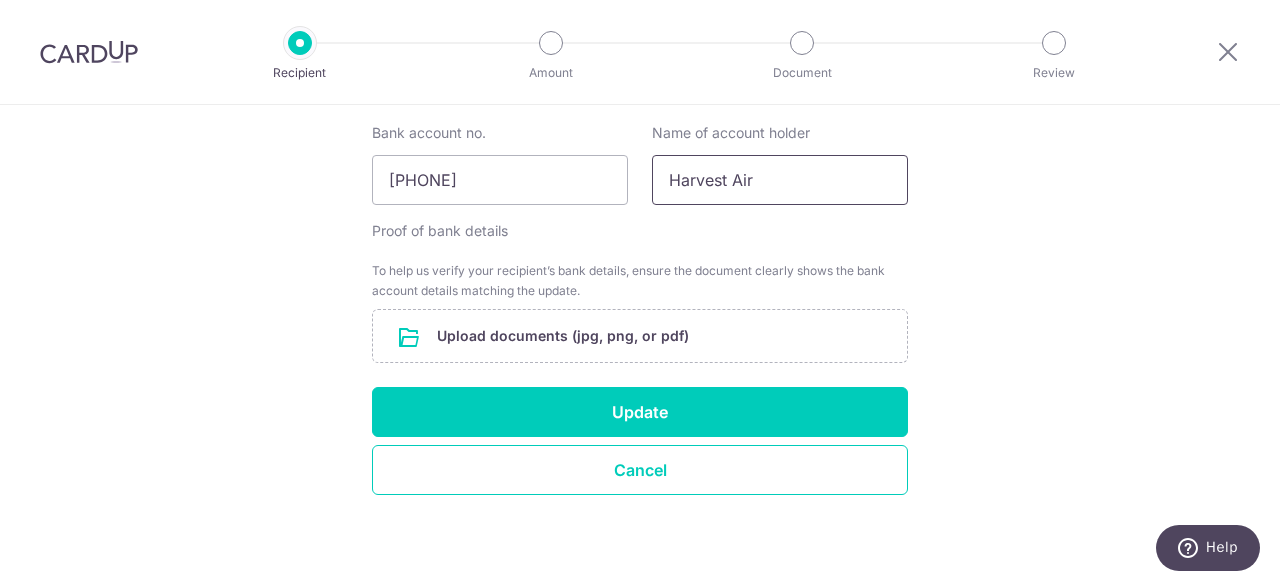 scroll, scrollTop: 842, scrollLeft: 0, axis: vertical 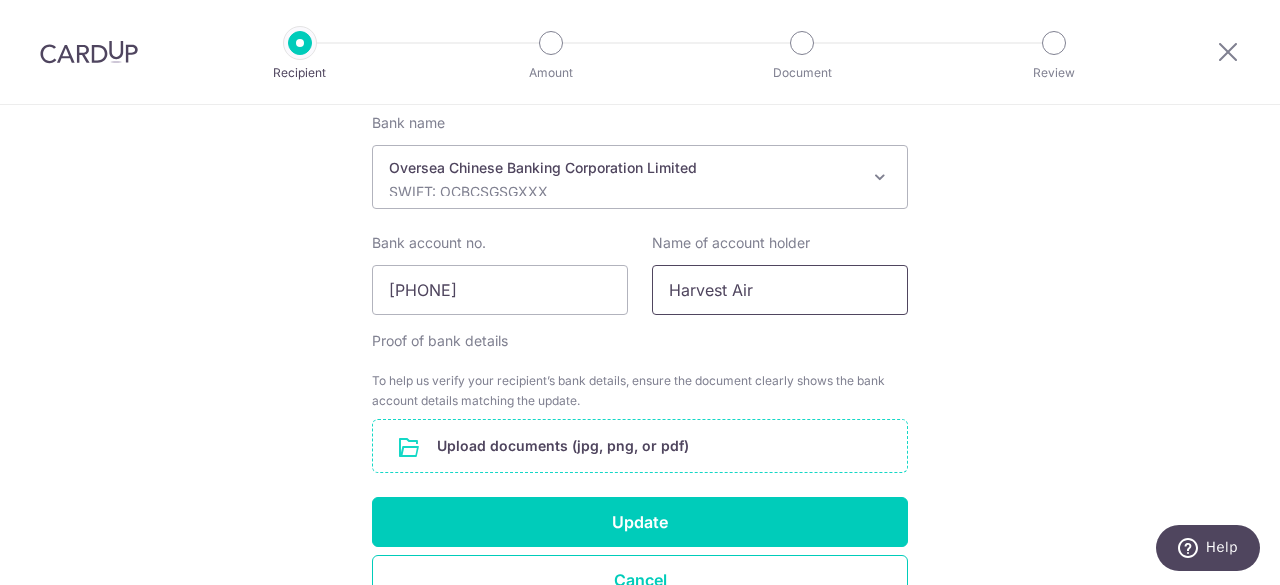 type on "Harvest Air" 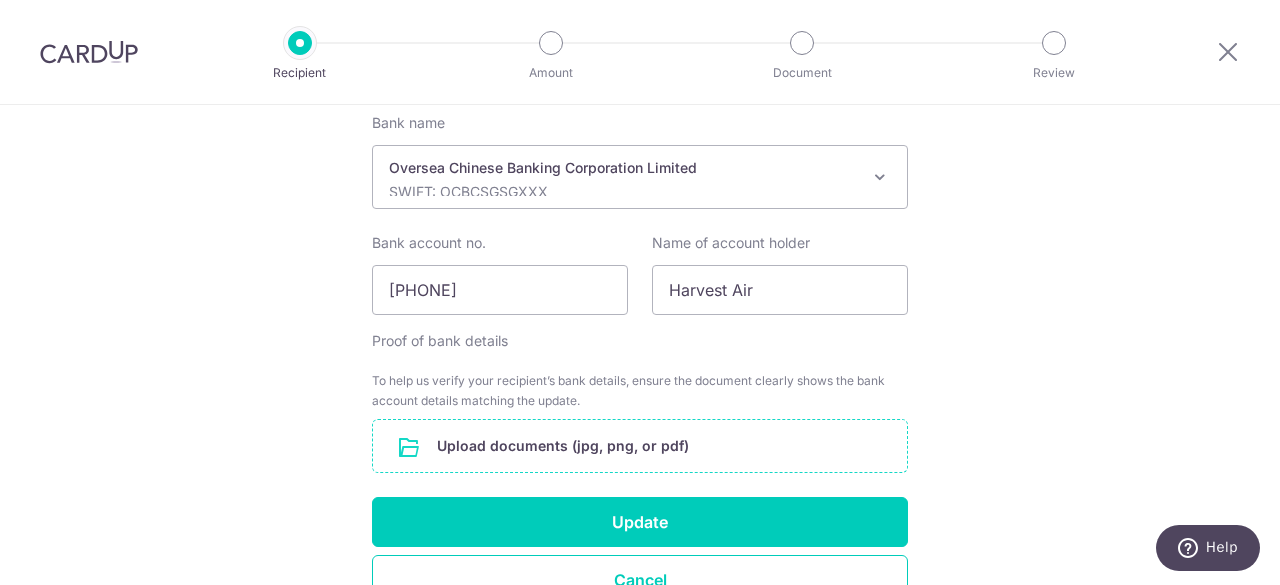 click at bounding box center [640, 446] 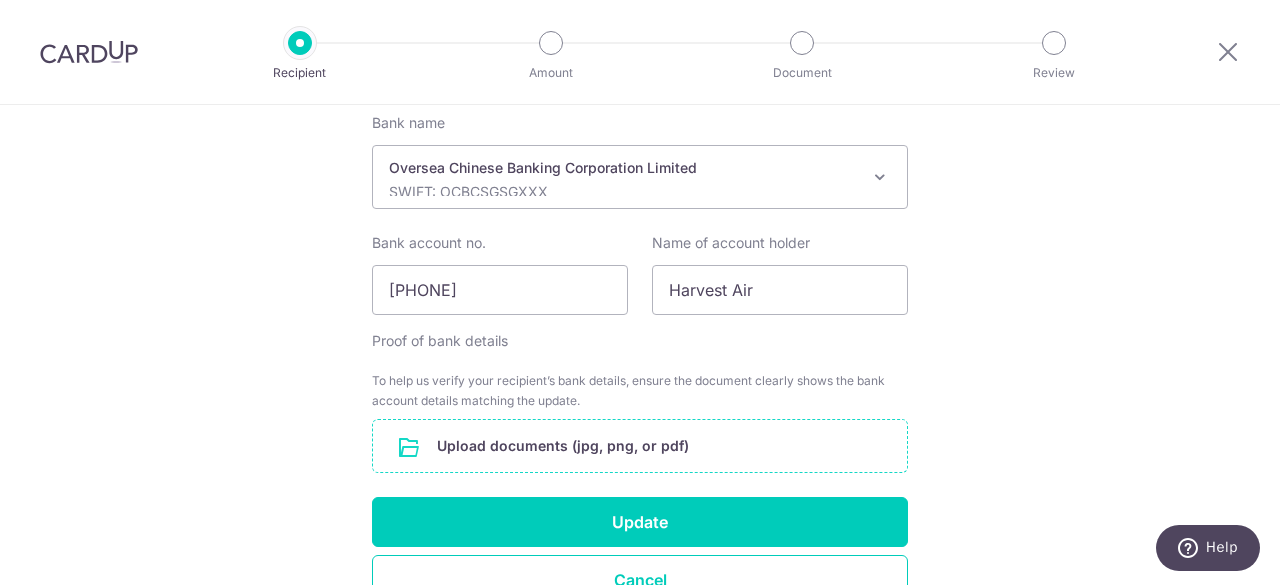 click at bounding box center [640, 446] 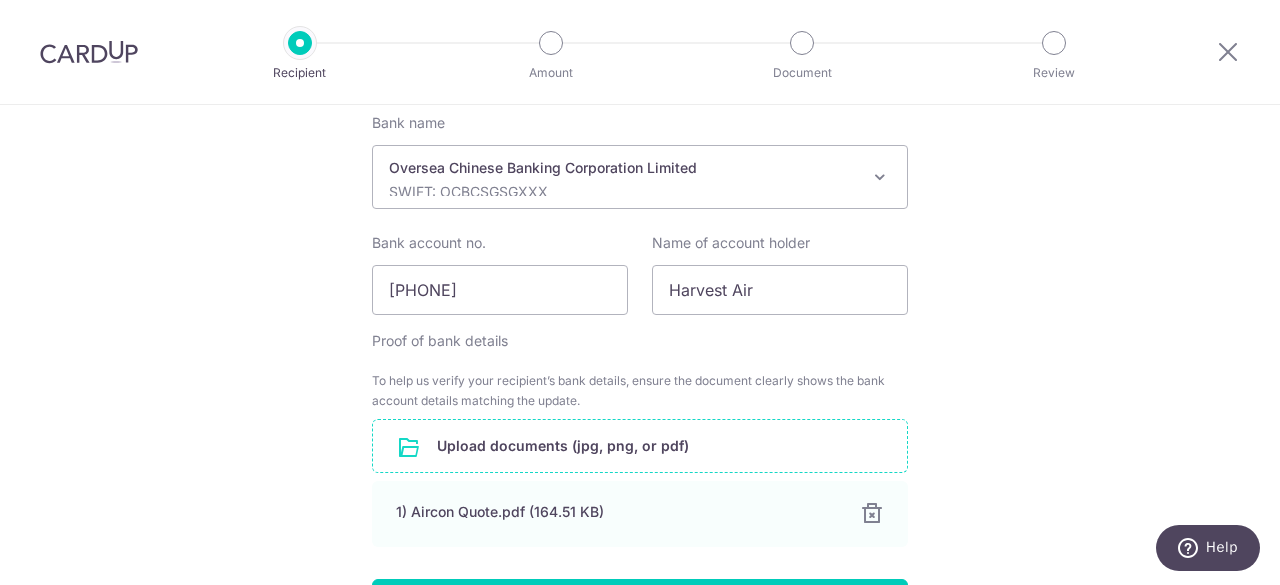 scroll, scrollTop: 1034, scrollLeft: 0, axis: vertical 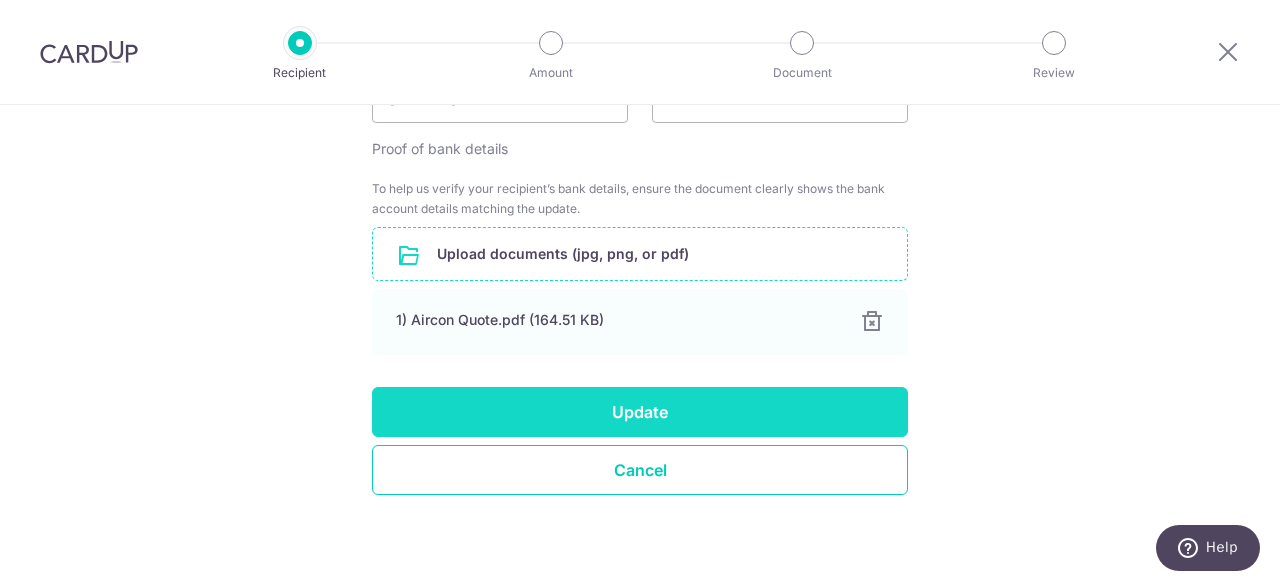 click on "Update" at bounding box center (640, 412) 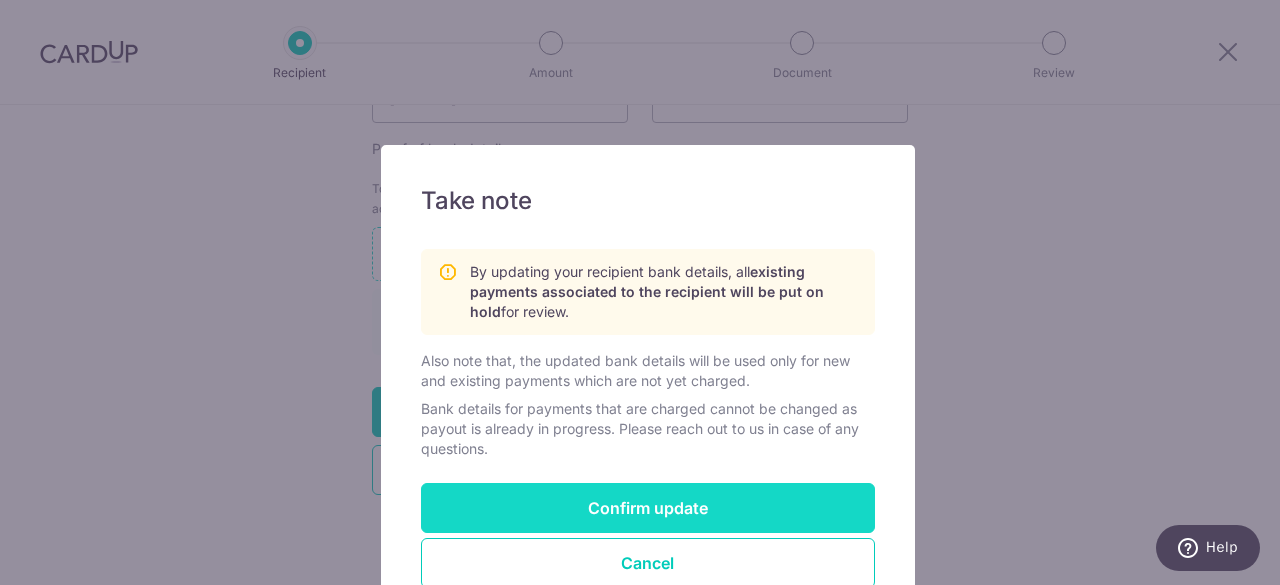 click on "Confirm update" at bounding box center (648, 508) 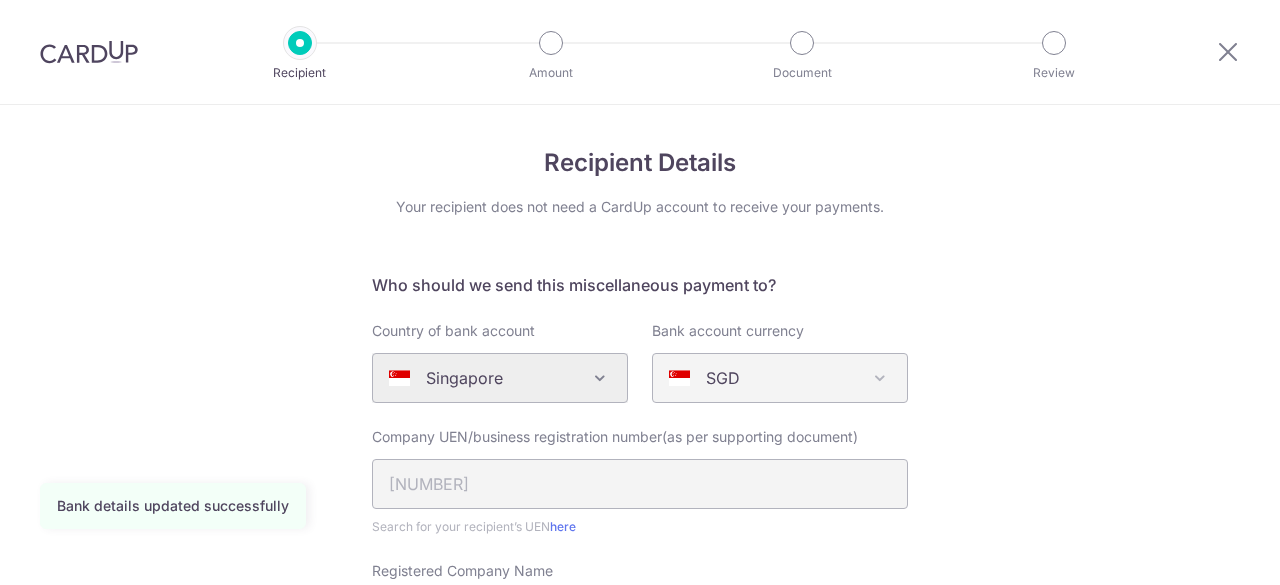 scroll, scrollTop: 0, scrollLeft: 0, axis: both 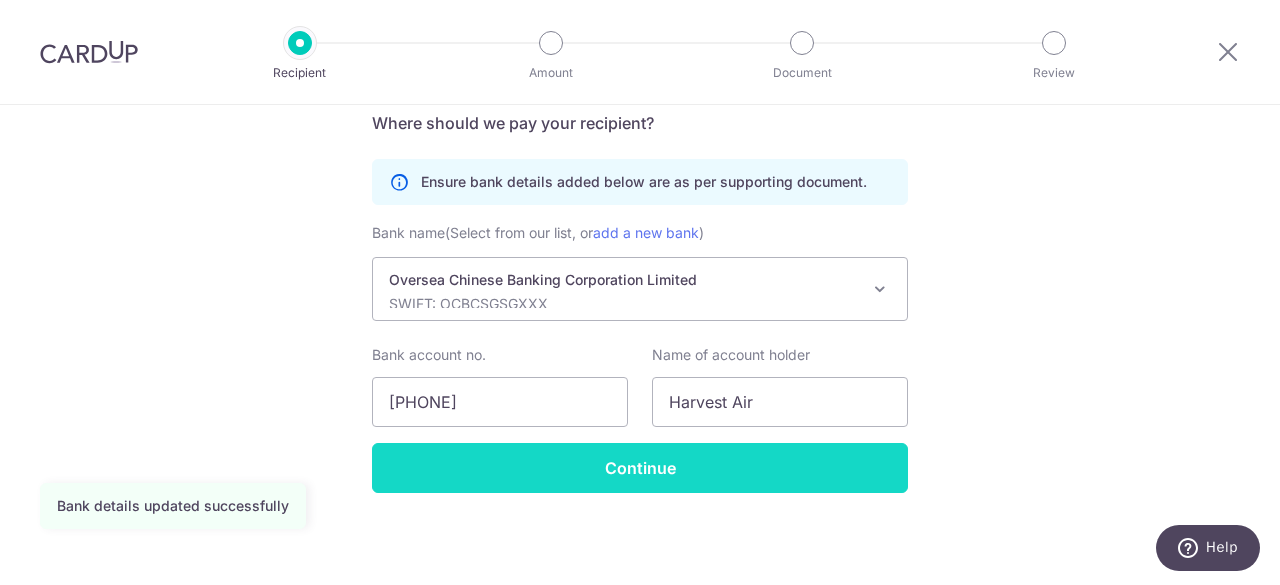 click on "Continue" at bounding box center [640, 468] 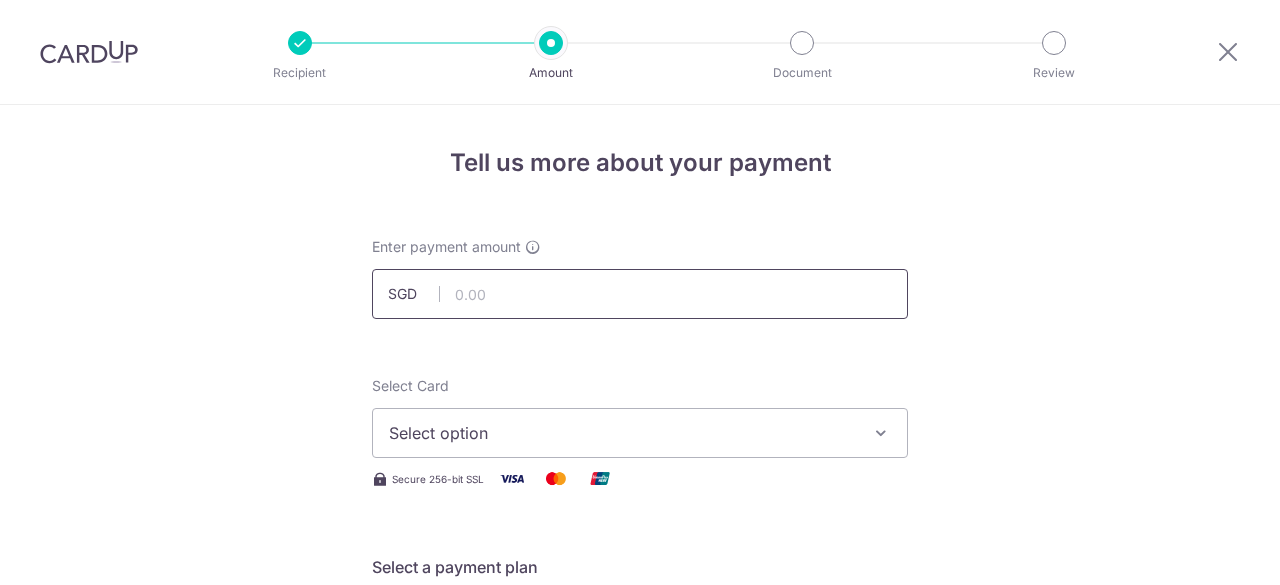 scroll, scrollTop: 0, scrollLeft: 0, axis: both 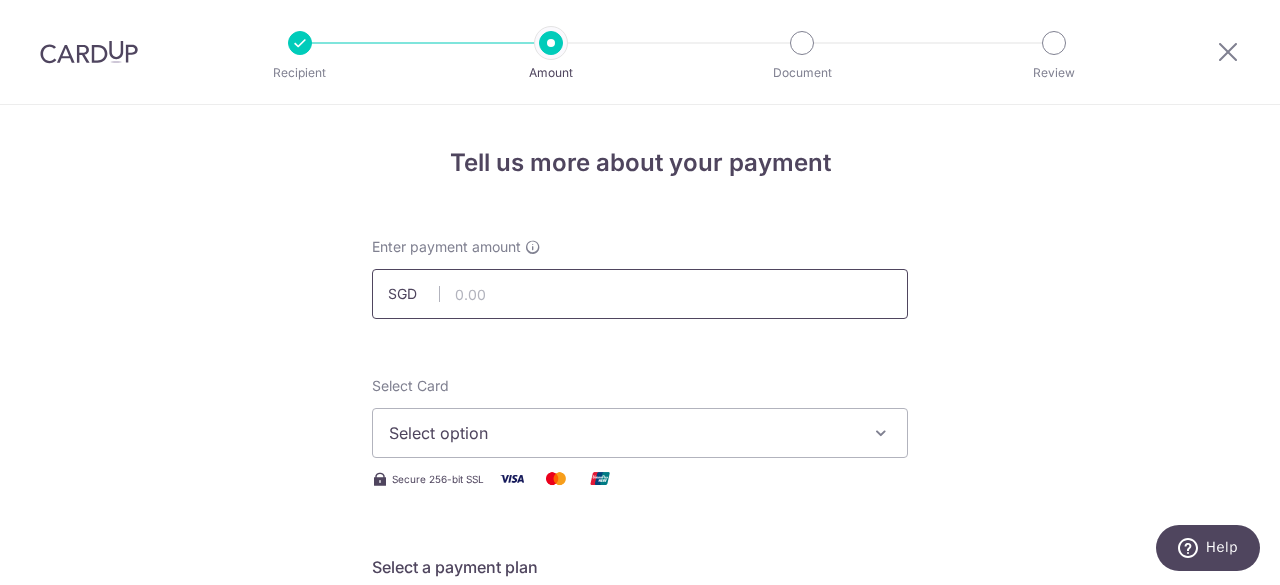 click at bounding box center [640, 294] 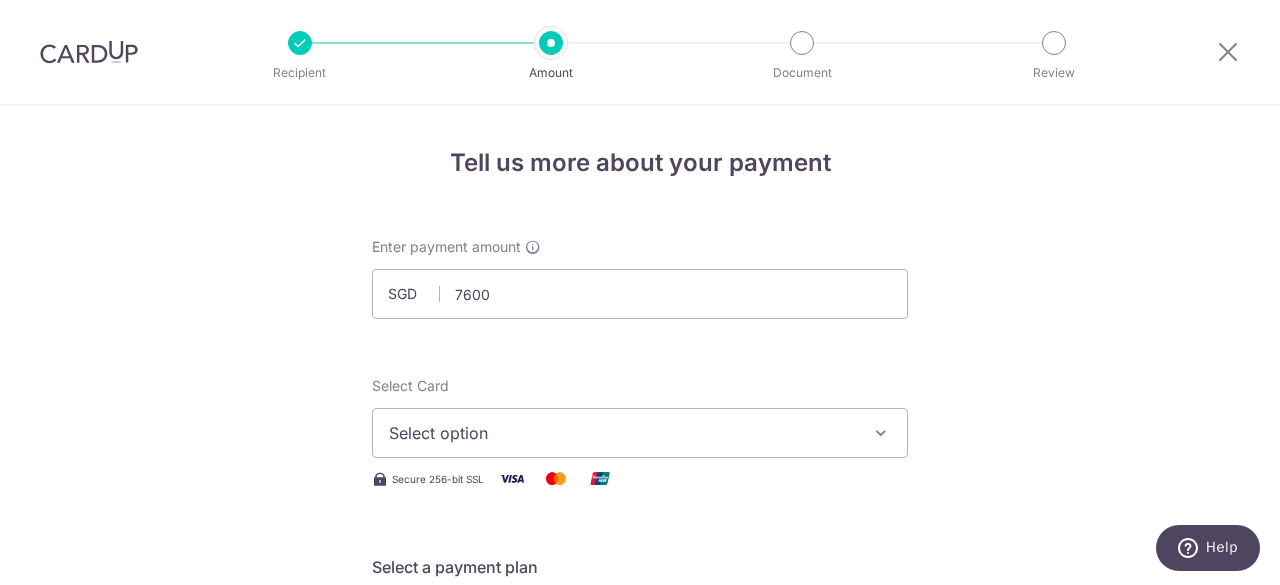type on "7,600.00" 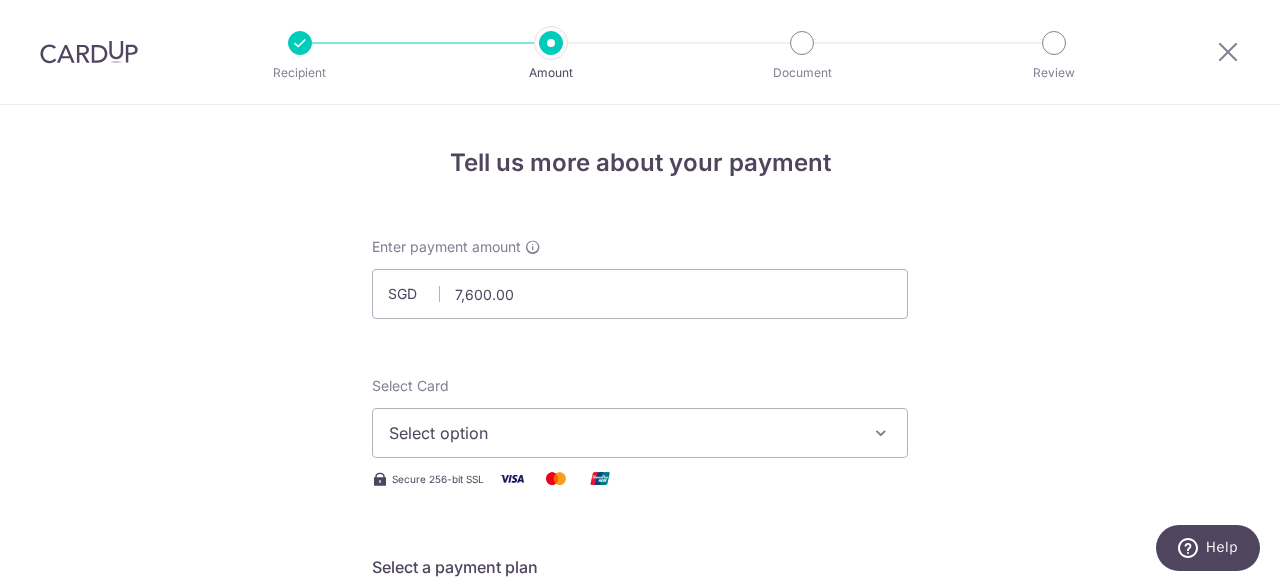 click on "Select Card
Select option
Add credit card
Your Cards
**** [LAST_FOUR]
**** [LAST_FOUR]" at bounding box center (640, 417) 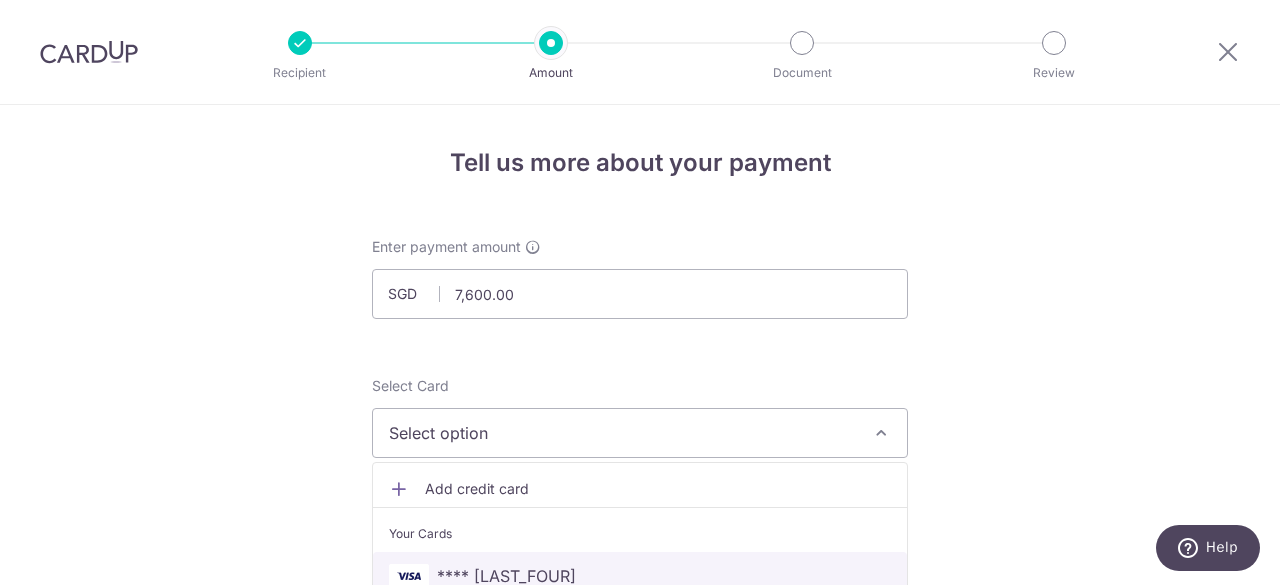 click on "**** 5660" at bounding box center [640, 576] 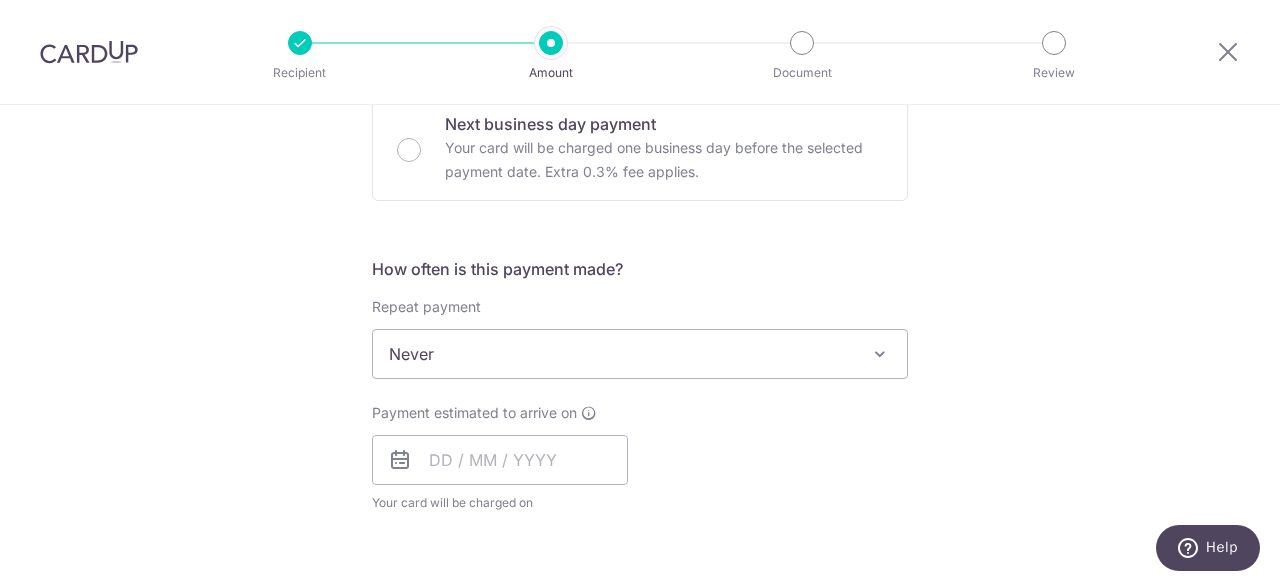scroll, scrollTop: 634, scrollLeft: 0, axis: vertical 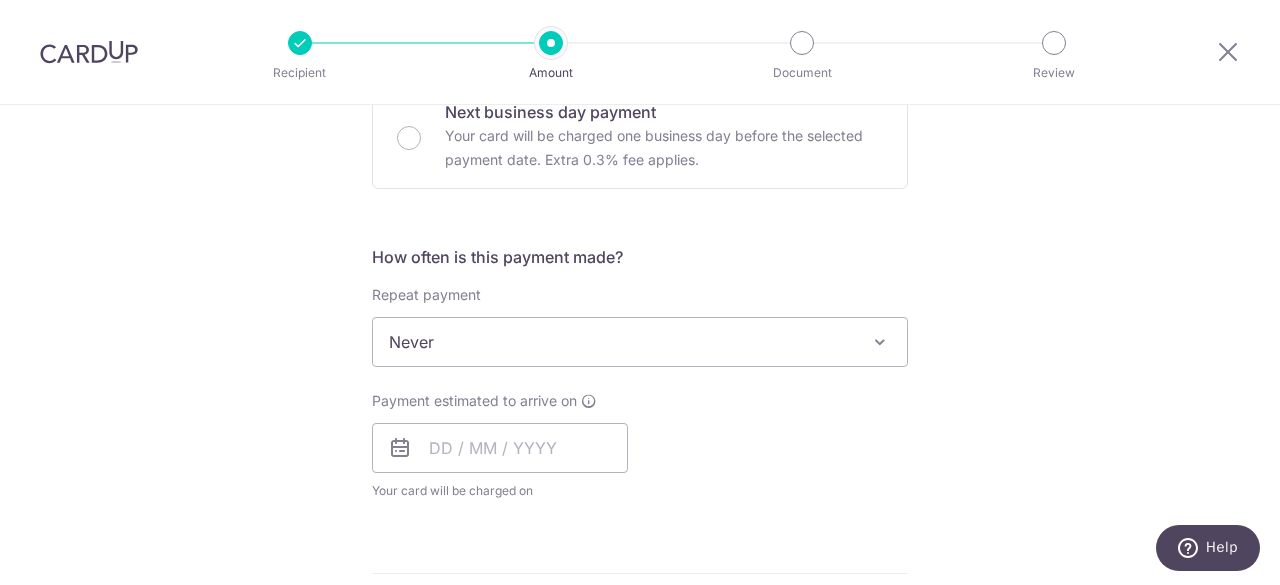 click on "Never" at bounding box center (640, 342) 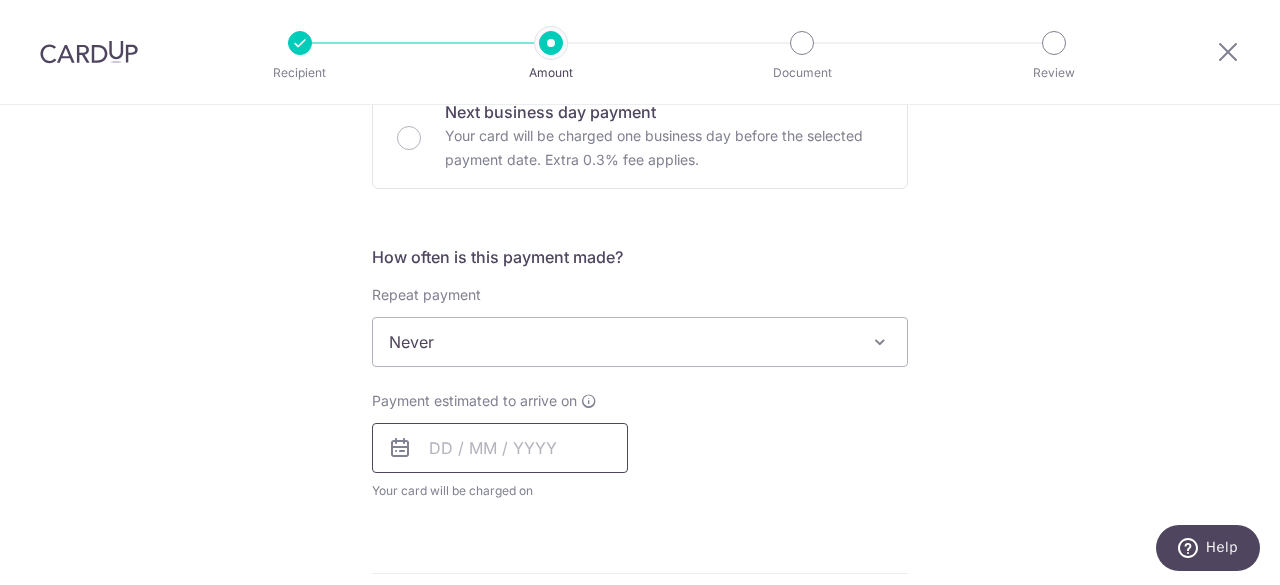 click at bounding box center [500, 448] 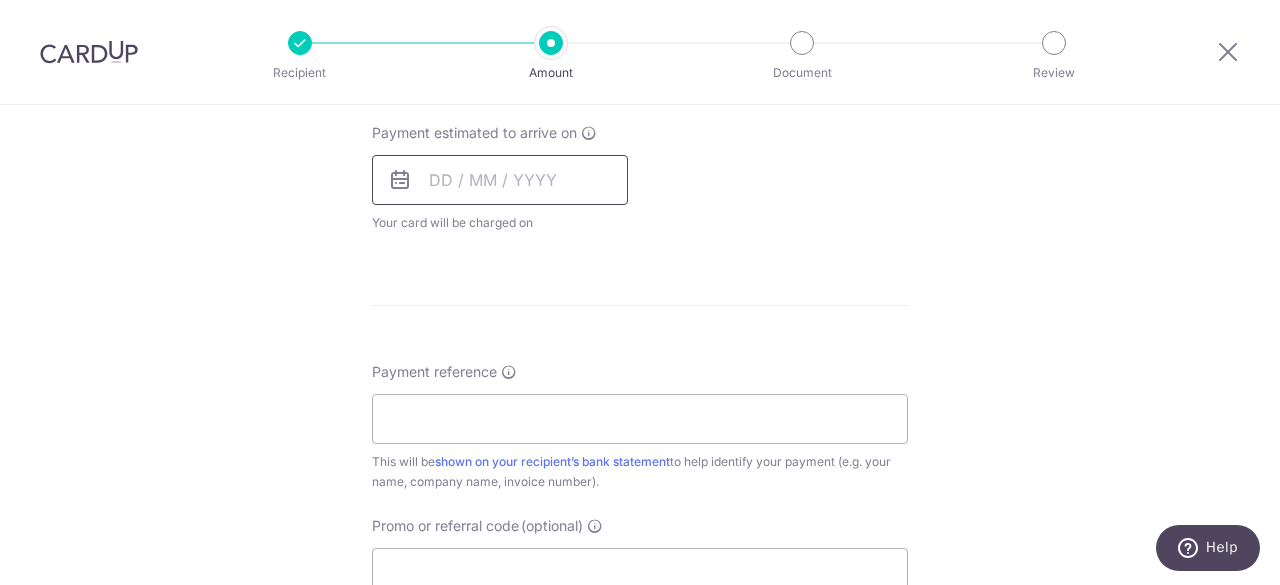 scroll, scrollTop: 910, scrollLeft: 0, axis: vertical 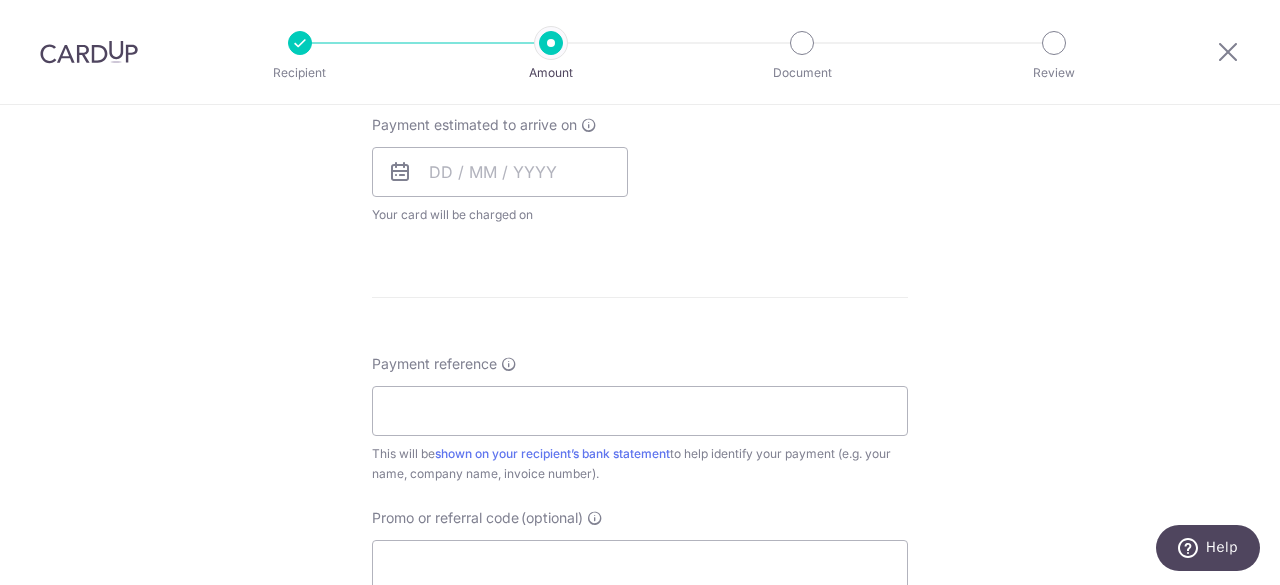 click on "Your card will be charged on   for the first payment" at bounding box center (500, 215) 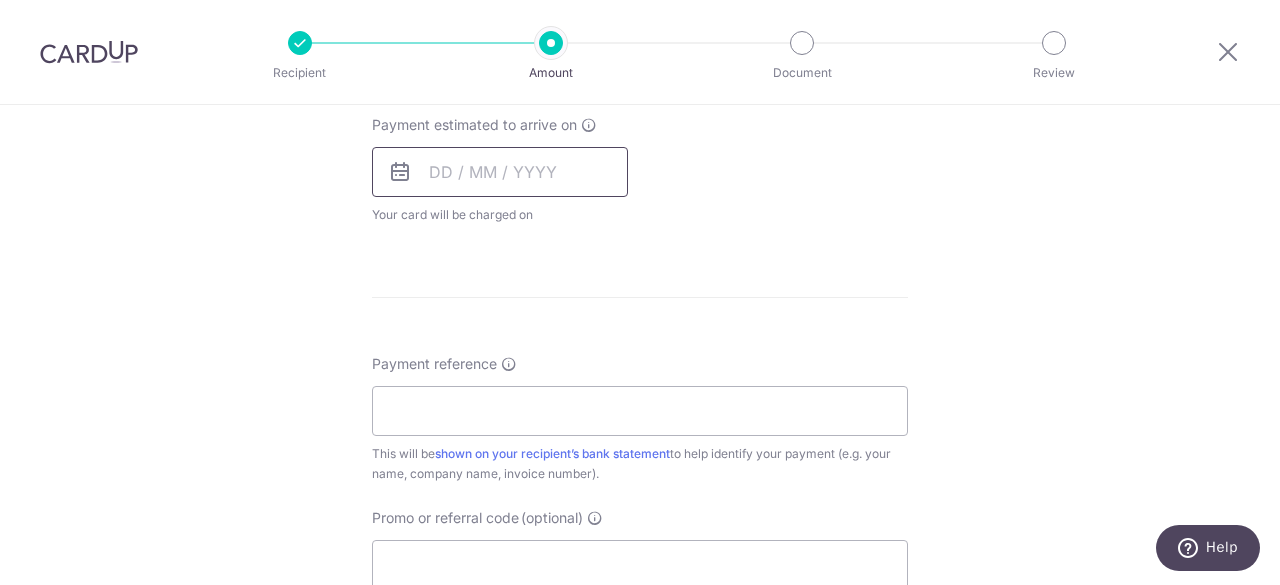 click at bounding box center [500, 172] 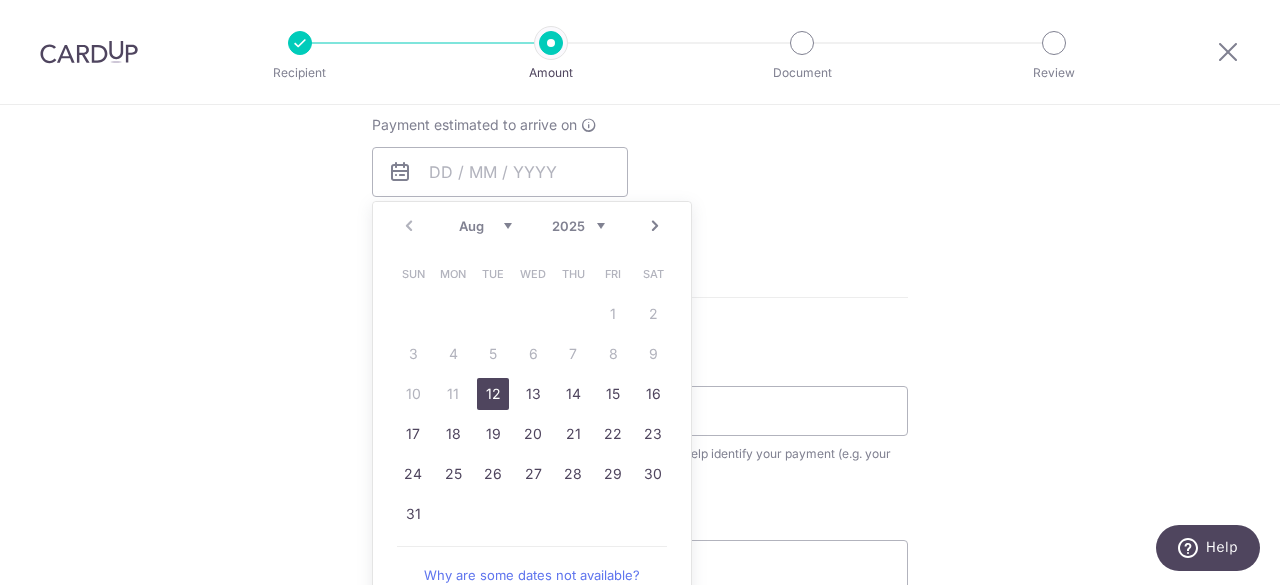click on "12" at bounding box center (493, 394) 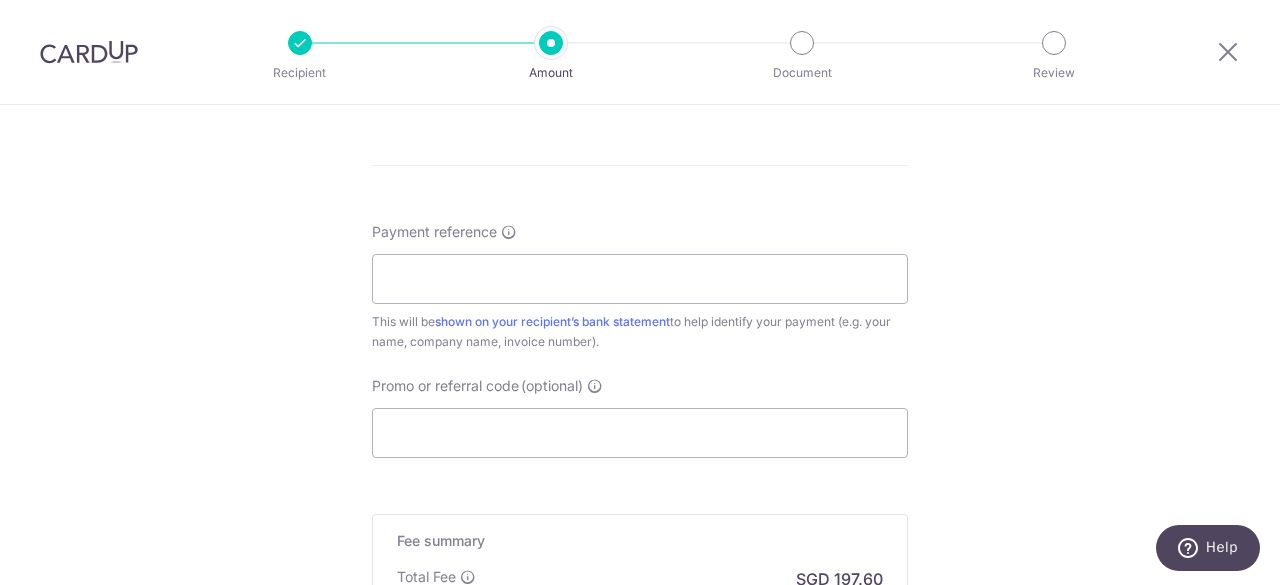 scroll, scrollTop: 1127, scrollLeft: 0, axis: vertical 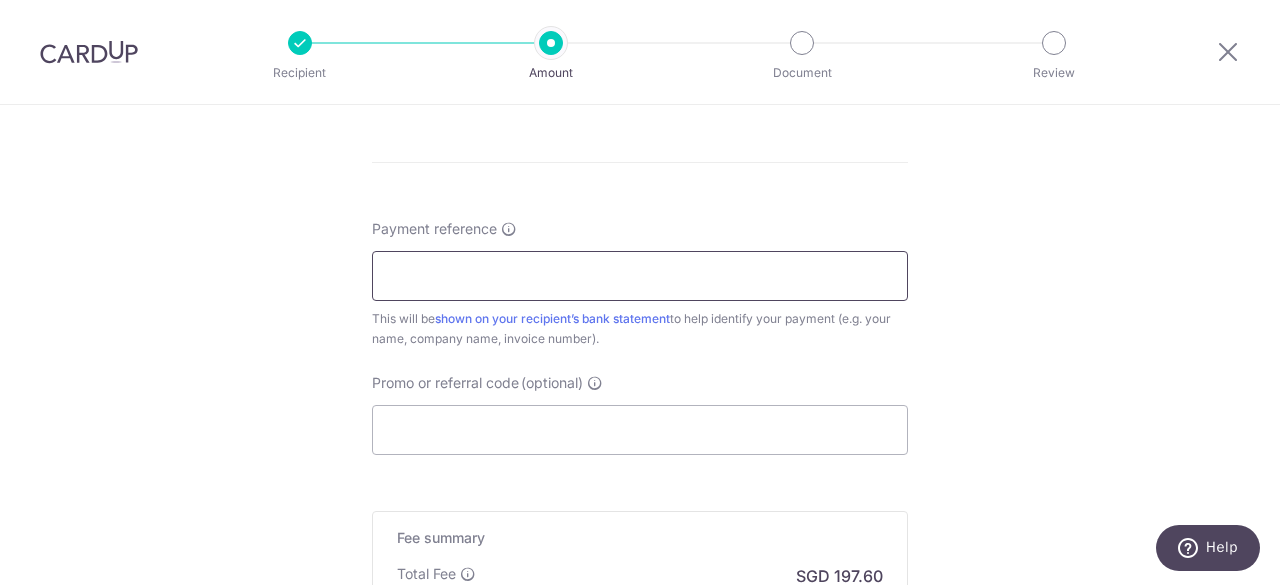 click on "Payment reference" at bounding box center [640, 276] 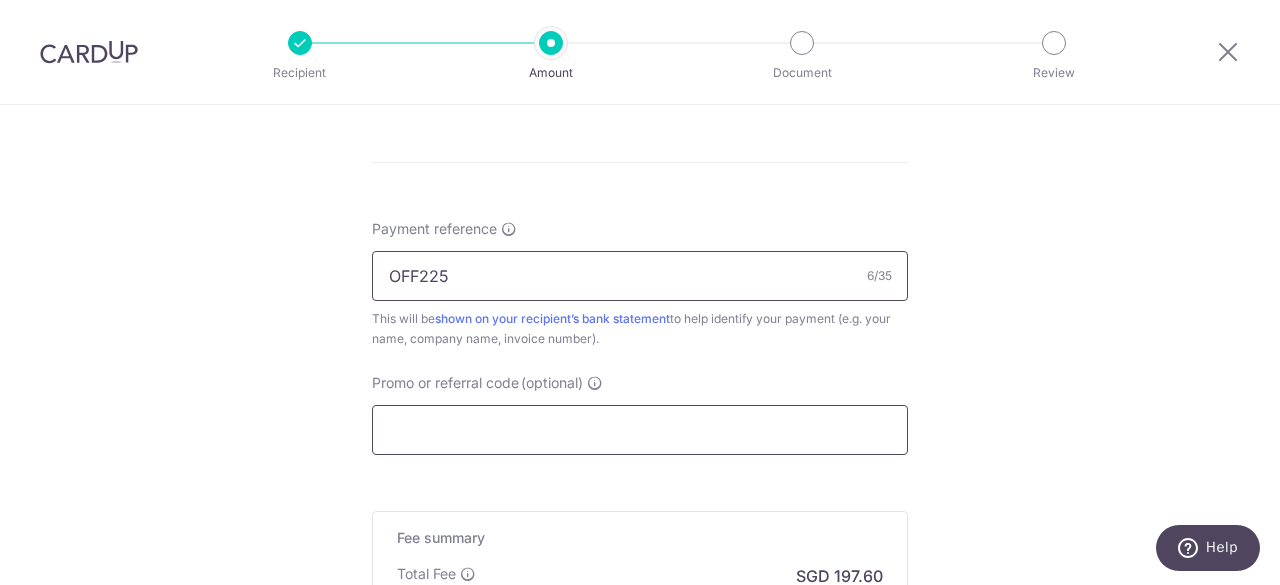 type on "OFF225" 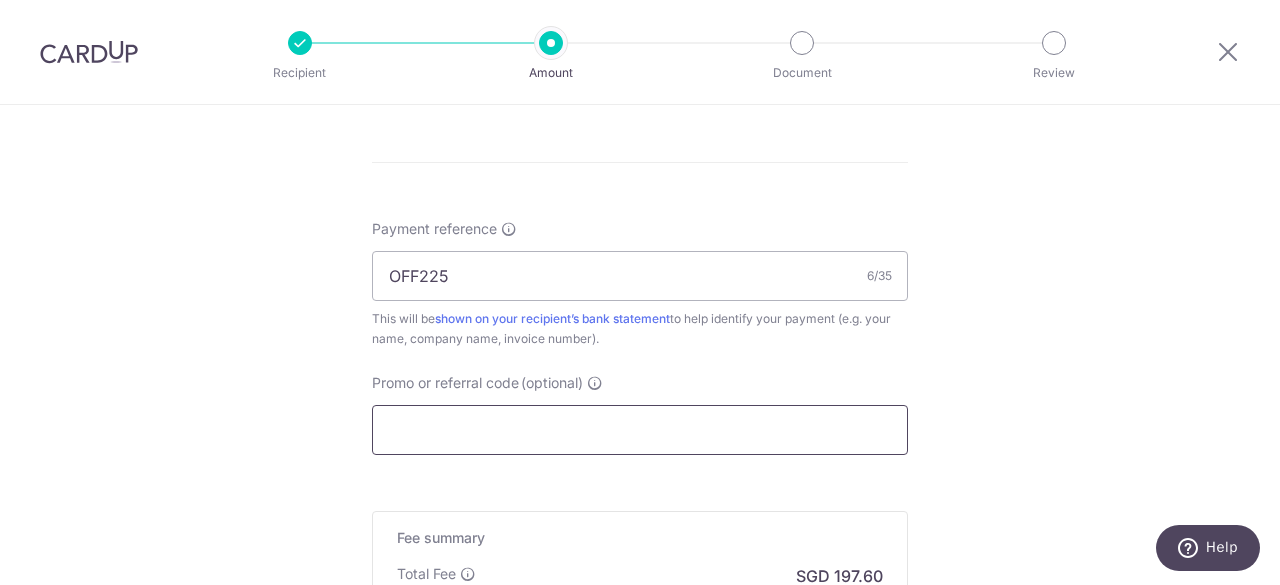 click on "Promo or referral code
(optional)" at bounding box center [640, 430] 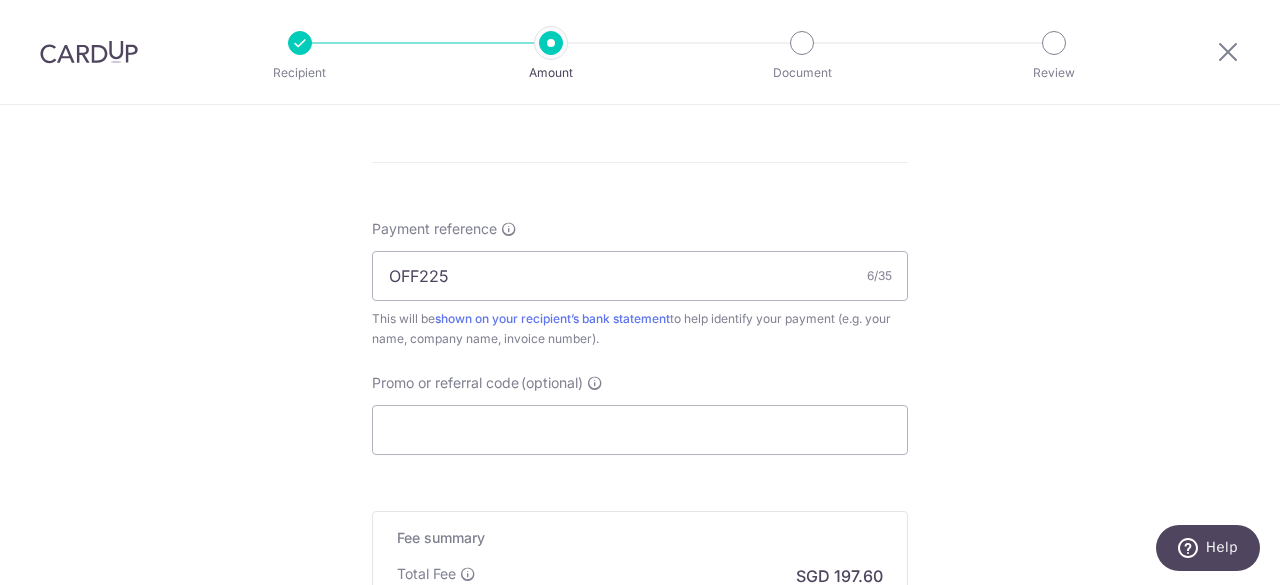 click on "(optional)" at bounding box center [552, 383] 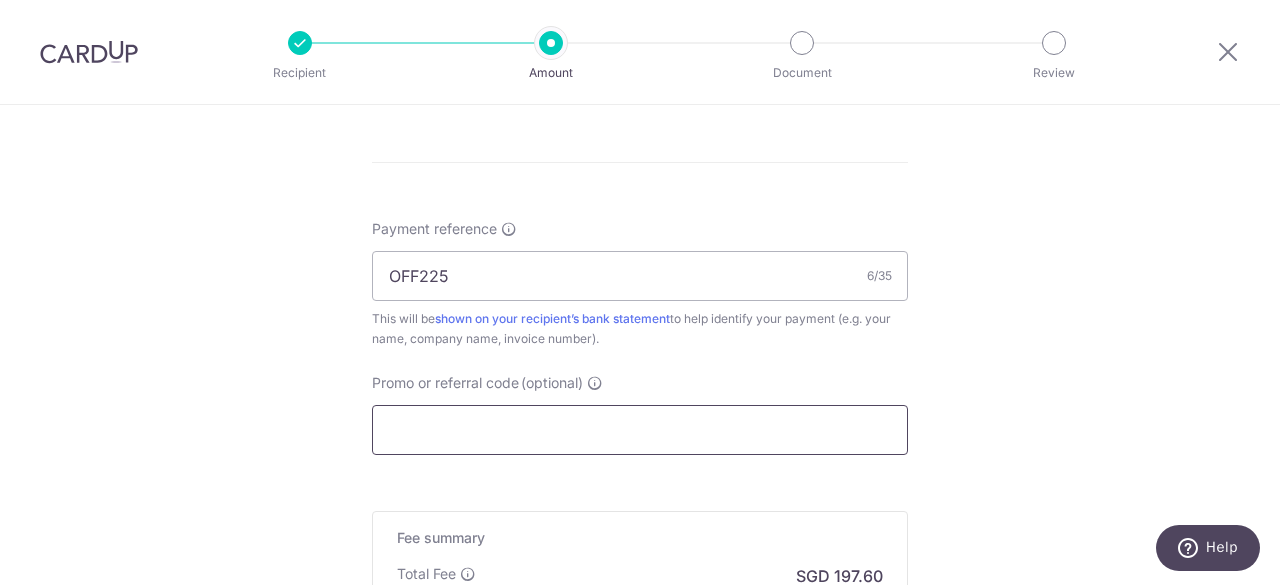 click on "Promo or referral code
(optional)" at bounding box center [640, 430] 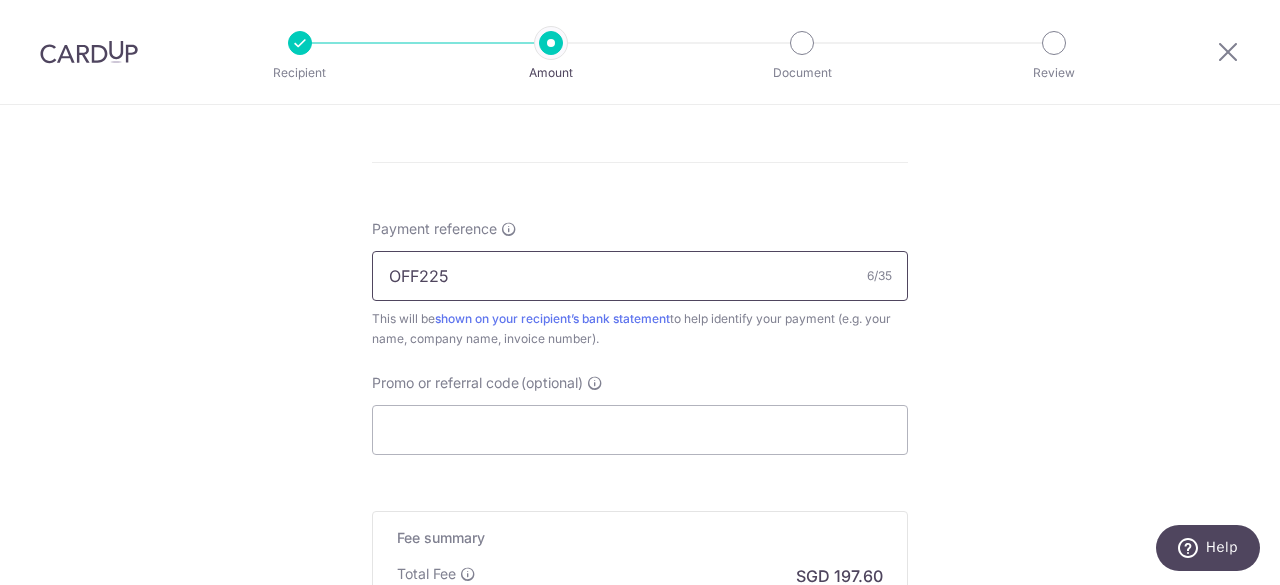 drag, startPoint x: 524, startPoint y: 275, endPoint x: 284, endPoint y: 272, distance: 240.01875 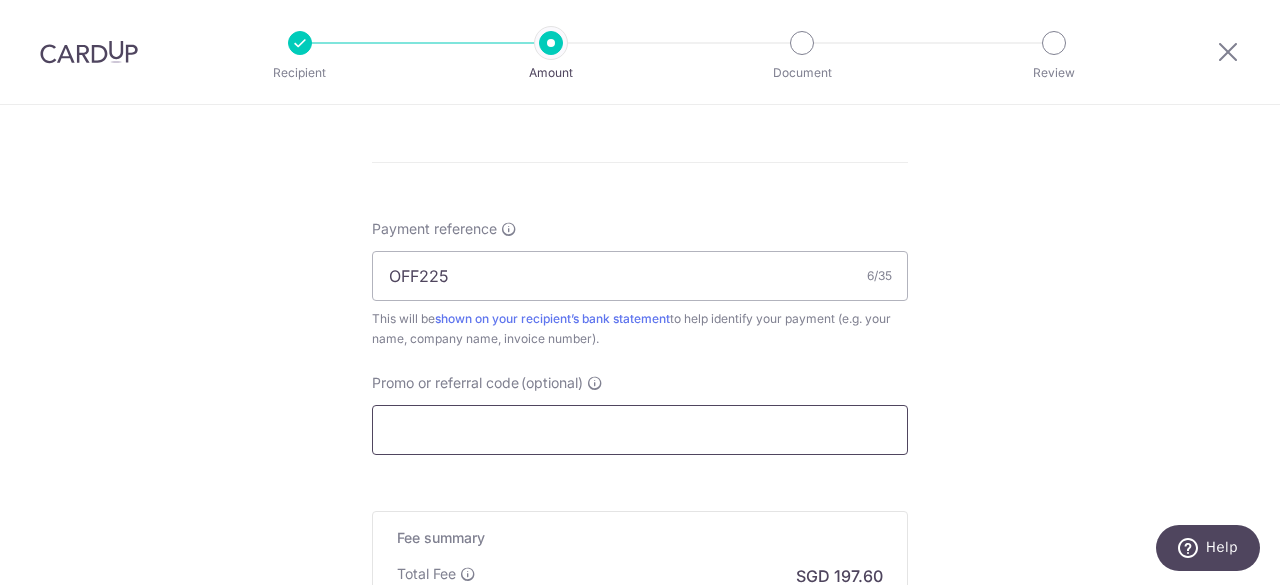 click on "Promo or referral code
(optional)" at bounding box center [640, 430] 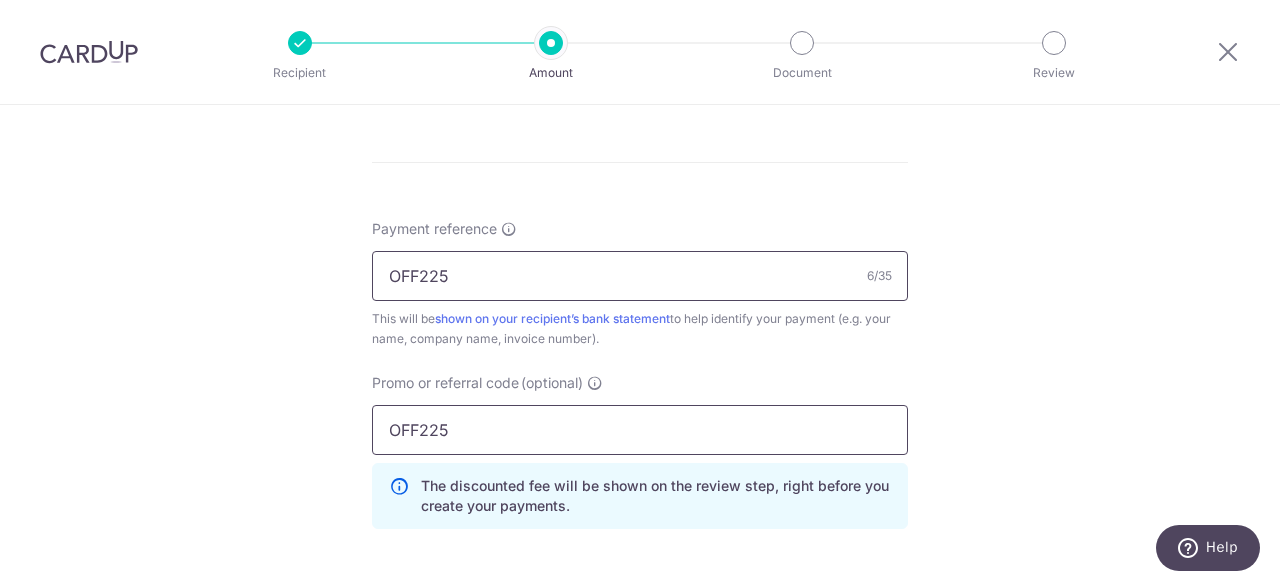 type on "OFF225" 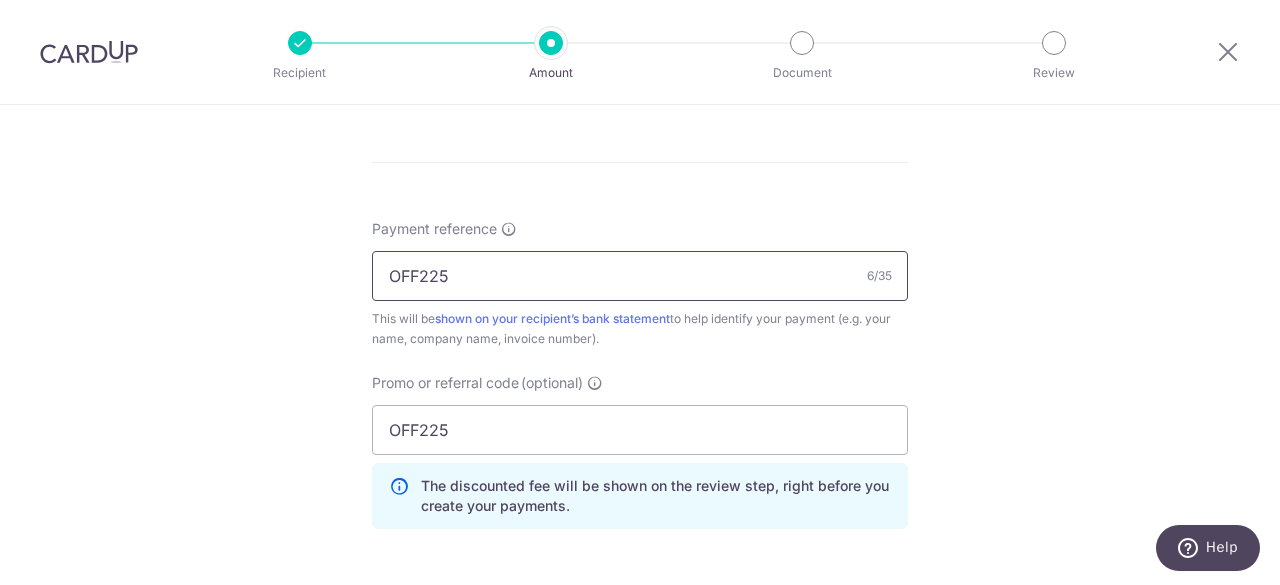 drag, startPoint x: 508, startPoint y: 265, endPoint x: 337, endPoint y: 241, distance: 172.676 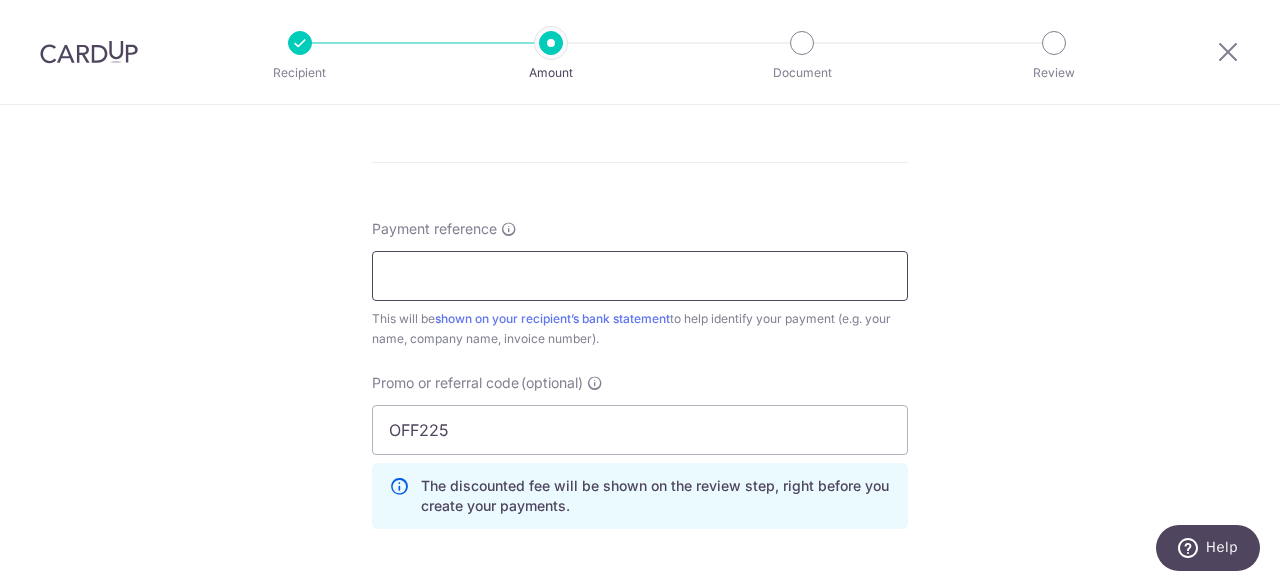 type on "u" 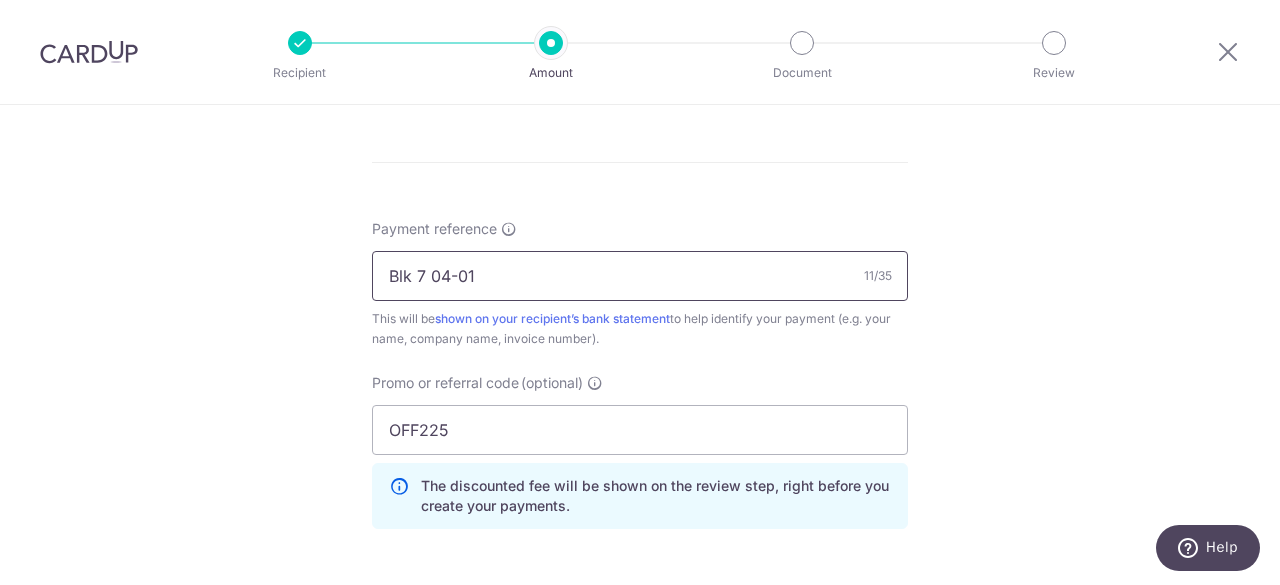 click on "Blk 7 04-01" at bounding box center [640, 276] 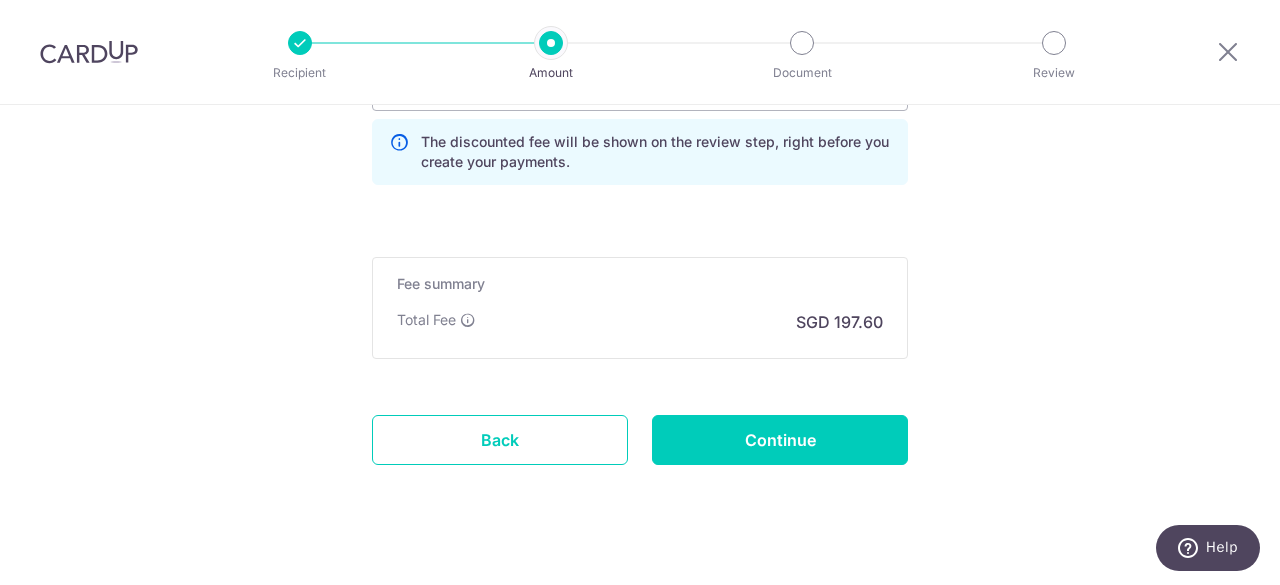 scroll, scrollTop: 1477, scrollLeft: 0, axis: vertical 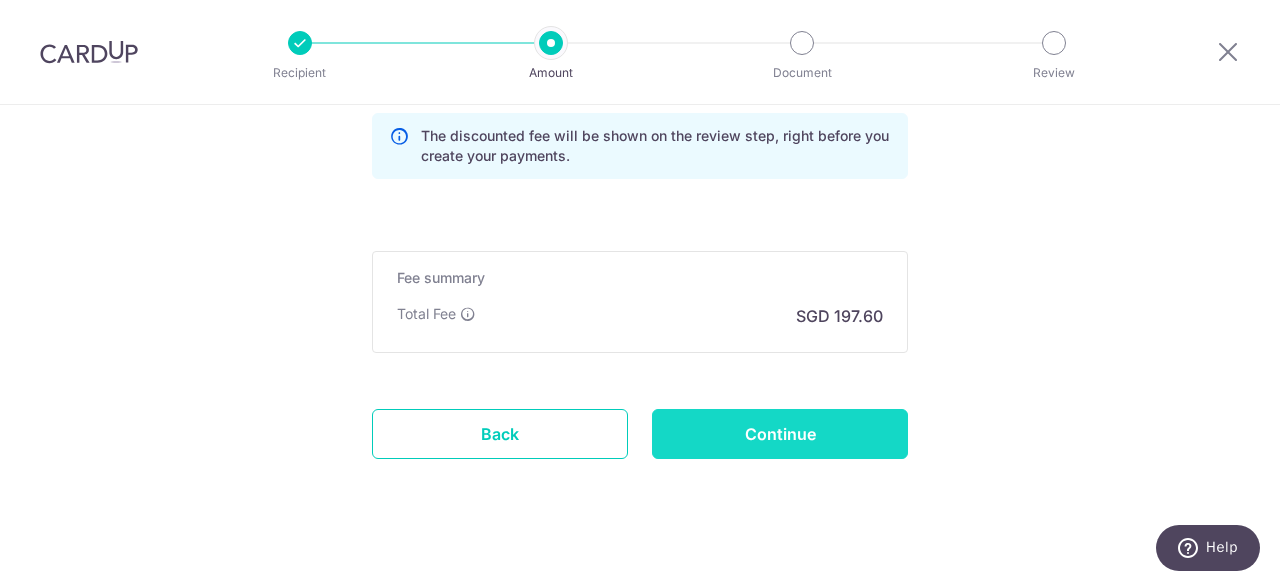 click on "Continue" at bounding box center [780, 434] 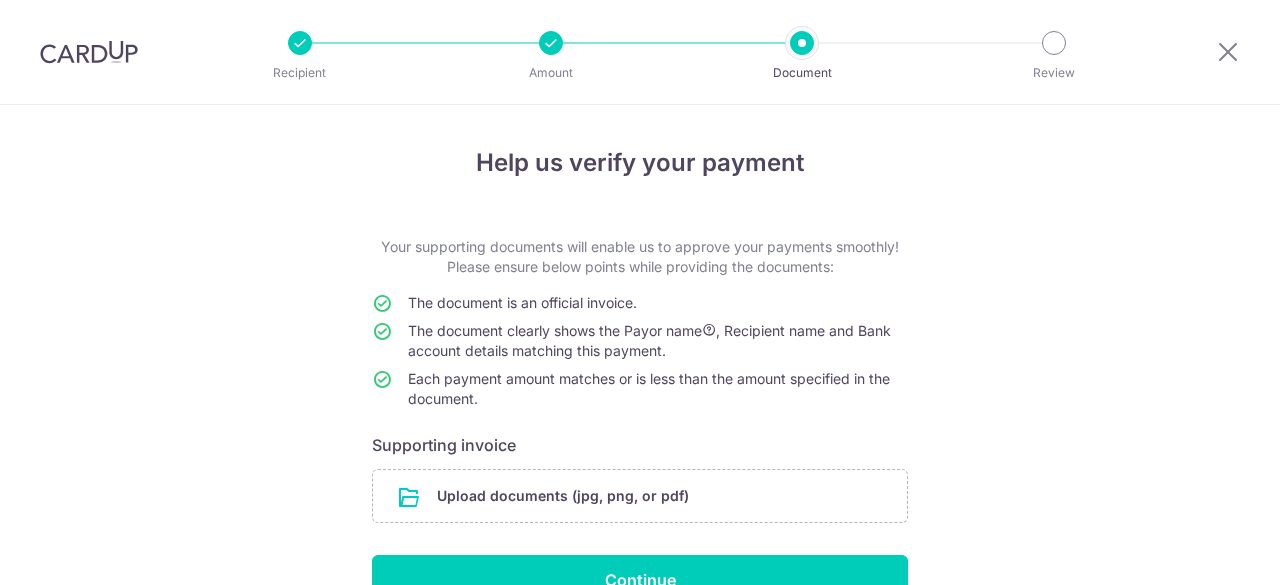 scroll, scrollTop: 0, scrollLeft: 0, axis: both 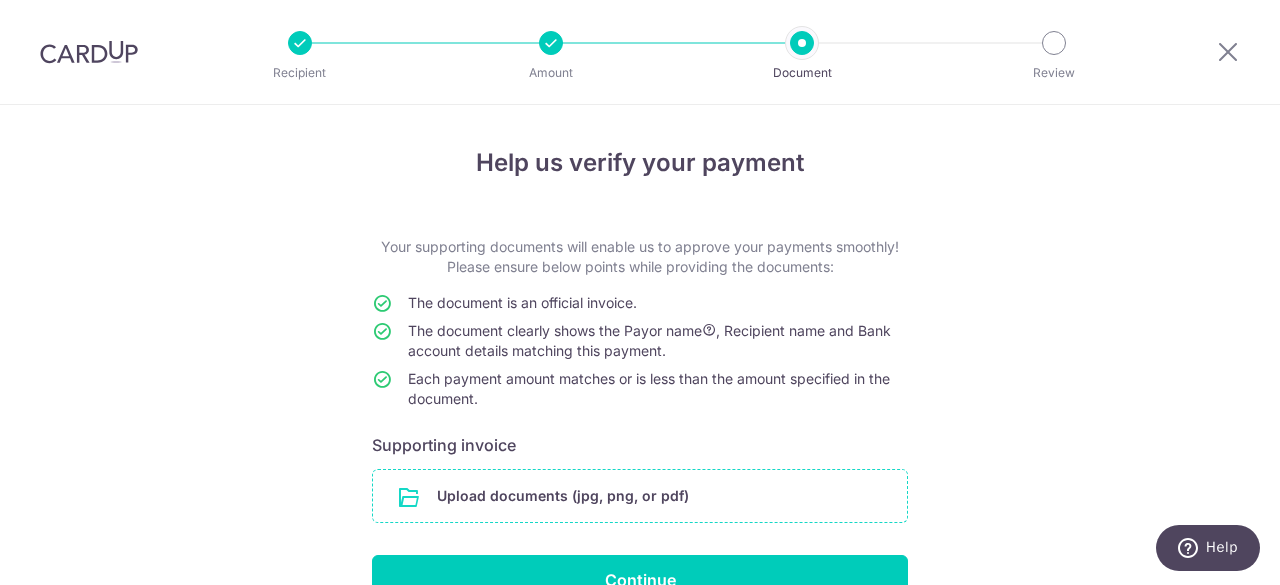 click at bounding box center [640, 496] 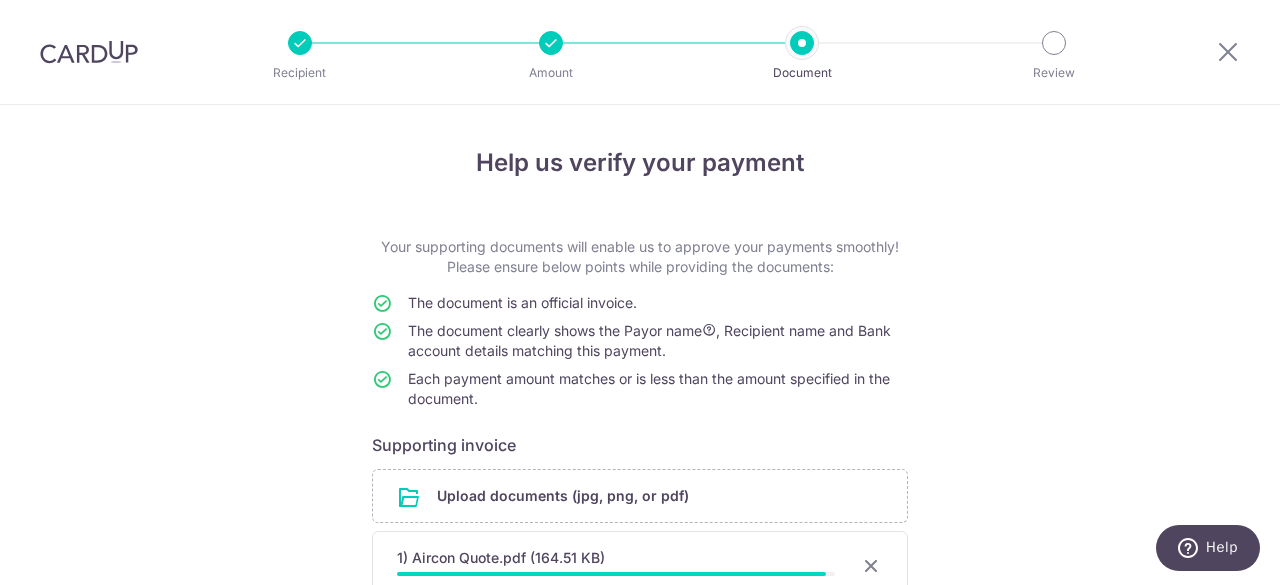 click on "Recipient Amount Document Review" at bounding box center (677, 52) 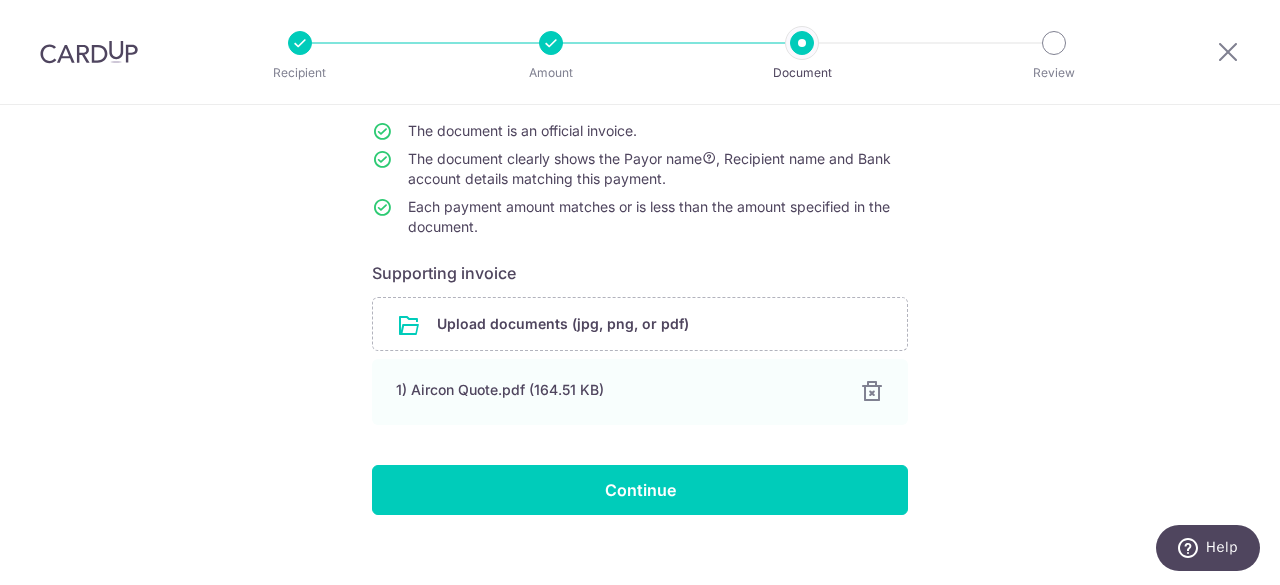 scroll, scrollTop: 194, scrollLeft: 0, axis: vertical 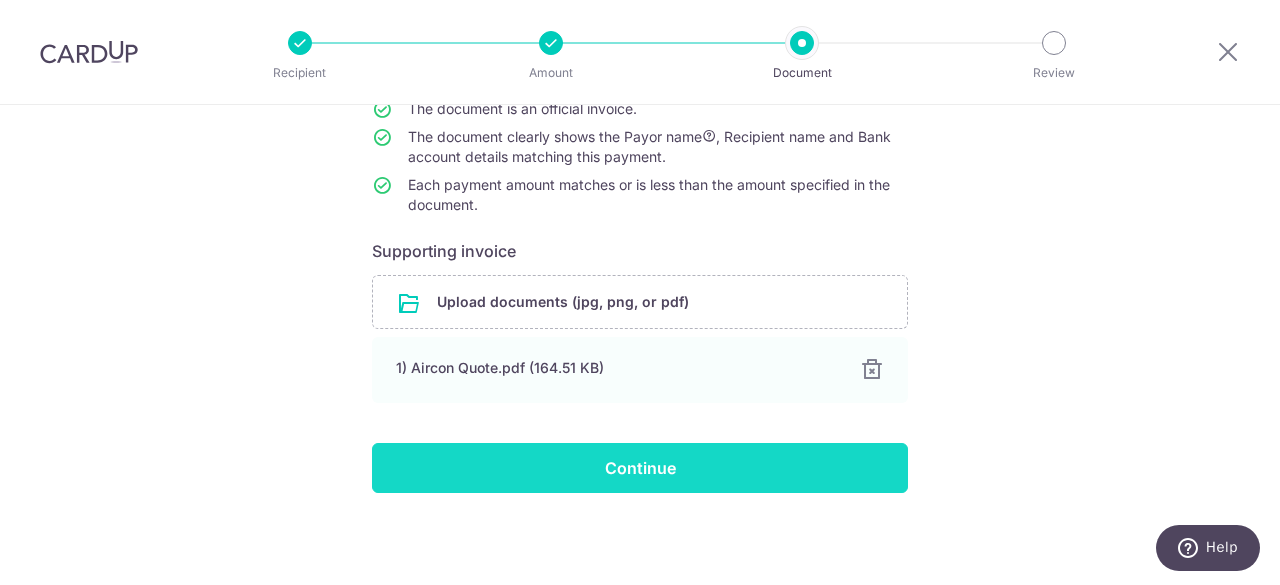 click on "Continue" at bounding box center (640, 468) 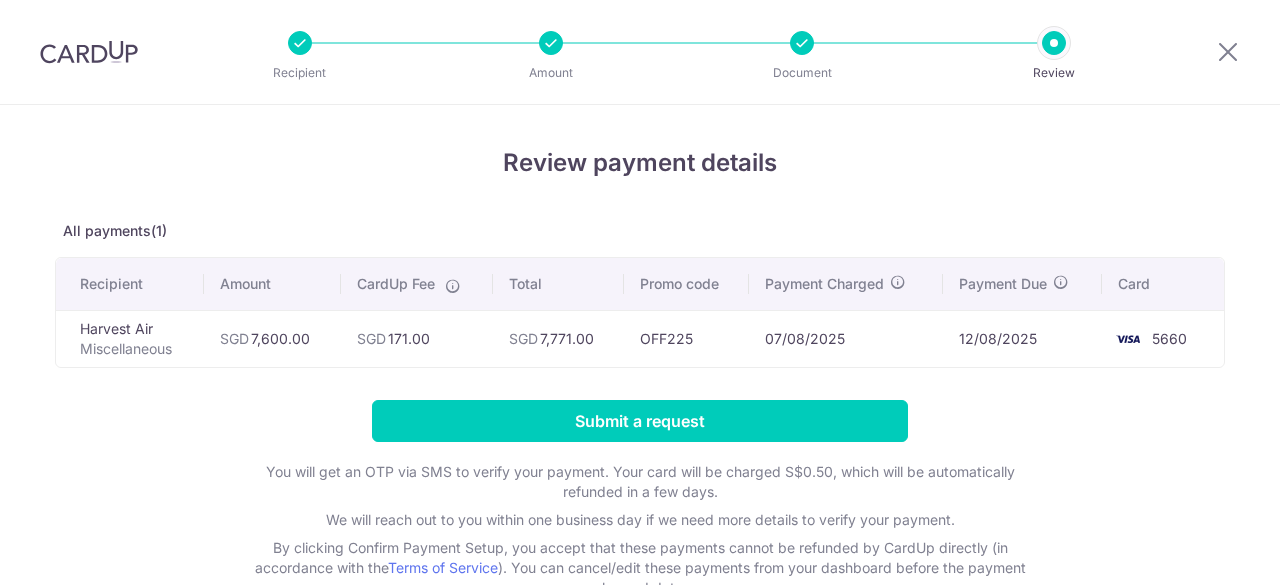 scroll, scrollTop: 0, scrollLeft: 0, axis: both 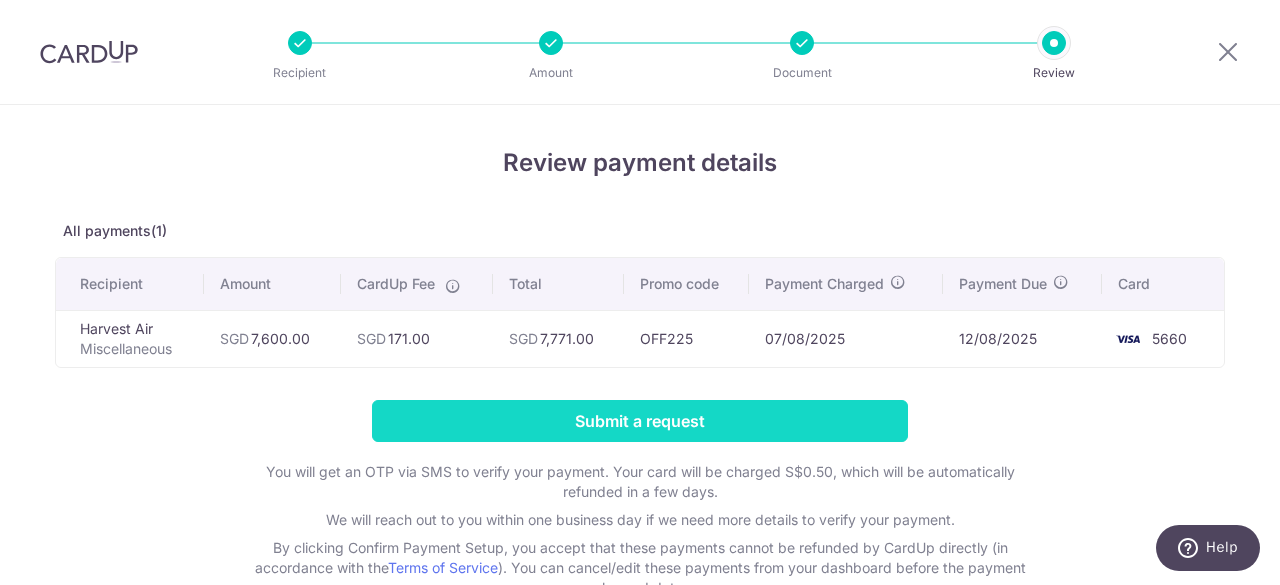 click on "Submit a request" at bounding box center (640, 421) 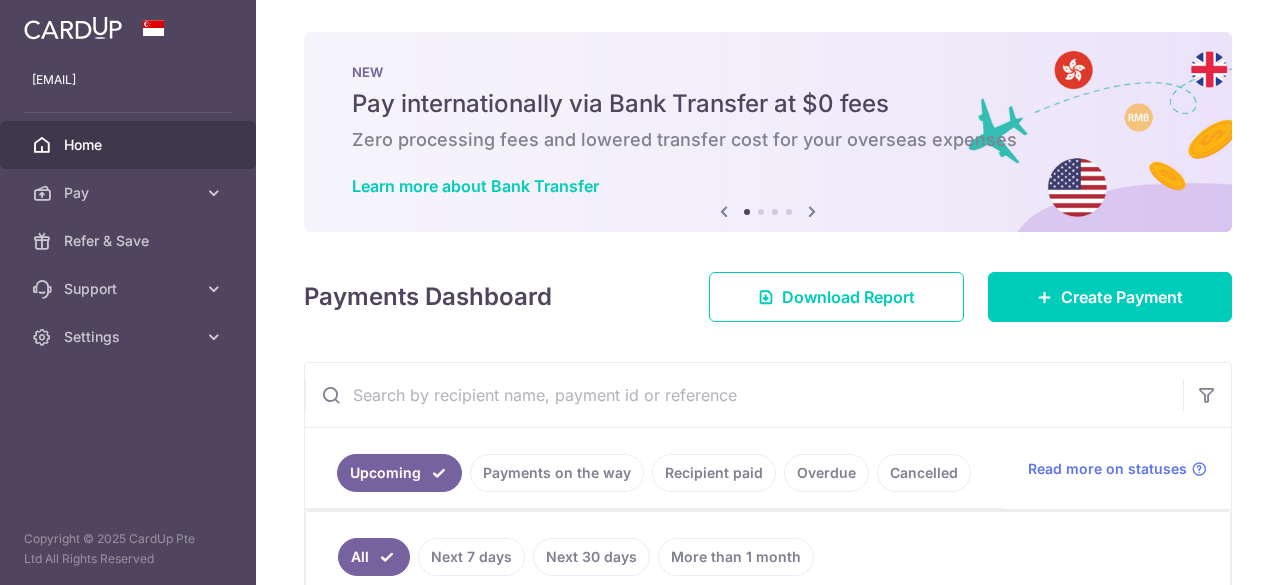 scroll, scrollTop: 0, scrollLeft: 0, axis: both 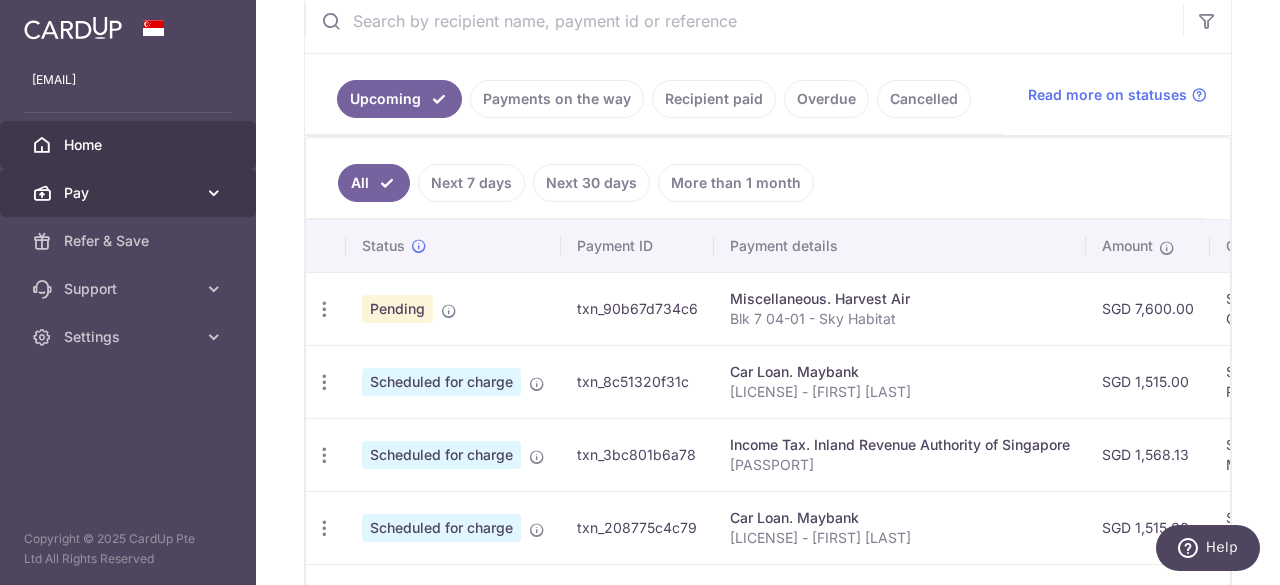 click on "Pay" at bounding box center (130, 193) 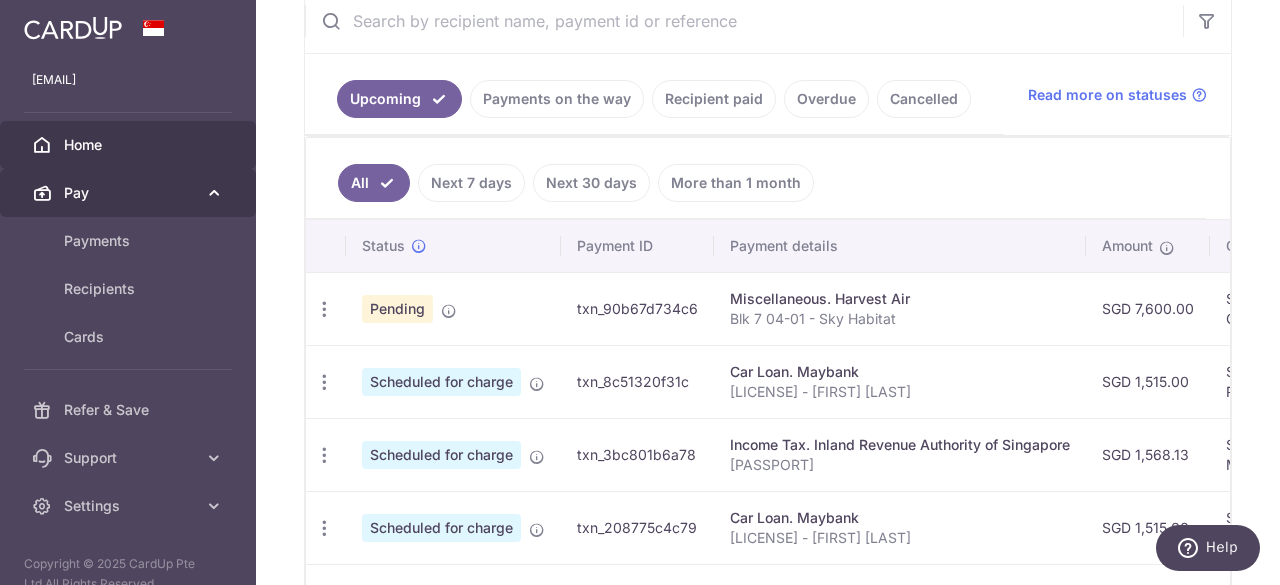 click at bounding box center (214, 193) 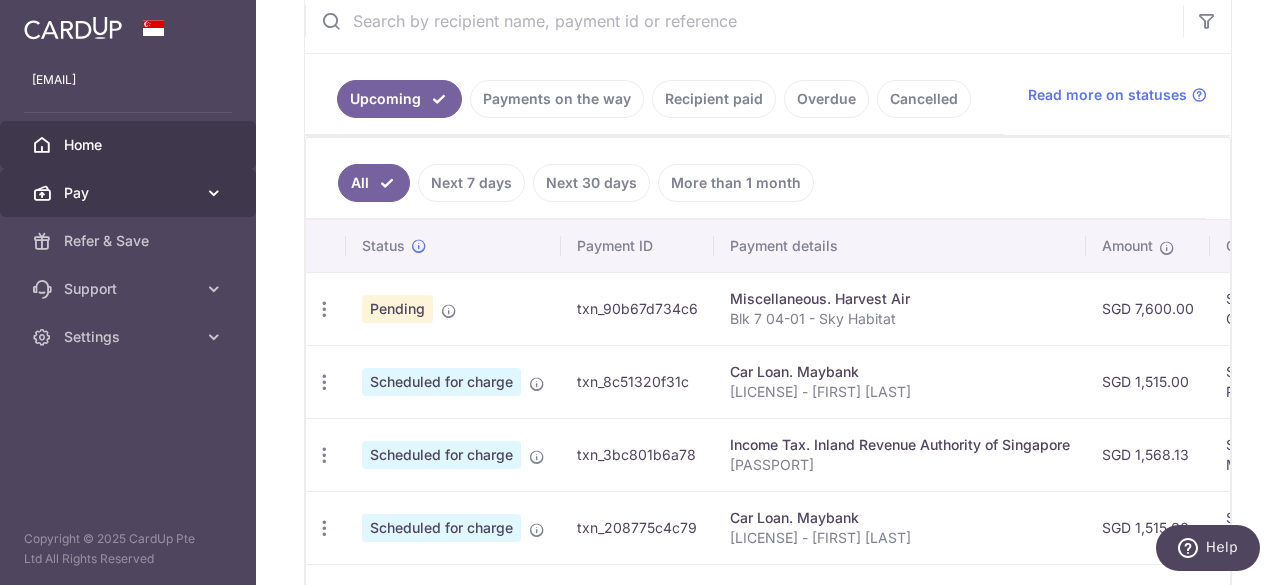 click at bounding box center [214, 193] 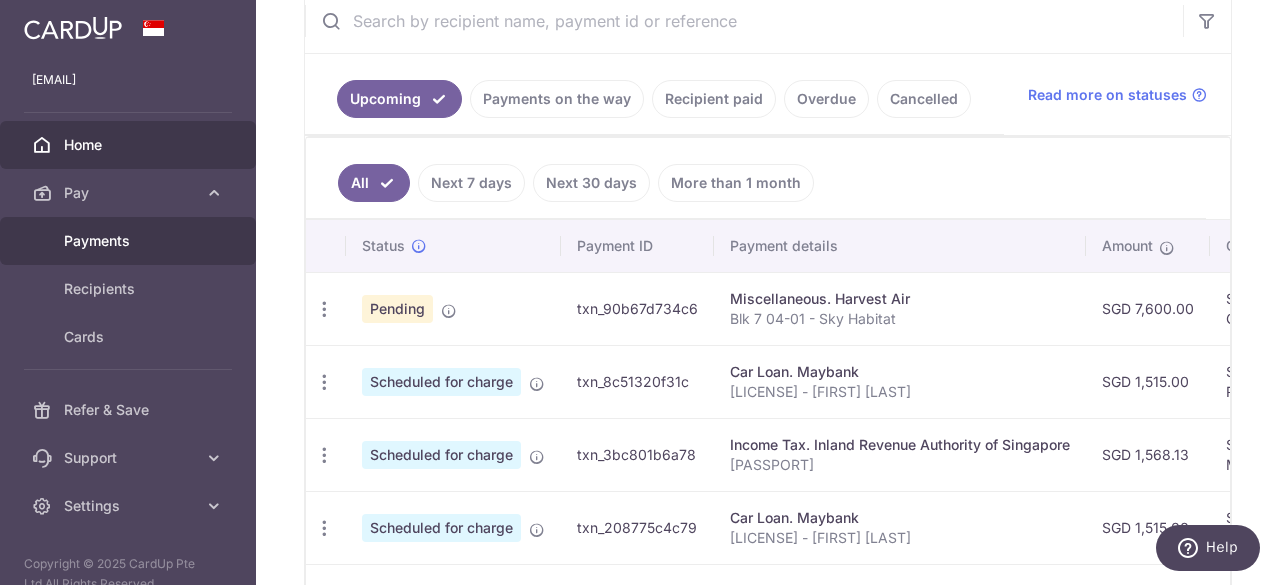 click on "Payments" at bounding box center (128, 241) 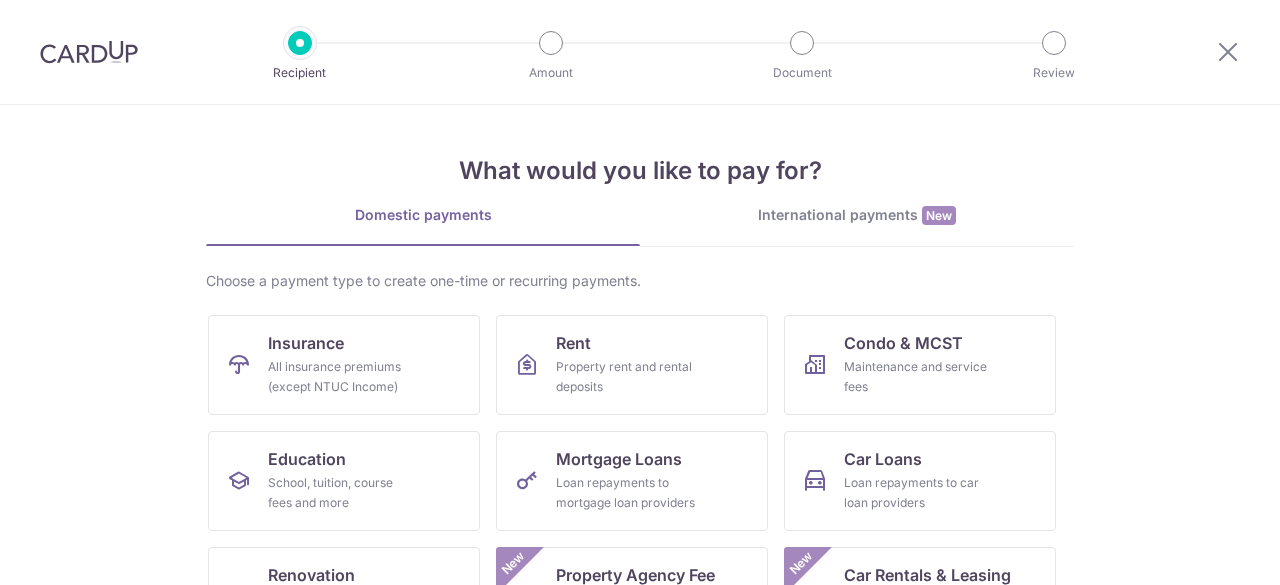 scroll, scrollTop: 0, scrollLeft: 0, axis: both 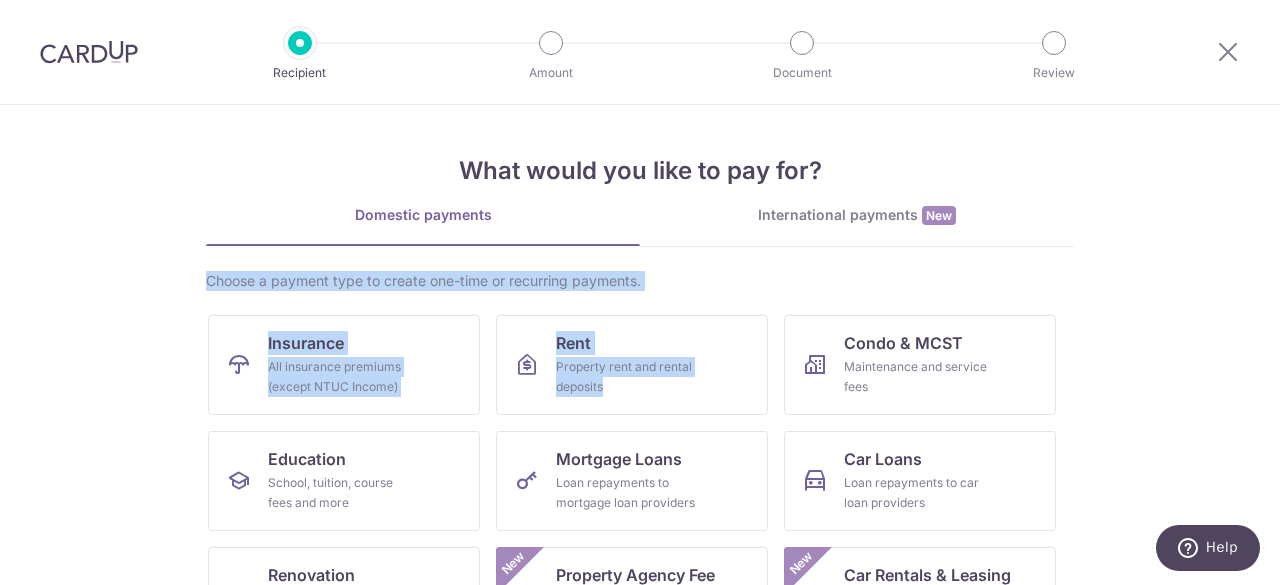 drag, startPoint x: 1268, startPoint y: 216, endPoint x: 1279, endPoint y: 311, distance: 95.63472 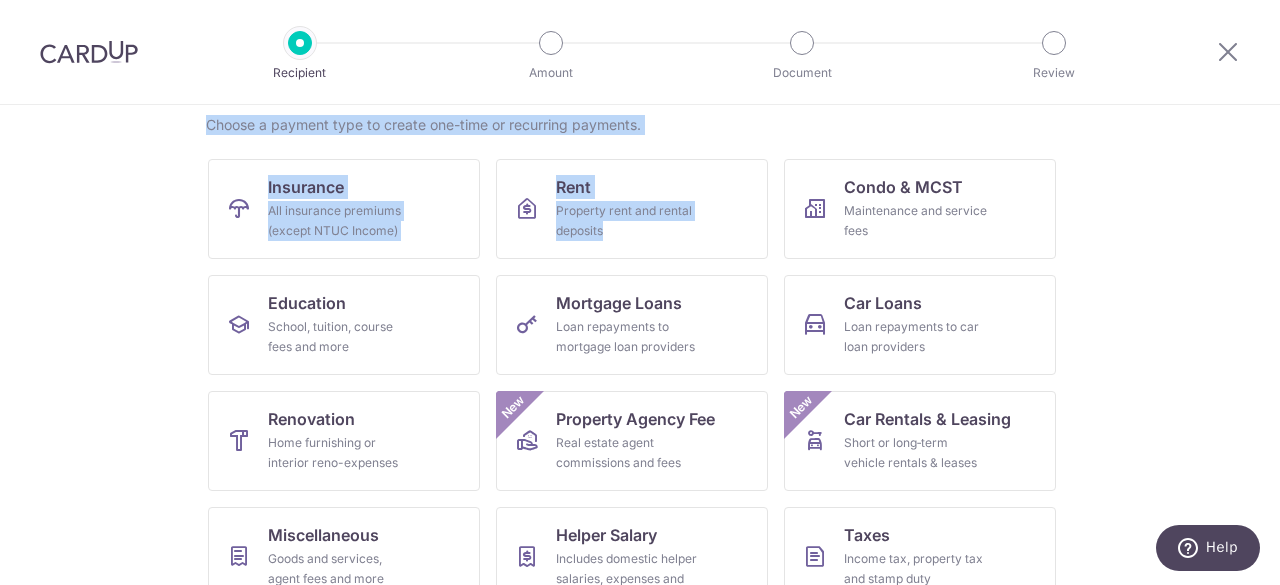 scroll, scrollTop: 156, scrollLeft: 0, axis: vertical 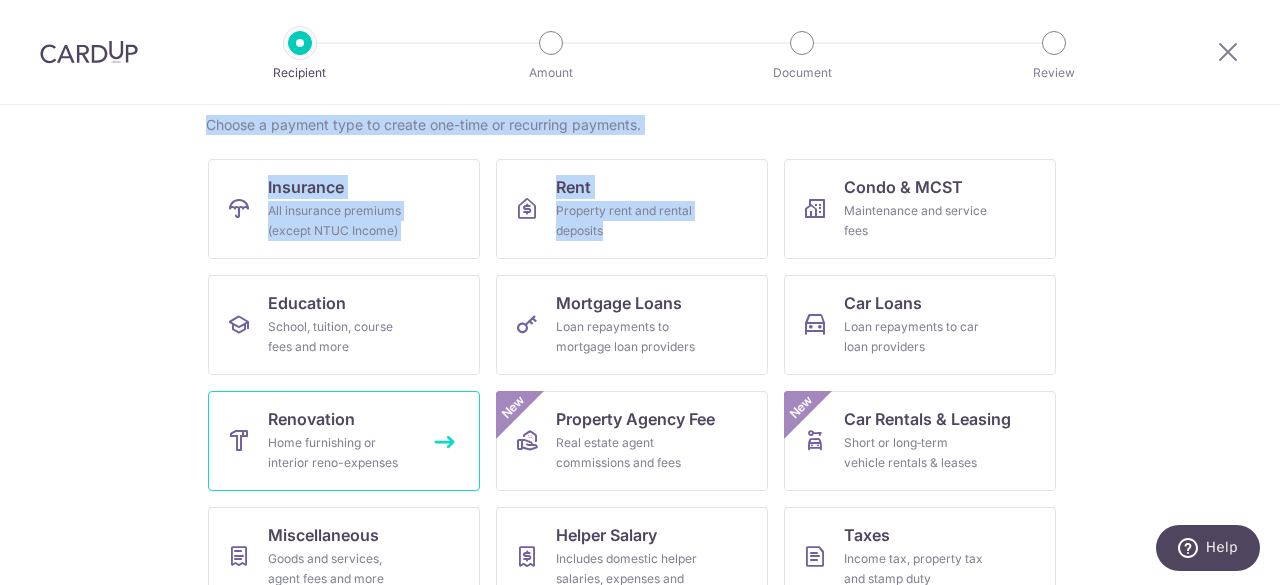 click on "Renovation Home furnishing or interior reno-expenses" at bounding box center [344, 441] 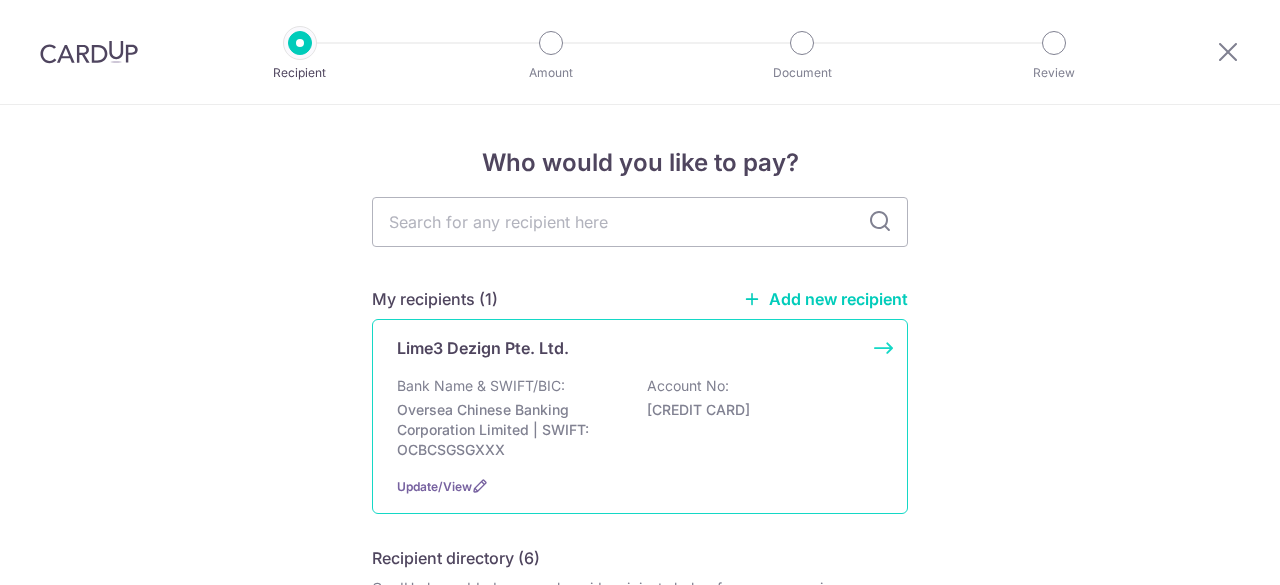 scroll, scrollTop: 0, scrollLeft: 0, axis: both 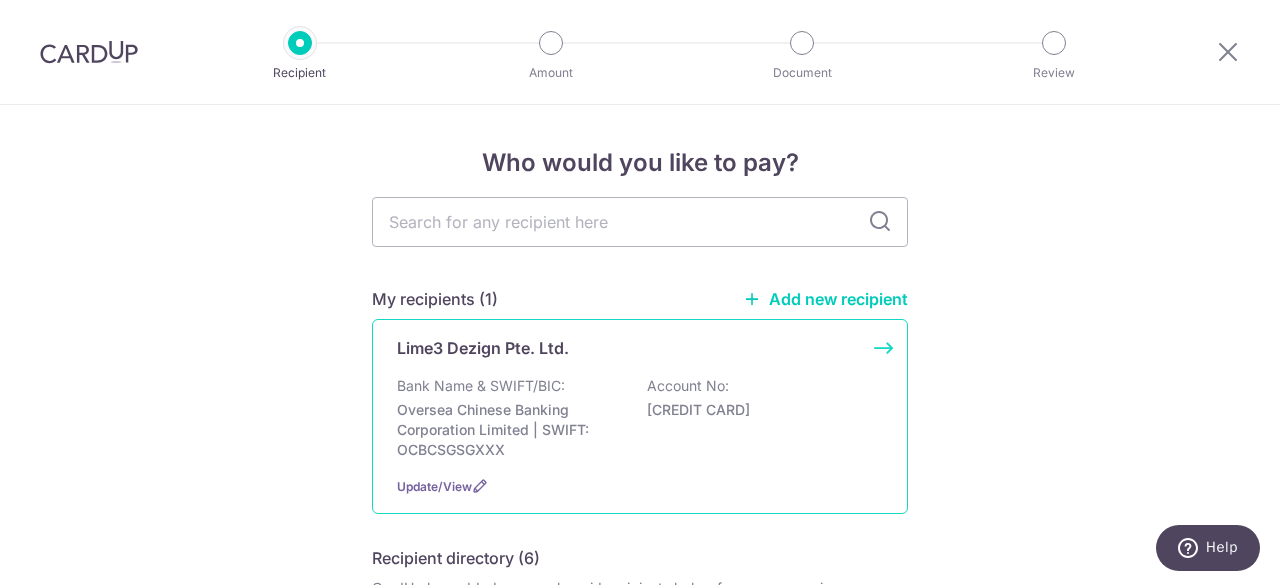 click on "Lime3 Dezign Pte. Ltd." at bounding box center [628, 348] 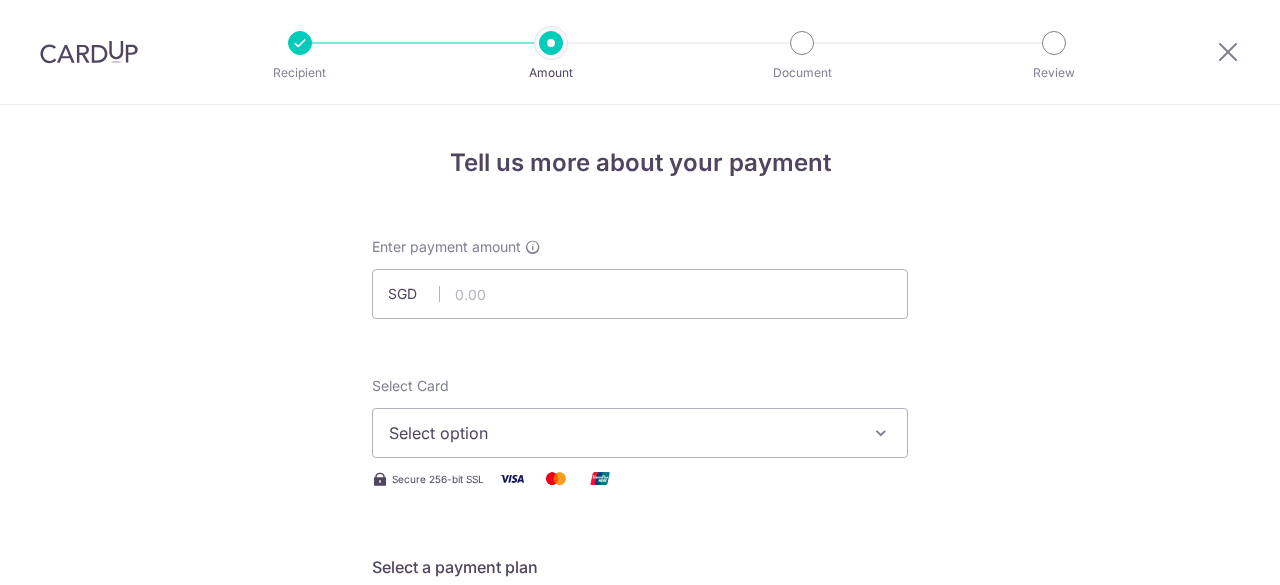 scroll, scrollTop: 0, scrollLeft: 0, axis: both 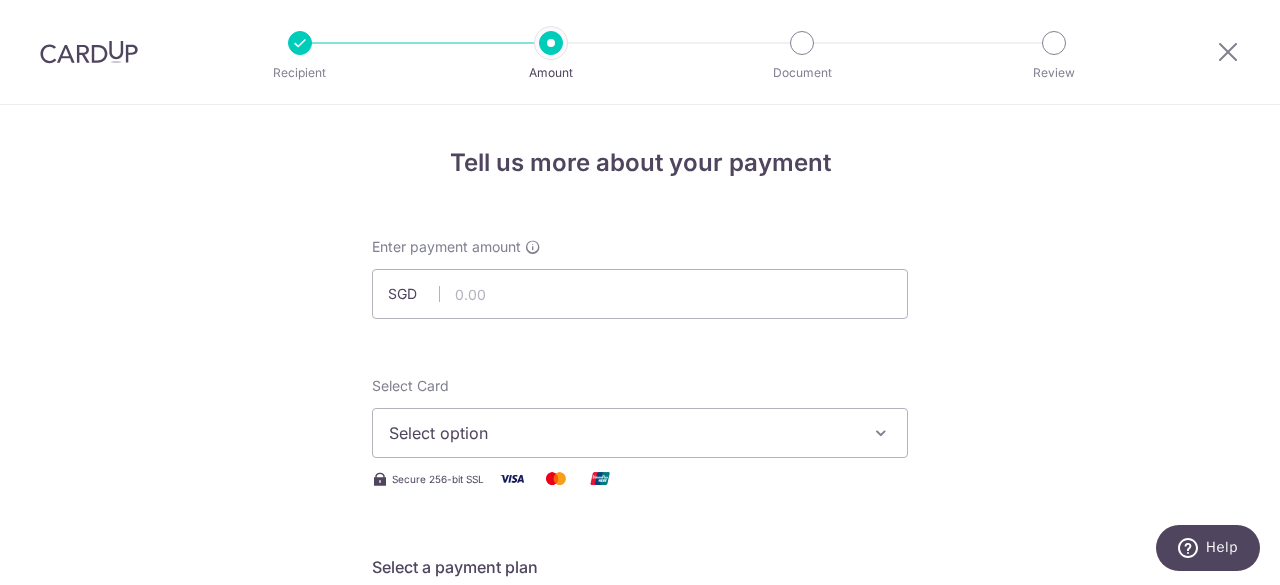 click on "Select option" at bounding box center [622, 433] 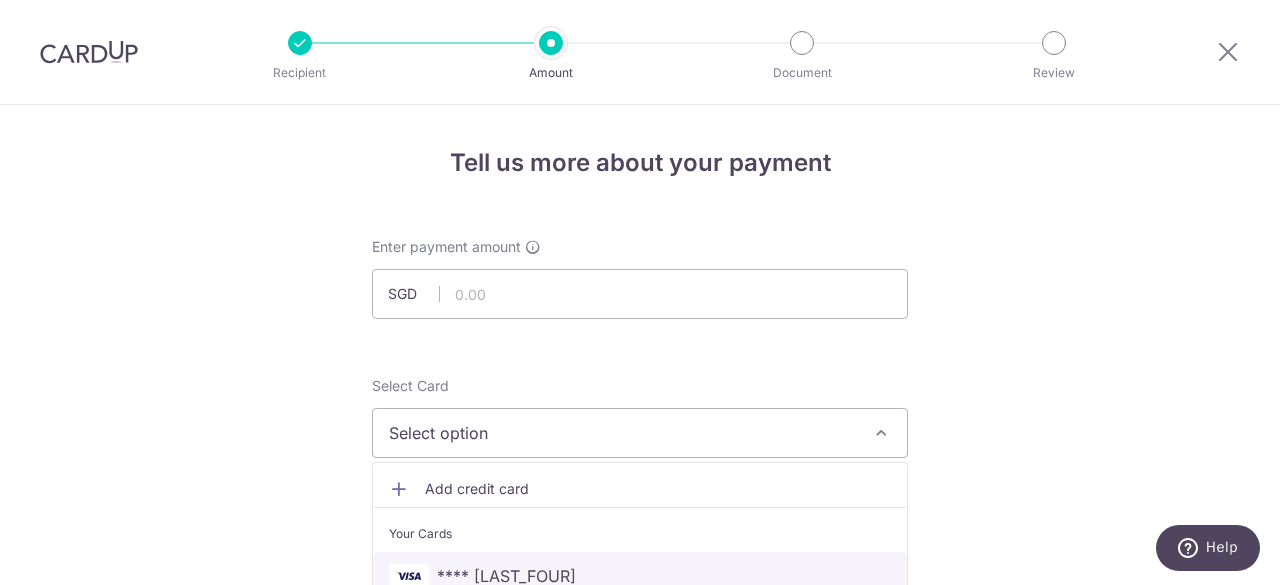 click on "**** [CARD_LAST_FOUR]" at bounding box center [640, 576] 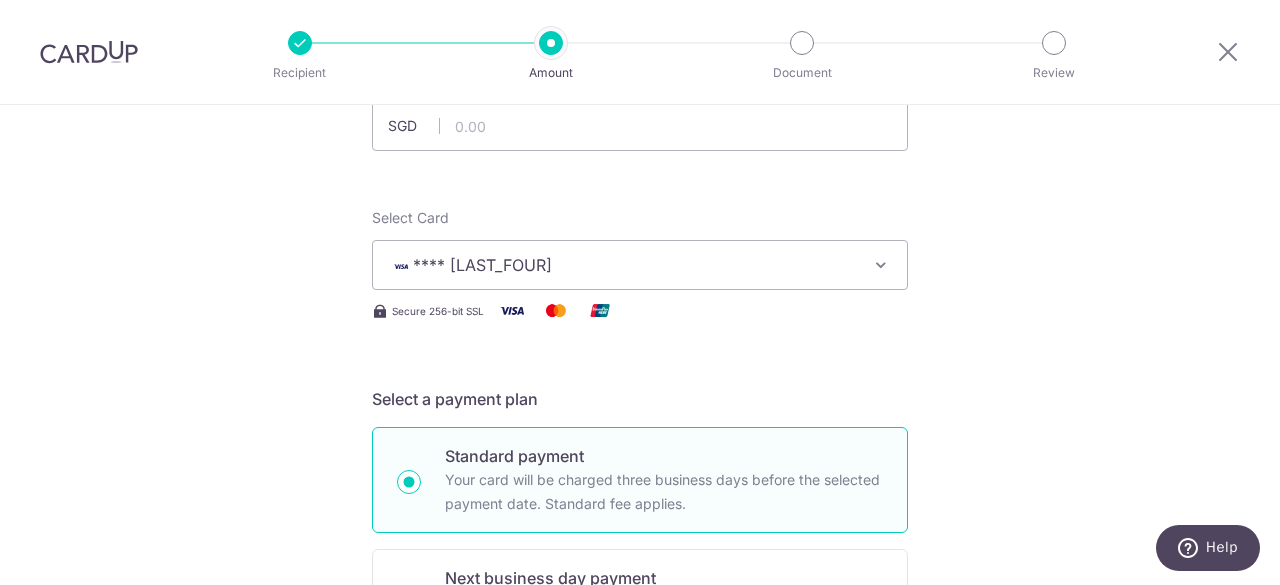 scroll, scrollTop: 0, scrollLeft: 0, axis: both 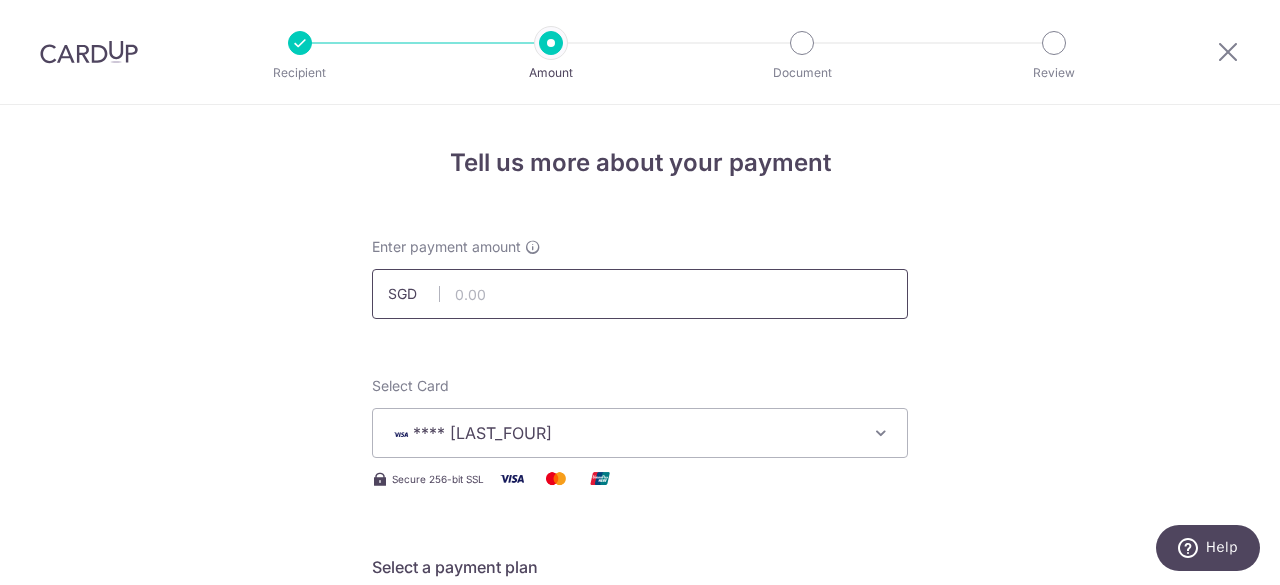 click at bounding box center [640, 294] 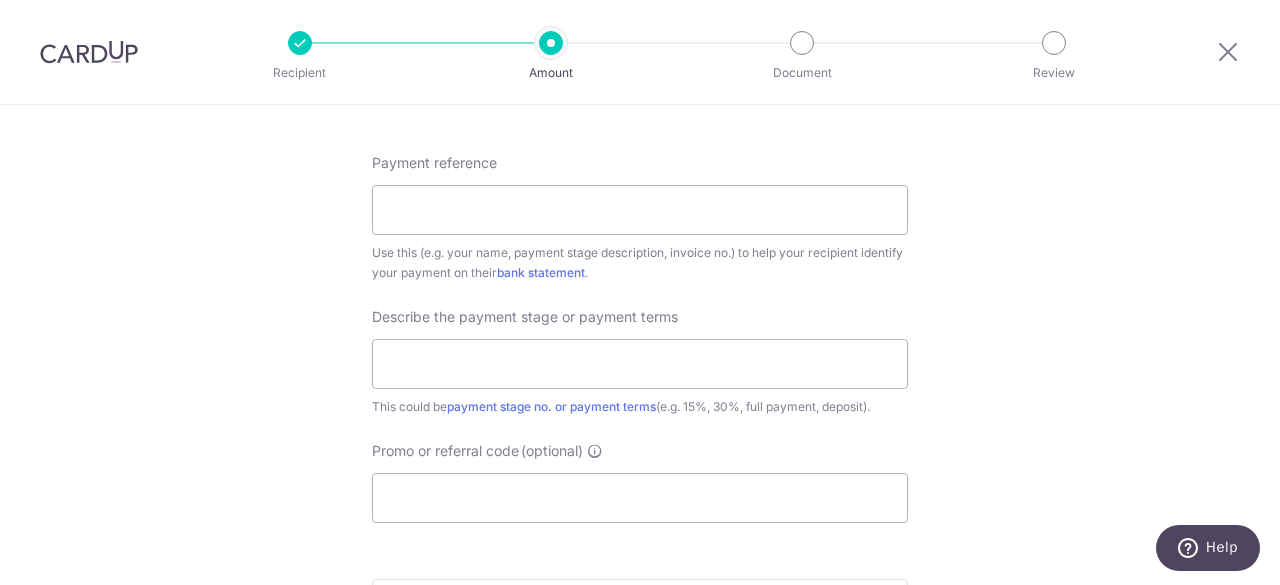 scroll, scrollTop: 1122, scrollLeft: 0, axis: vertical 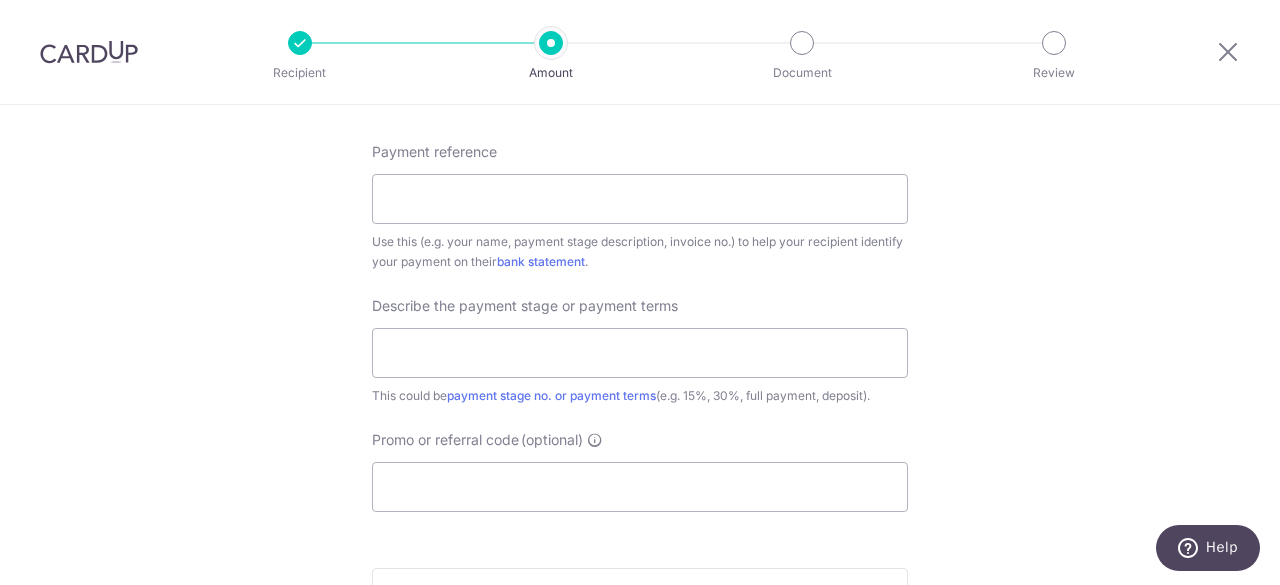 click on "Tell us more about your payment
Enter payment amount
SGD
Select Card
**** 5660
Add credit card
Your Cards
**** 5660
**** 3009
Secure 256-bit SSL
Text
New card details
Card
Secure 256-bit SSL" at bounding box center [640, -46] 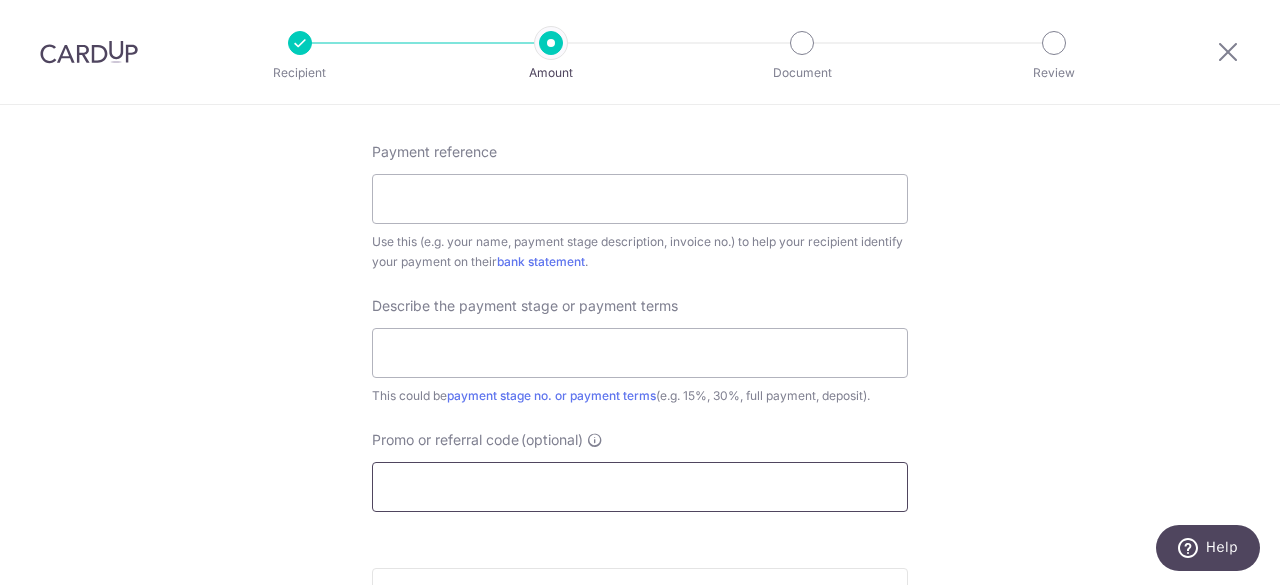 click on "Promo or referral code
(optional)" at bounding box center (640, 487) 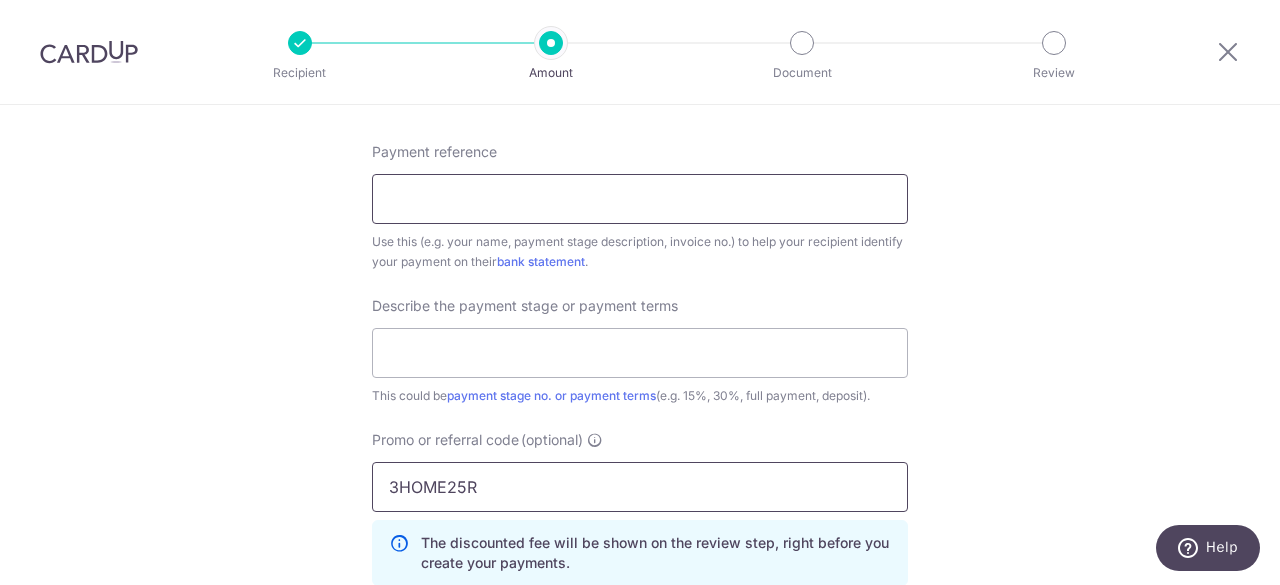 type on "3HOME25R" 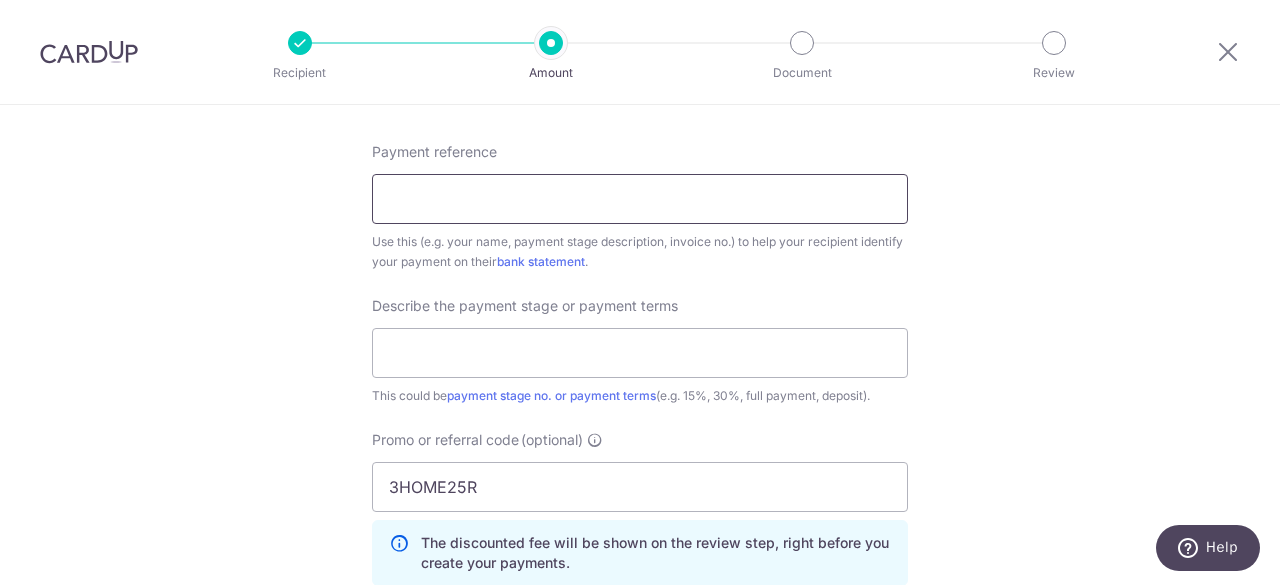 click on "Payment reference" at bounding box center (640, 199) 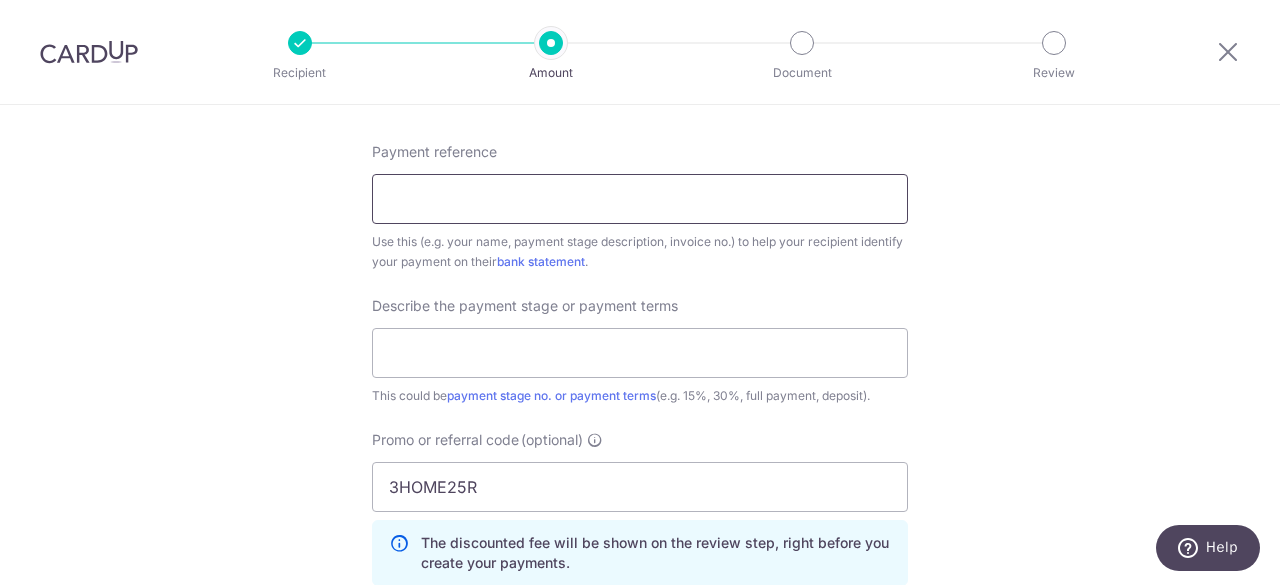 type on "Blk 7 04-01 - Sky Habitat" 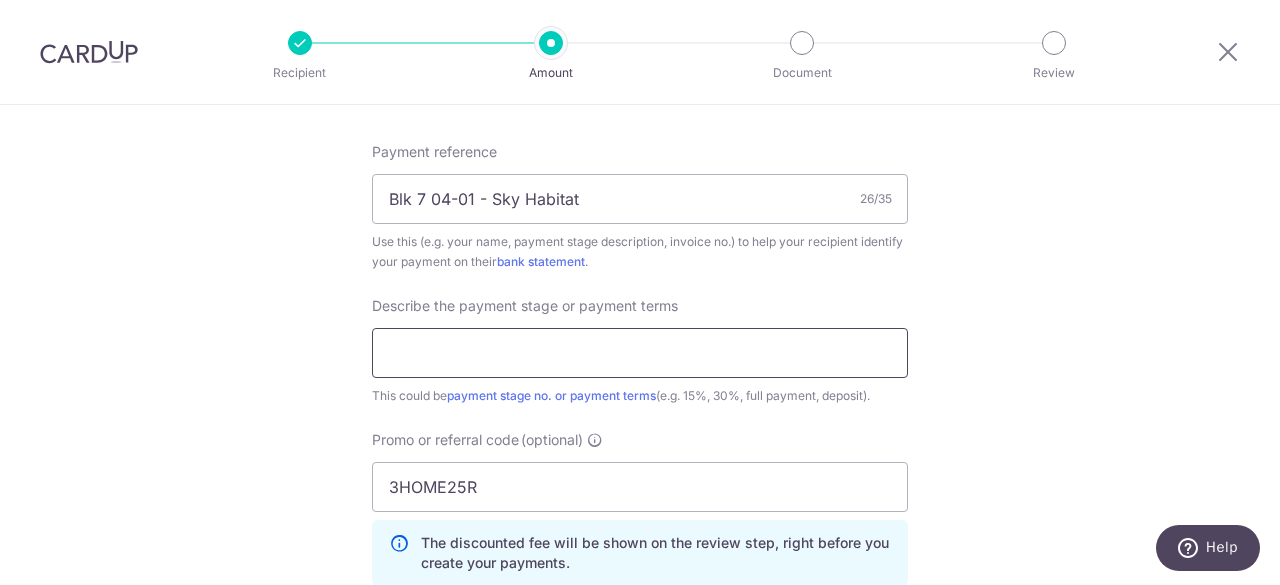 click at bounding box center [640, 353] 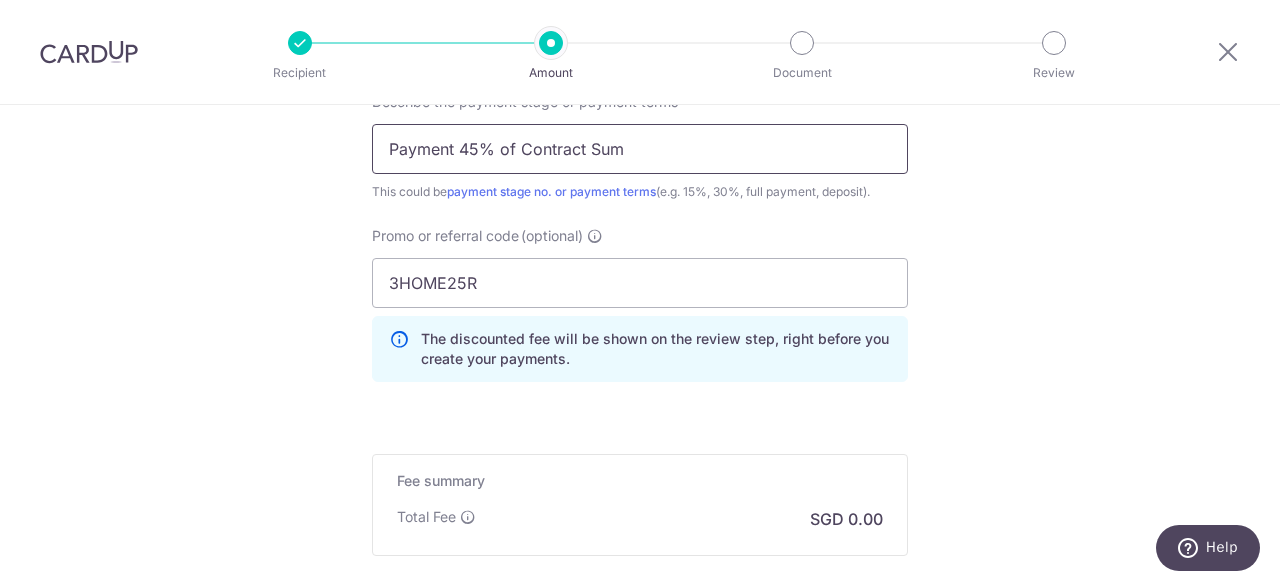 scroll, scrollTop: 1335, scrollLeft: 0, axis: vertical 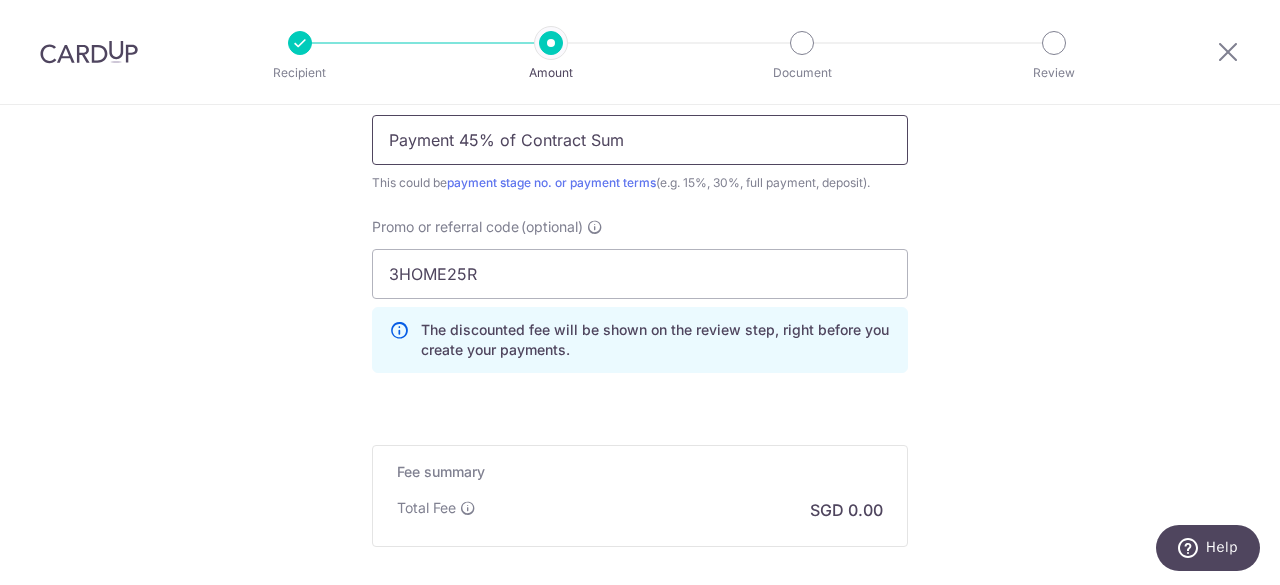 type on "Payment 45% of Contract Sum" 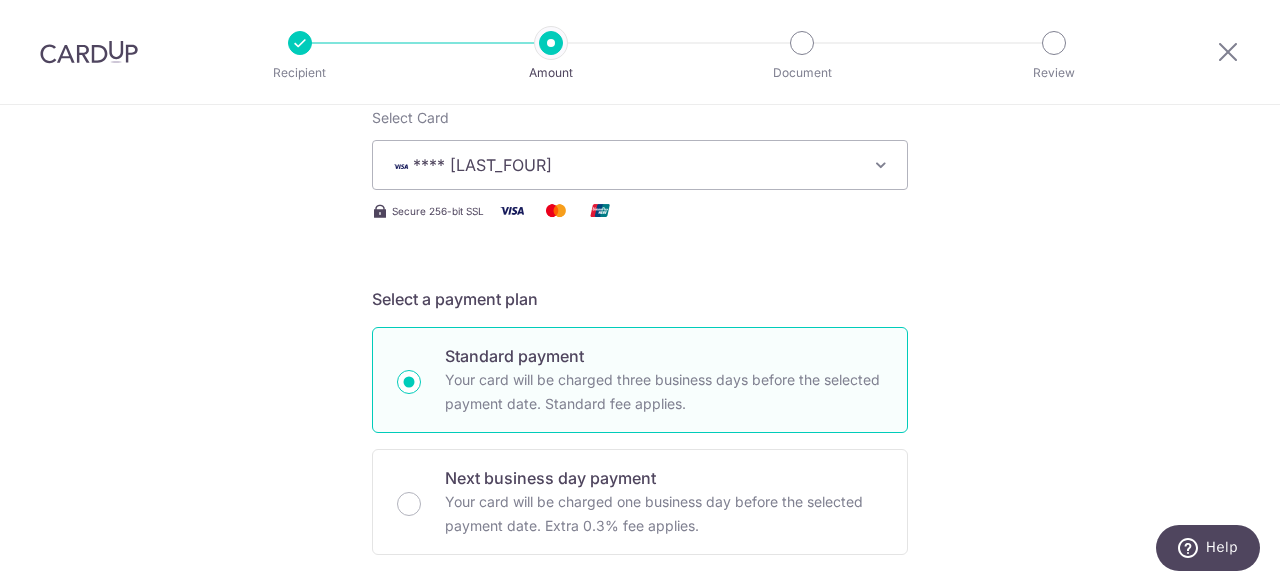 scroll, scrollTop: 0, scrollLeft: 0, axis: both 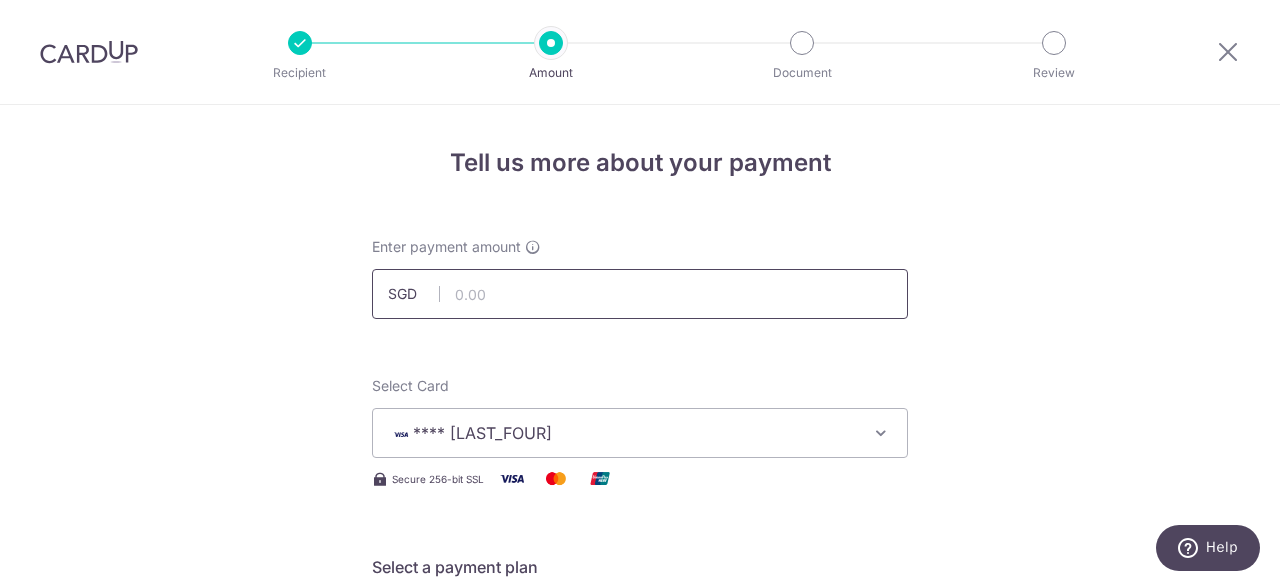 click at bounding box center [640, 294] 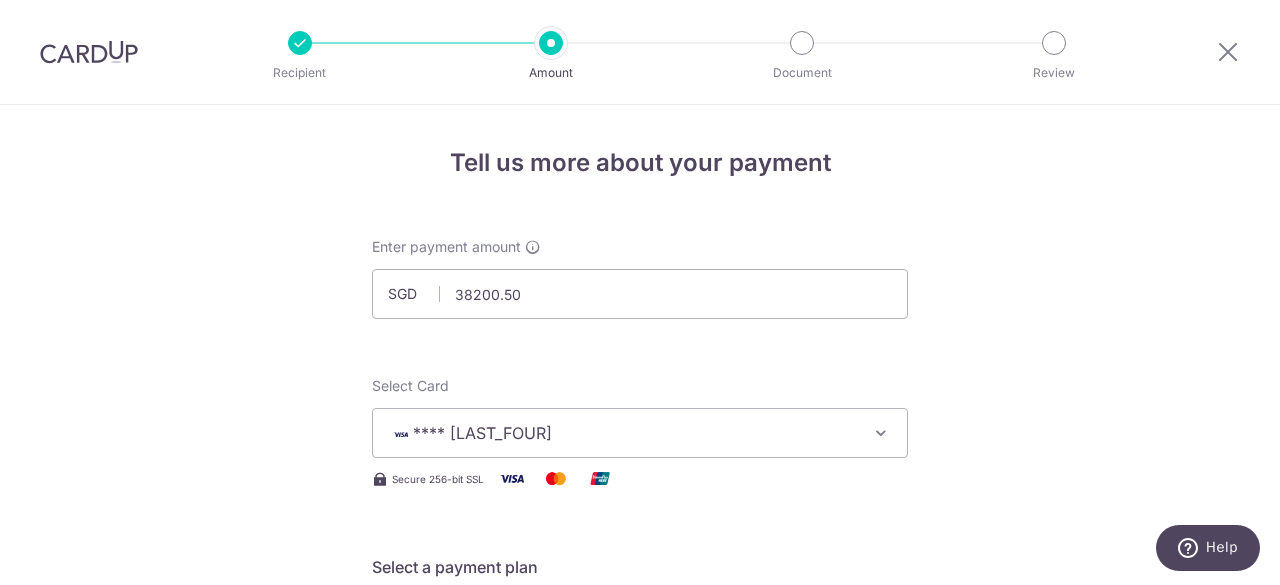 click on "Tell us more about your payment
Enter payment amount
SGD
38200.50
Select Card
**** 5660
Add credit card
Your Cards
**** 5660
**** 3009
Secure 256-bit SSL
Text
New card details
Card
Secure 256-bit SSL" at bounding box center [640, 1094] 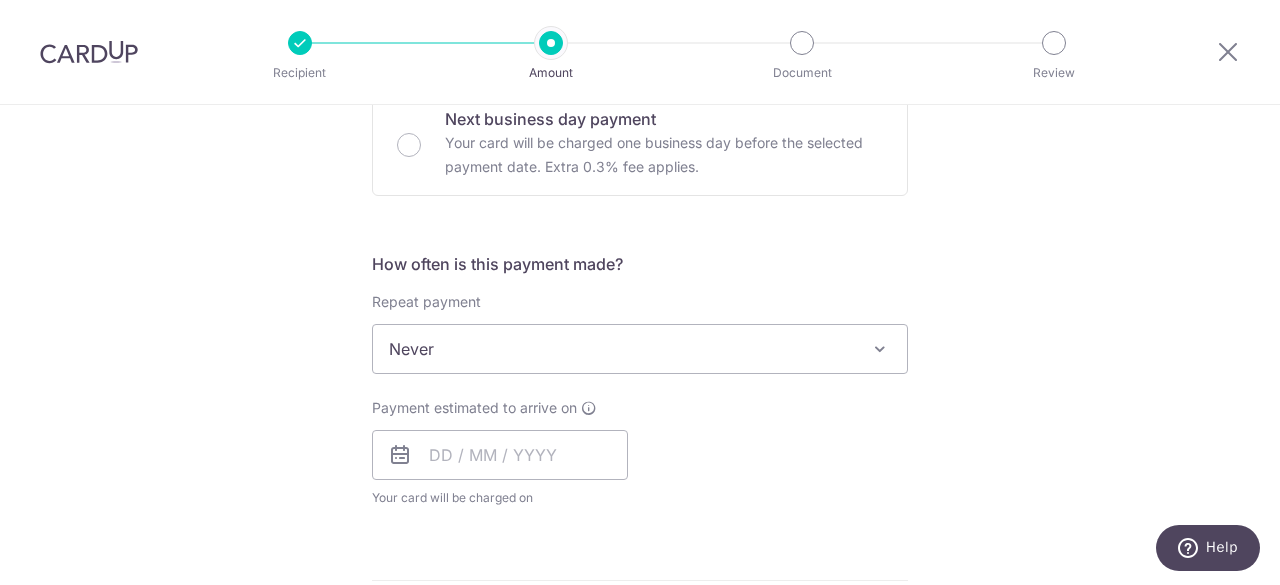 scroll, scrollTop: 642, scrollLeft: 0, axis: vertical 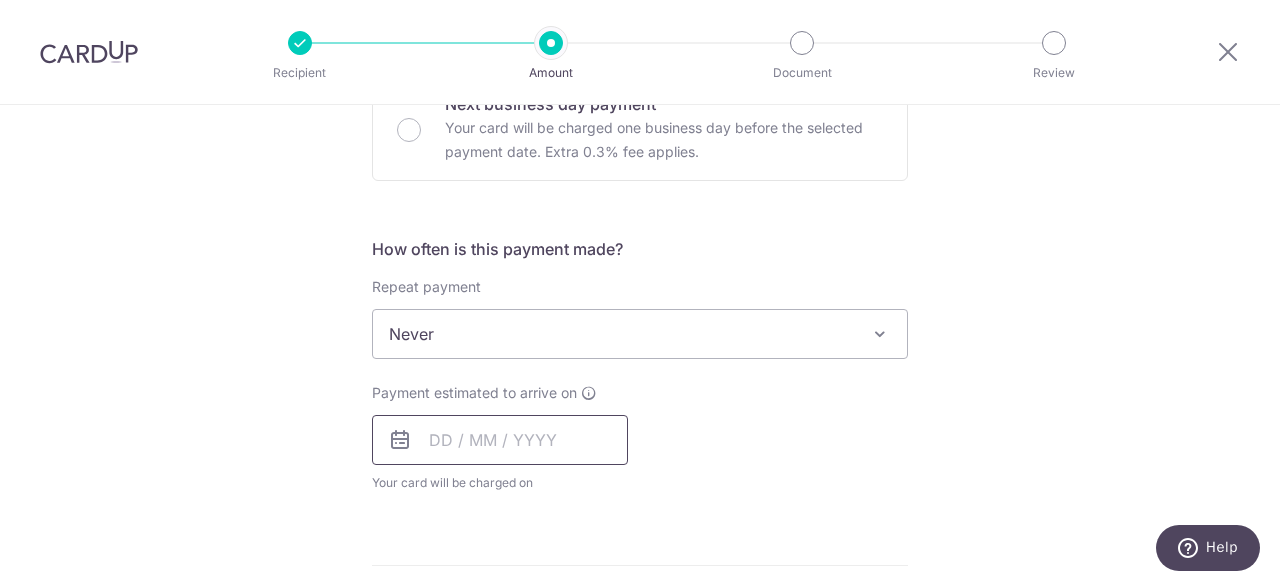 click at bounding box center (500, 440) 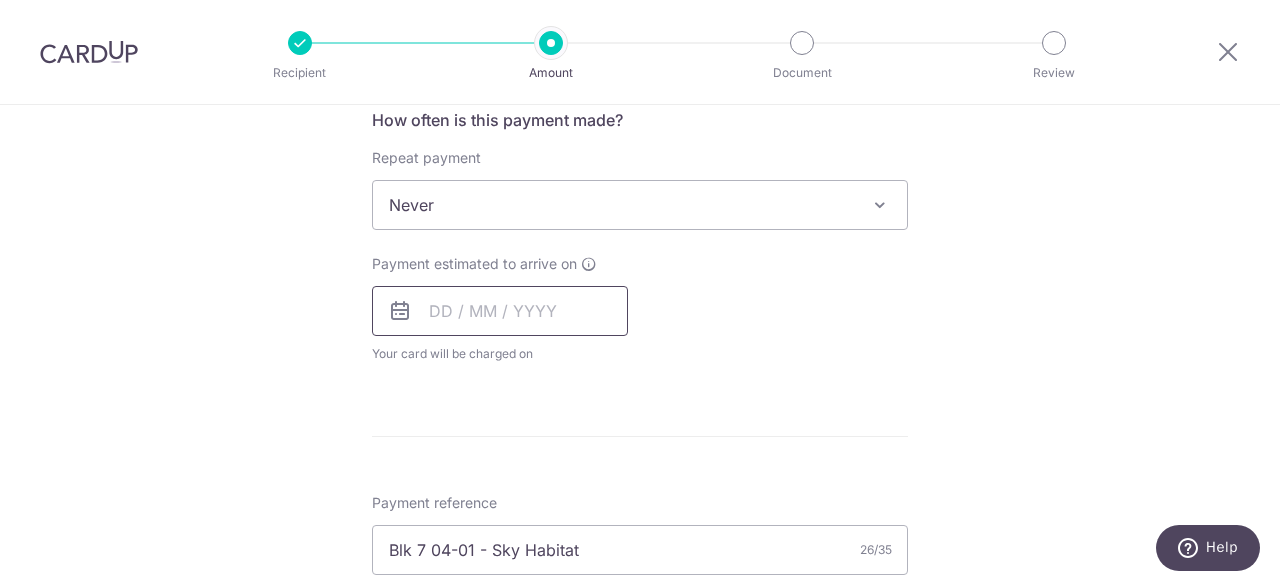 scroll, scrollTop: 816, scrollLeft: 0, axis: vertical 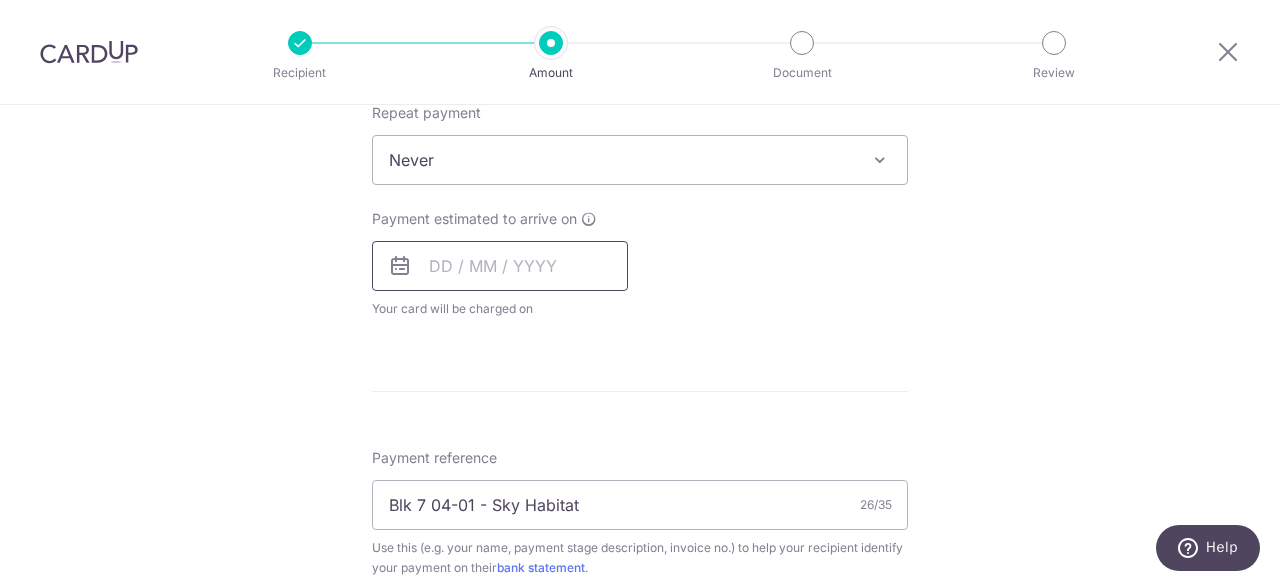 click at bounding box center [500, 266] 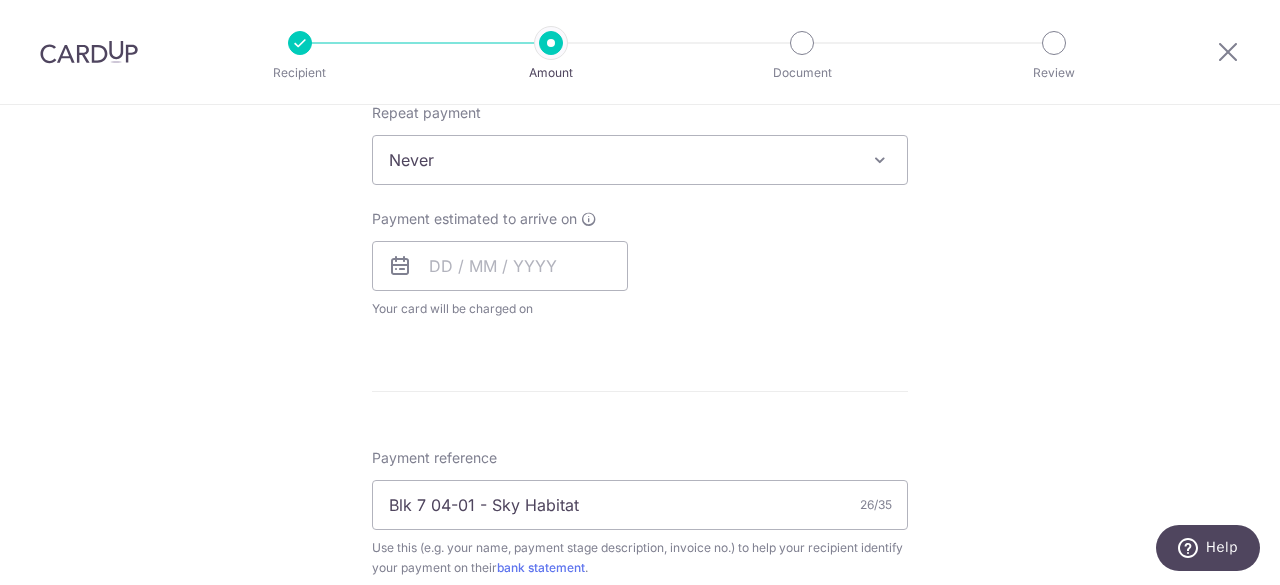 click on "Enter payment amount
SGD
38,200.50
38200.50
Select Card
**** 5660
Add credit card
Your Cards
**** 5660
**** 3009
Secure 256-bit SSL
Text
New card details
Card
Secure 256-bit SSL" at bounding box center [640, 324] 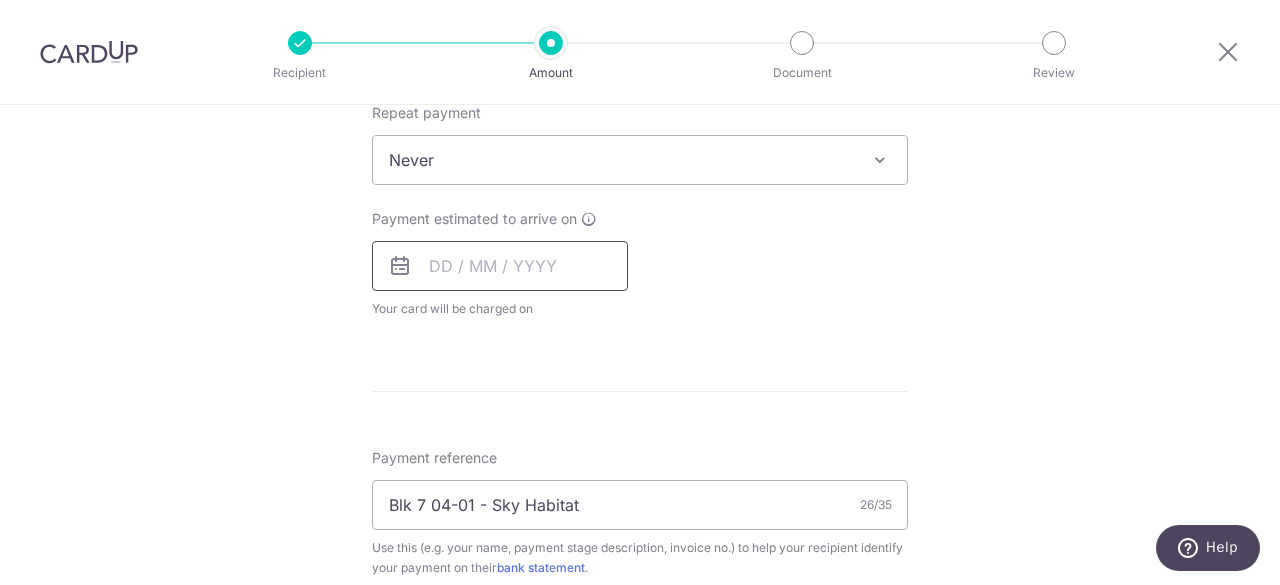 click at bounding box center [500, 266] 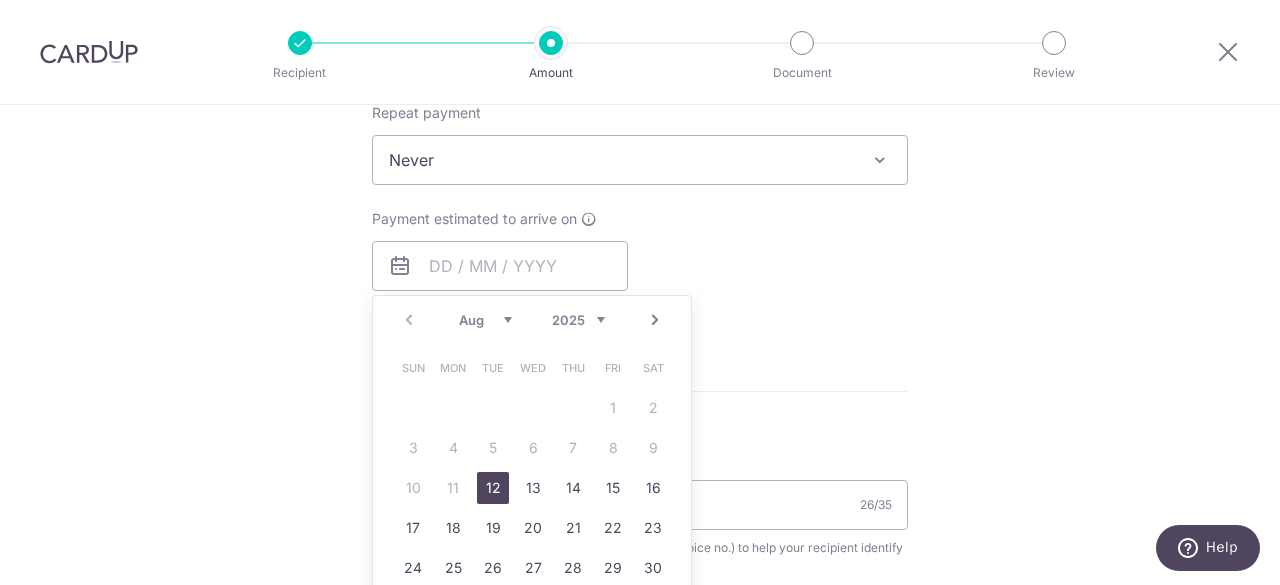 click on "12" at bounding box center [493, 488] 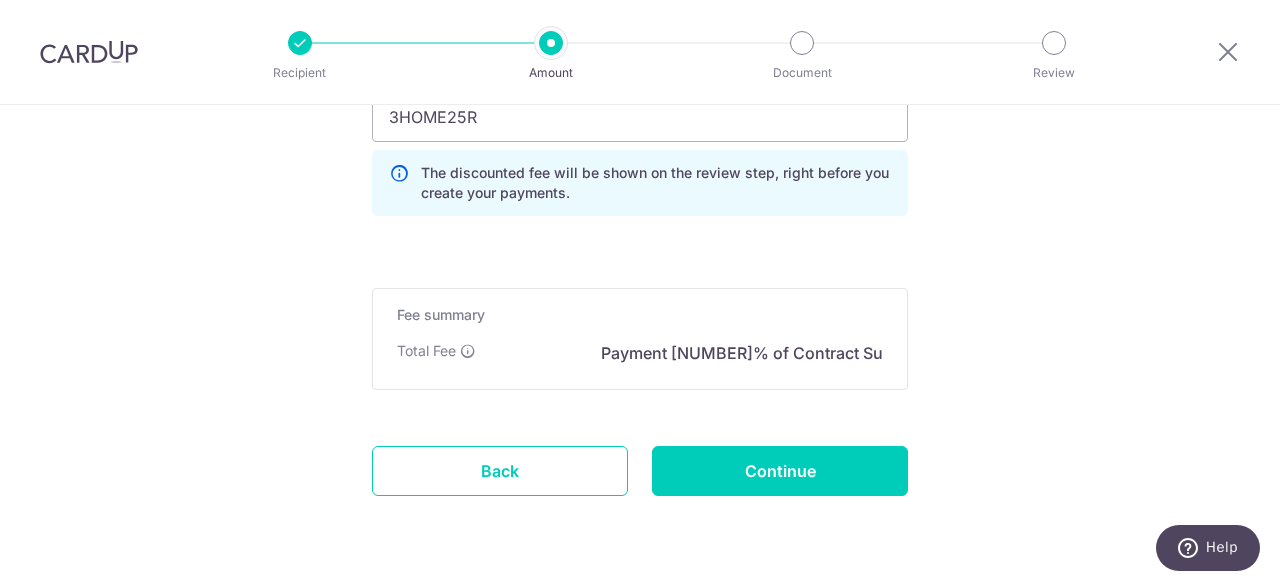 scroll, scrollTop: 1580, scrollLeft: 0, axis: vertical 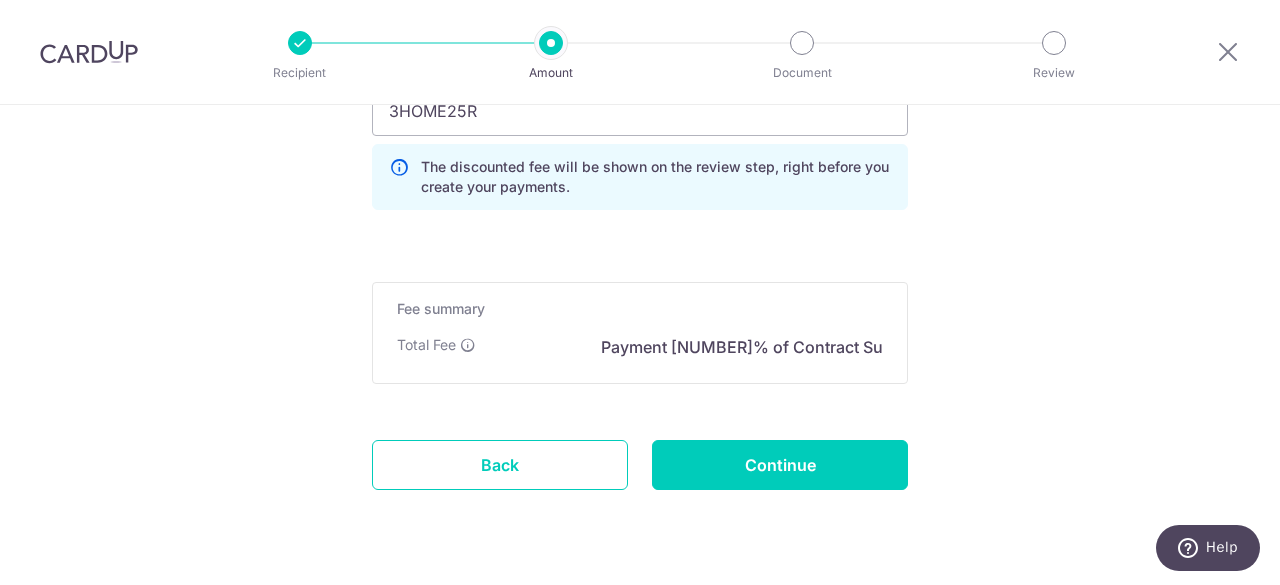 click on "Enter payment amount
SGD
38,200.50
38200.50
Select Card
**** 5660
Add credit card
Your Cards
**** 5660
**** 3009
Secure 256-bit SSL
Text
New card details
Card
Secure 256-bit SSL" at bounding box center (640, -399) 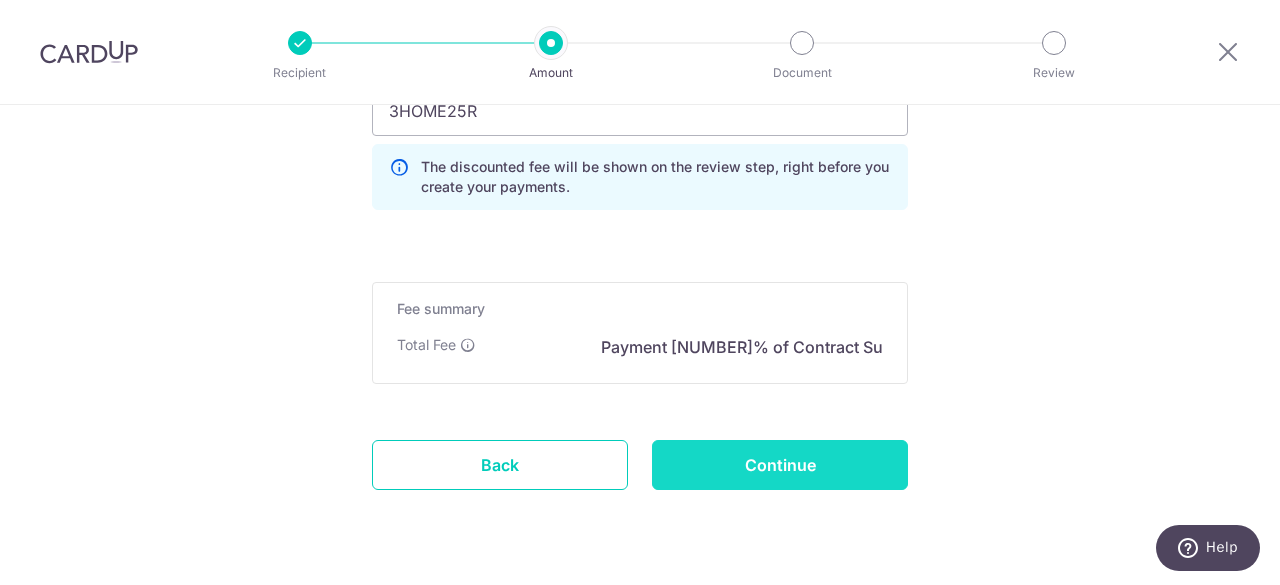click on "Continue" at bounding box center [780, 465] 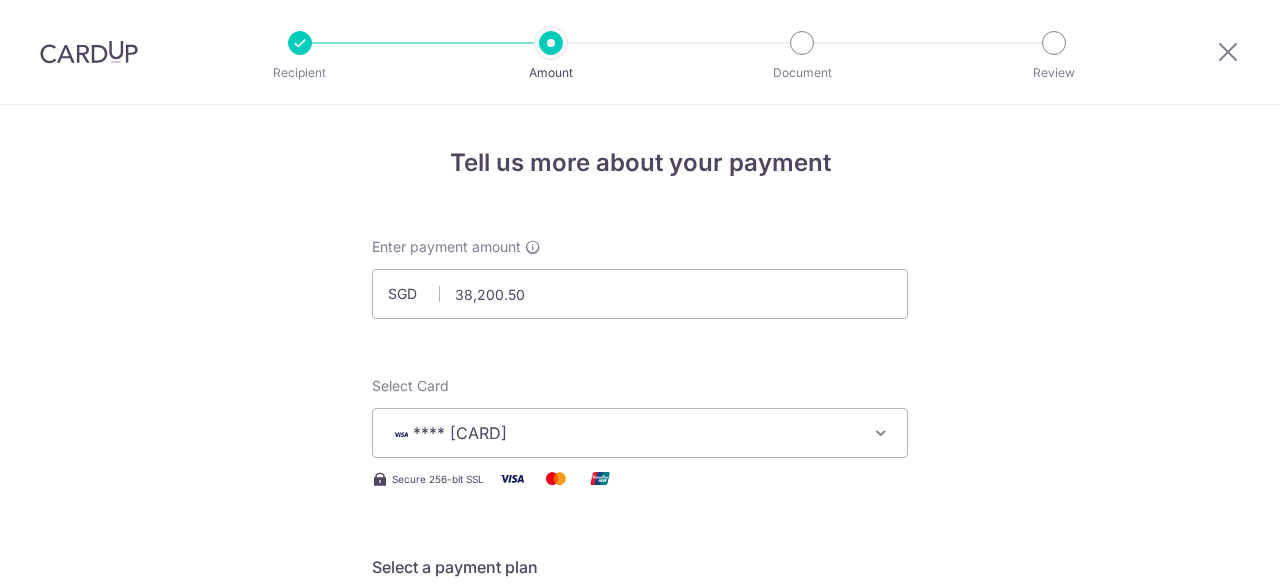 scroll, scrollTop: 0, scrollLeft: 0, axis: both 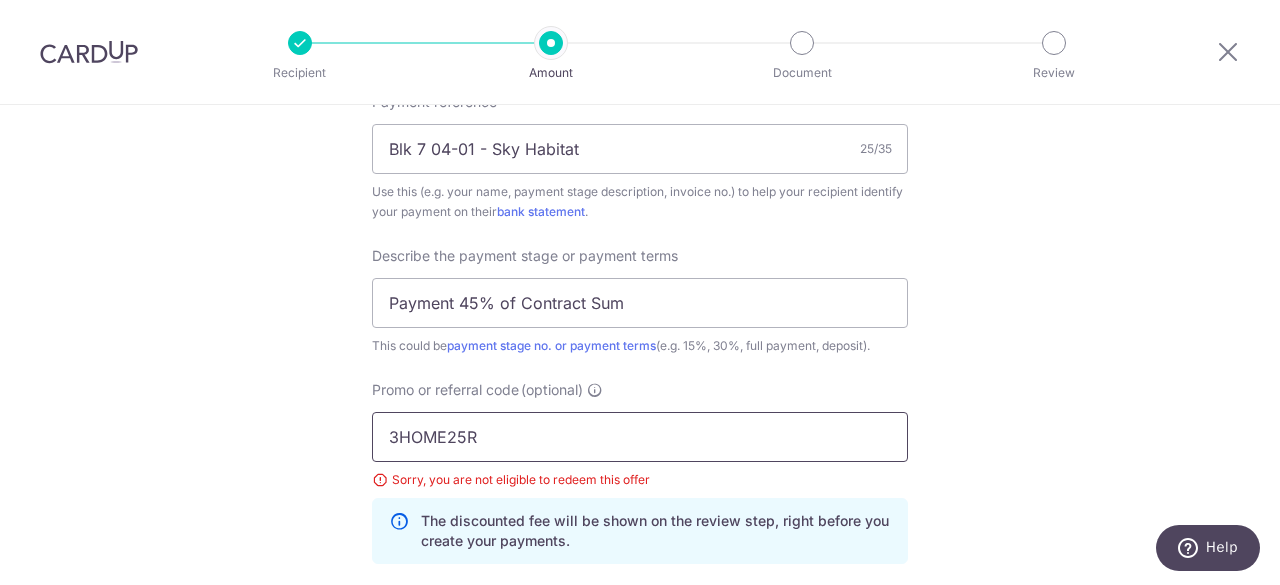 drag, startPoint x: 495, startPoint y: 425, endPoint x: 211, endPoint y: 384, distance: 286.94424 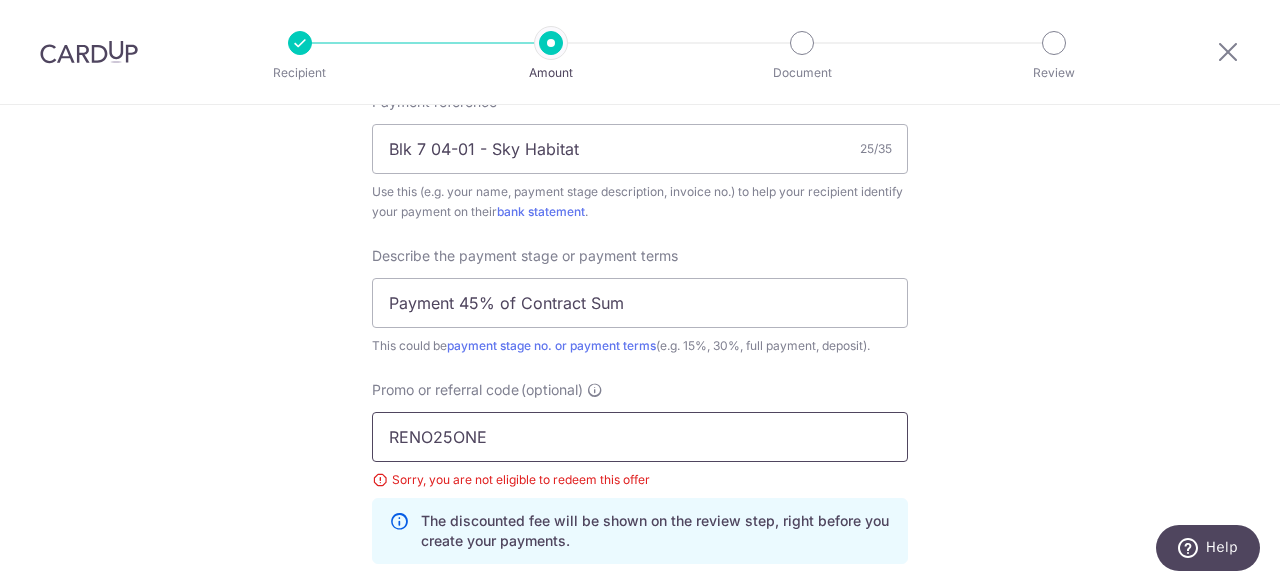 type on "RENO25ONE" 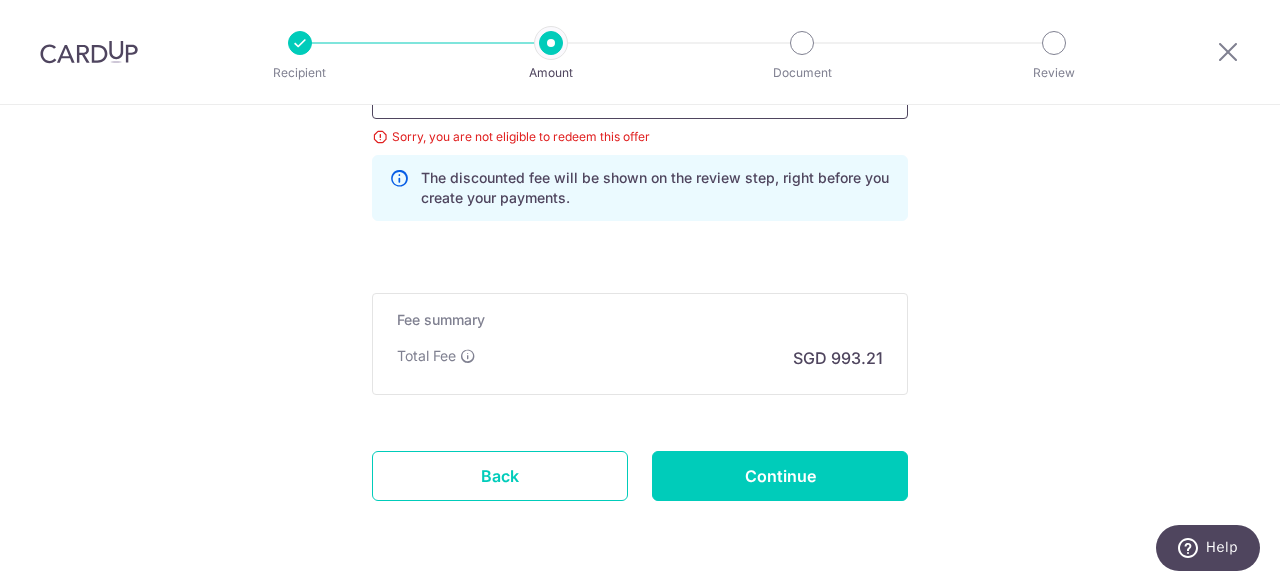 scroll, scrollTop: 1590, scrollLeft: 0, axis: vertical 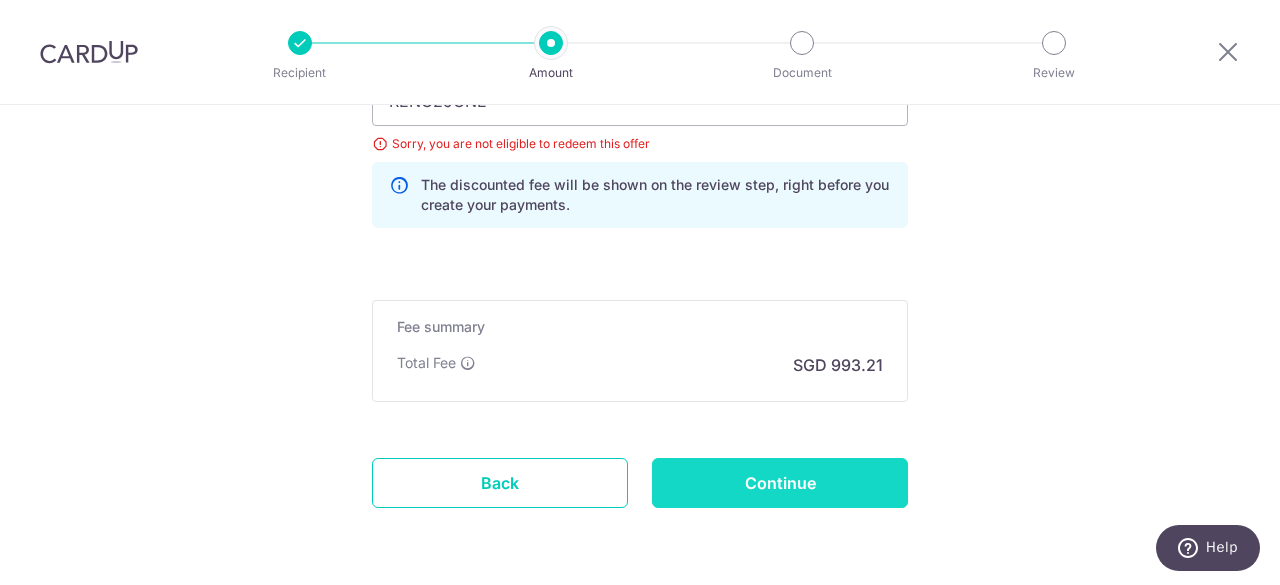 click on "Continue" at bounding box center (780, 483) 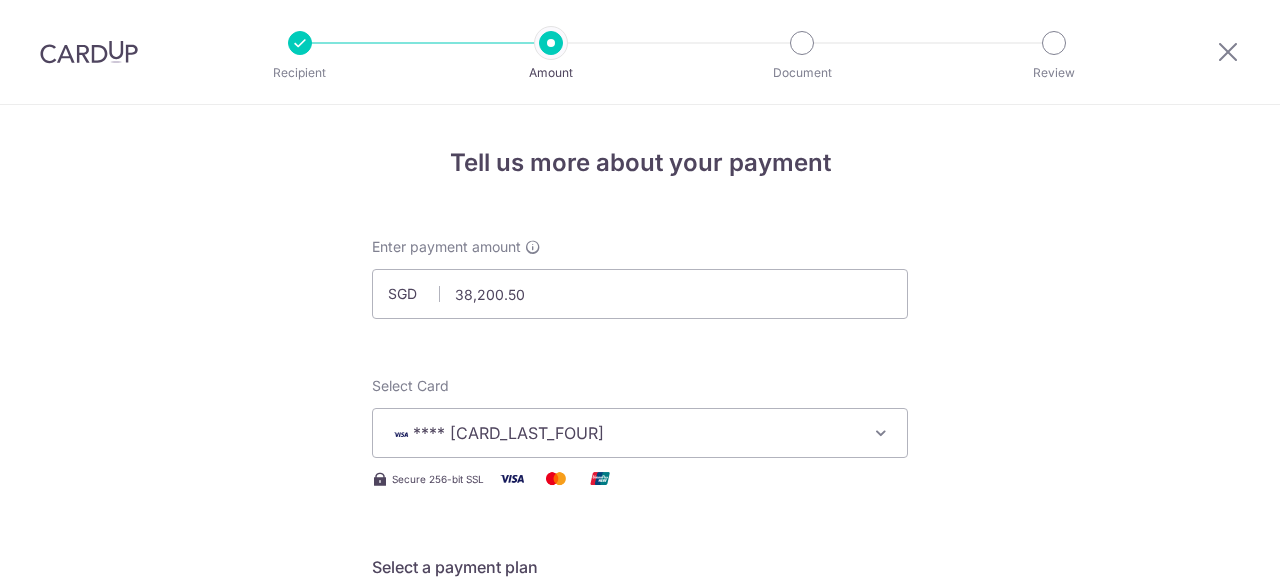 scroll, scrollTop: 0, scrollLeft: 0, axis: both 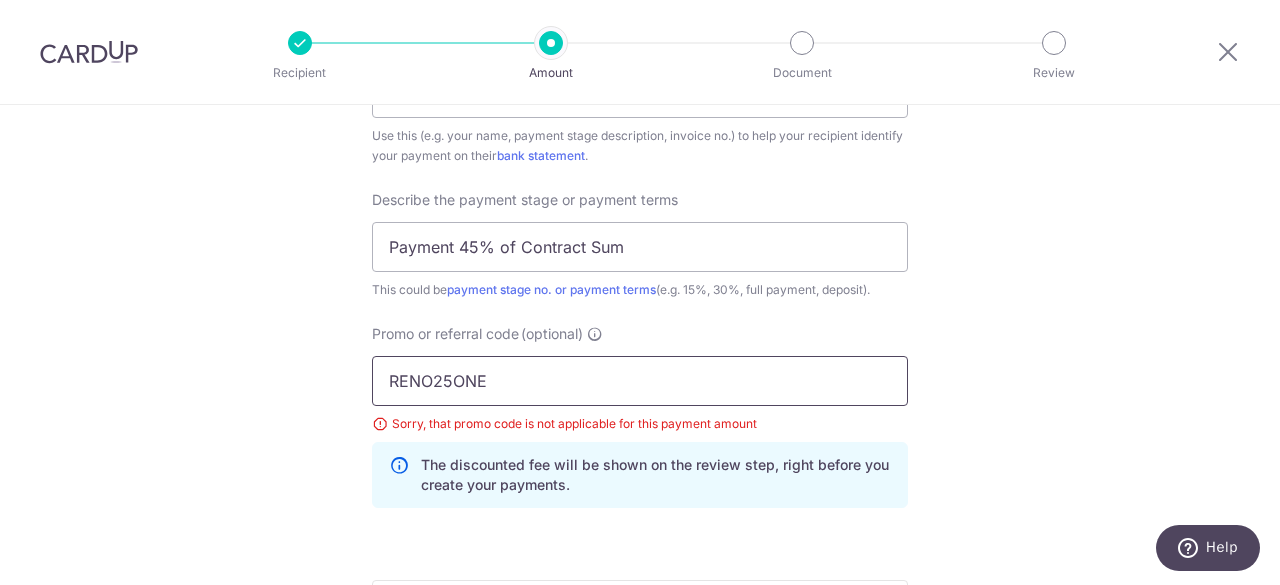 drag, startPoint x: 506, startPoint y: 382, endPoint x: 235, endPoint y: 365, distance: 271.53268 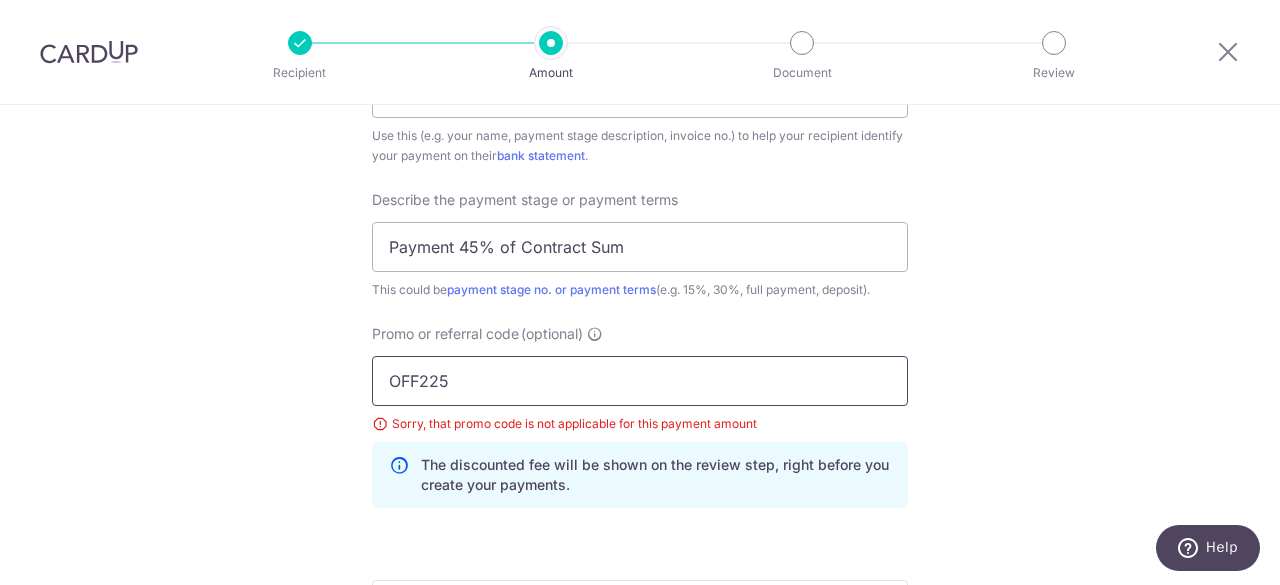 scroll, scrollTop: 1657, scrollLeft: 0, axis: vertical 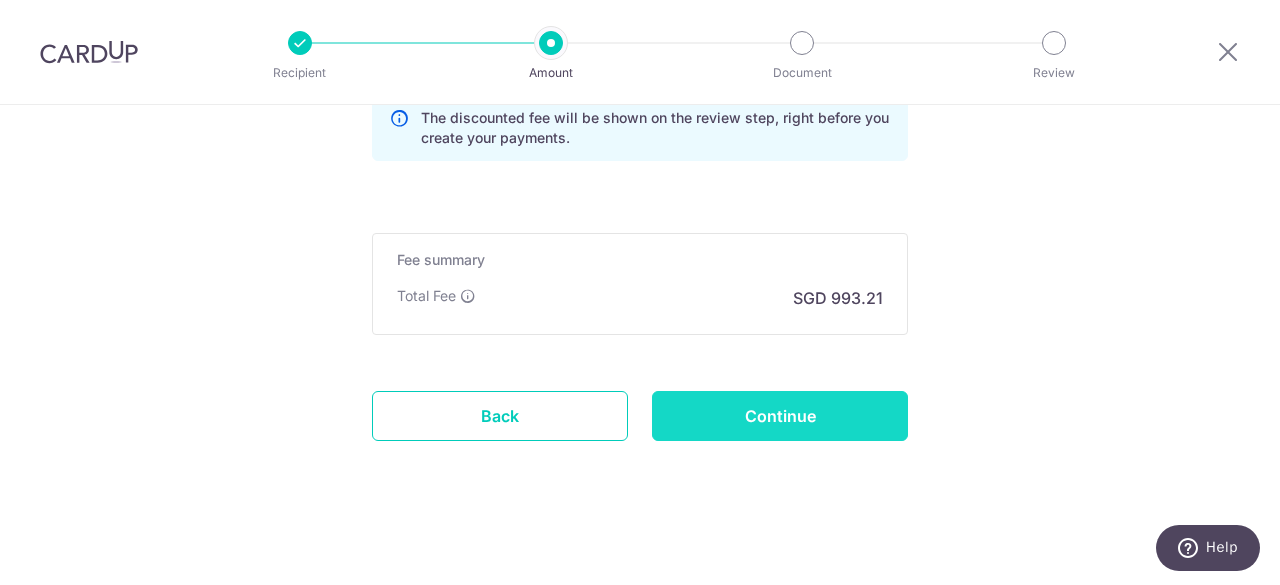 type on "OFF225" 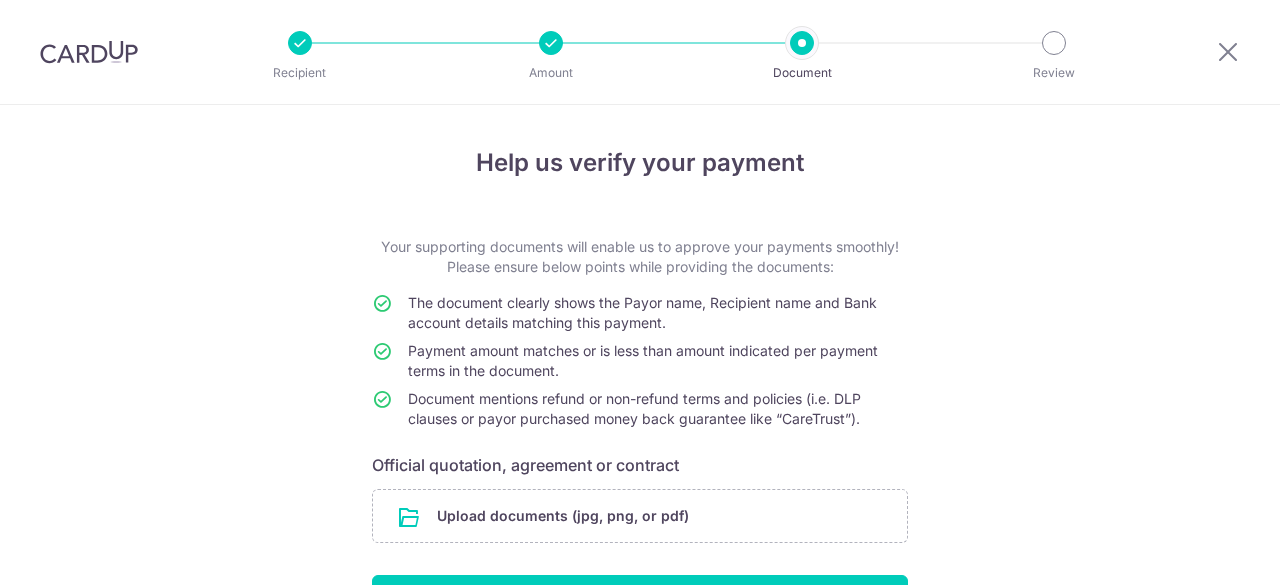 scroll, scrollTop: 0, scrollLeft: 0, axis: both 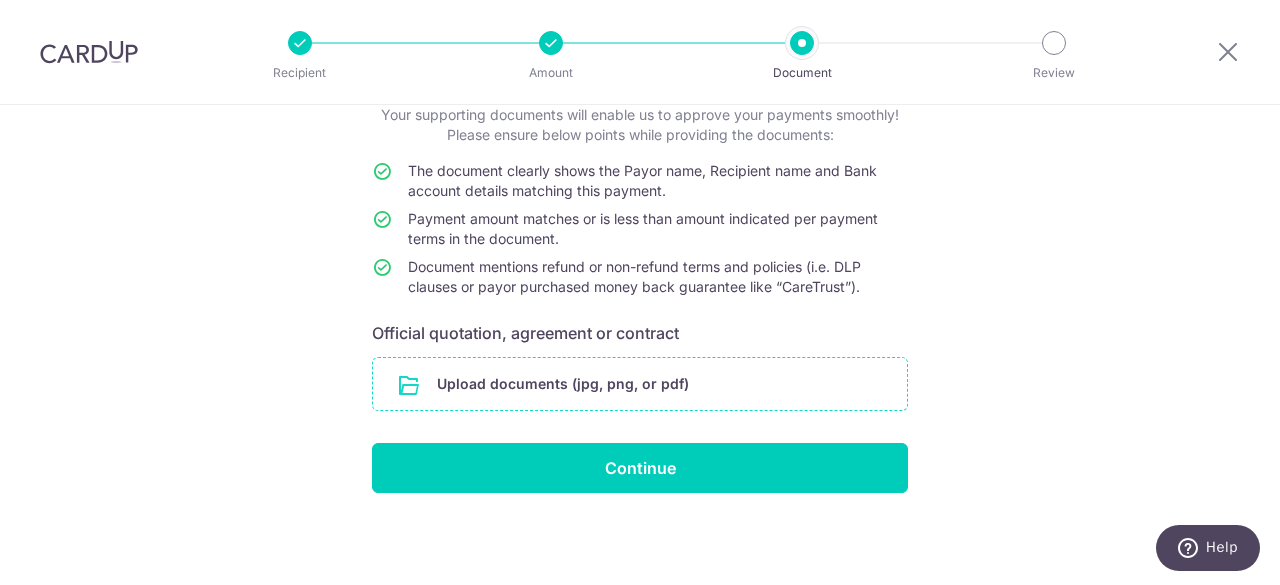 click at bounding box center (640, 384) 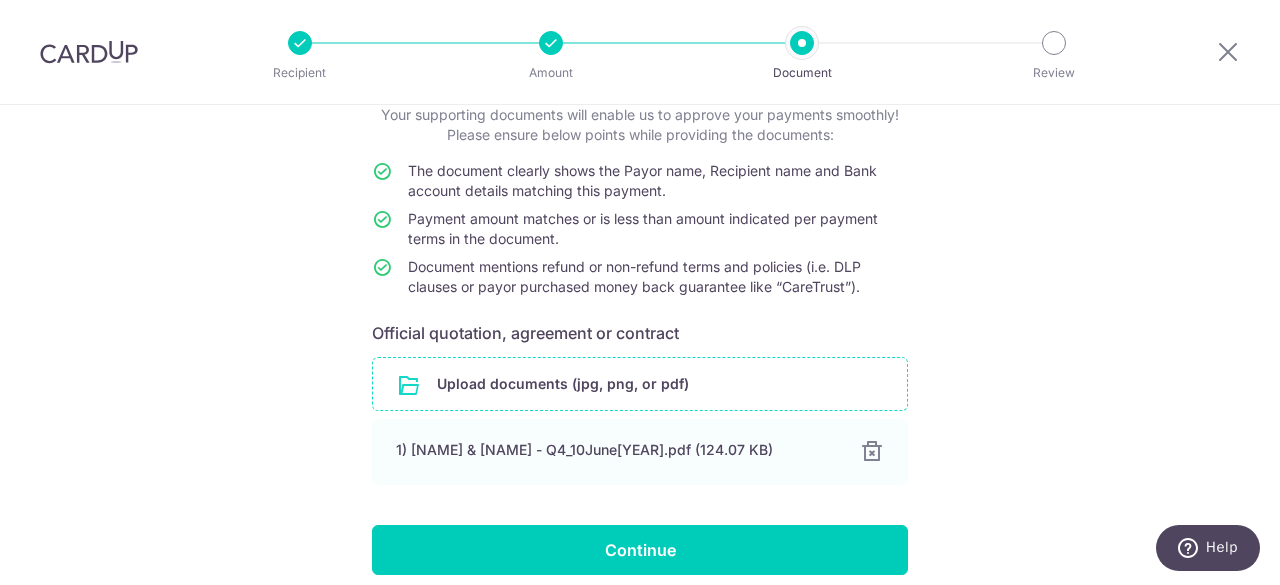 scroll, scrollTop: 214, scrollLeft: 0, axis: vertical 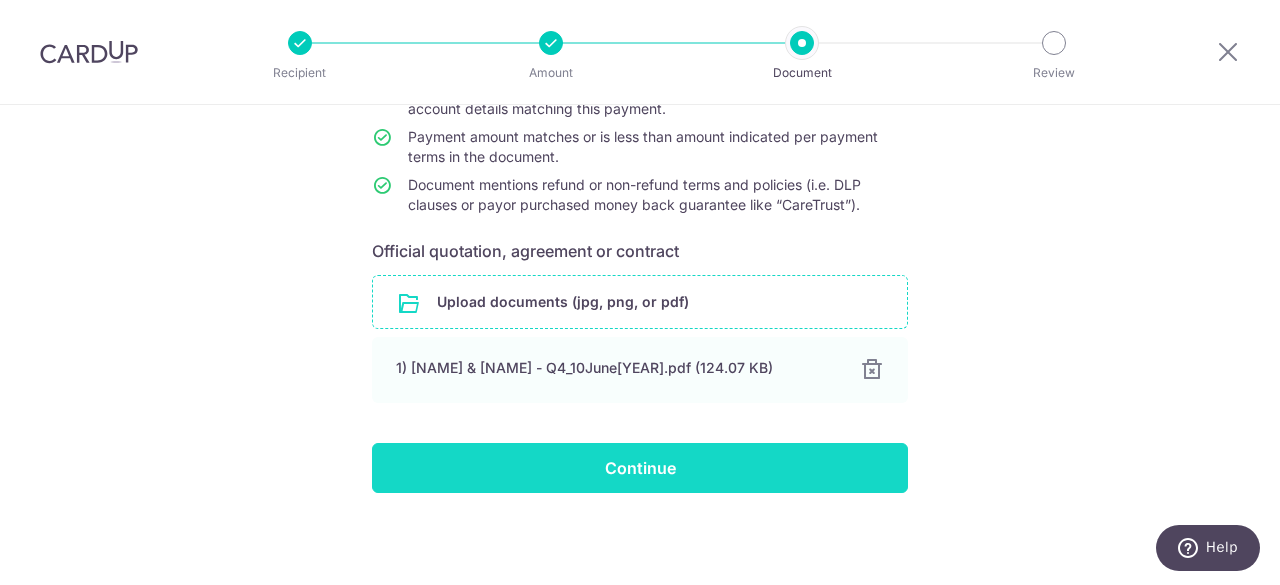 click on "Continue" at bounding box center [640, 468] 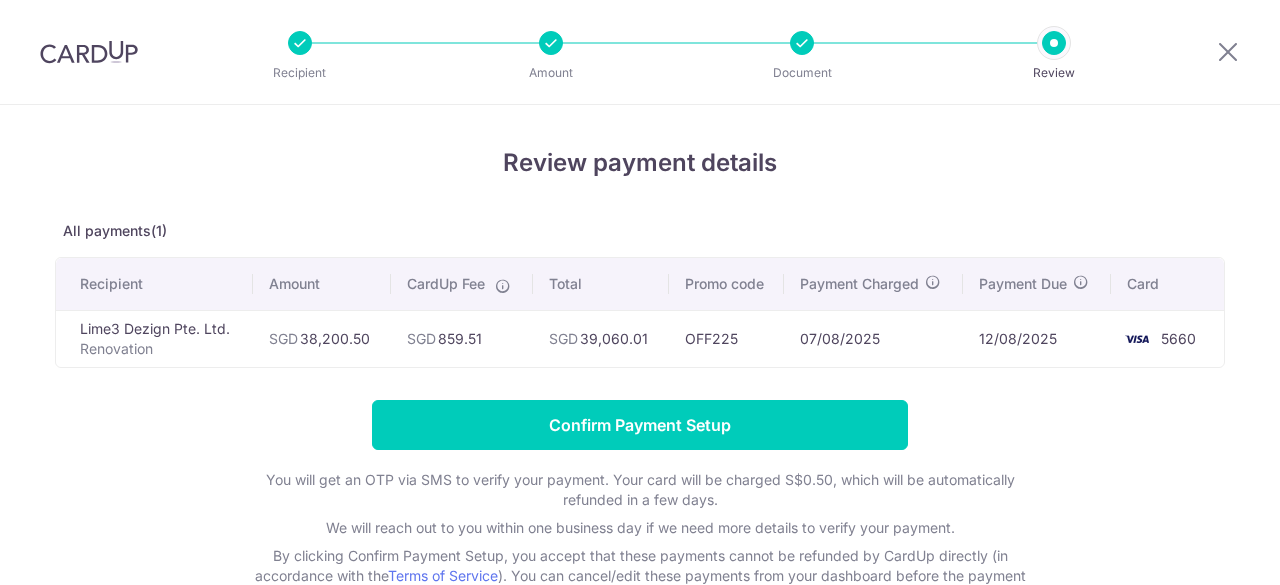 scroll, scrollTop: 0, scrollLeft: 0, axis: both 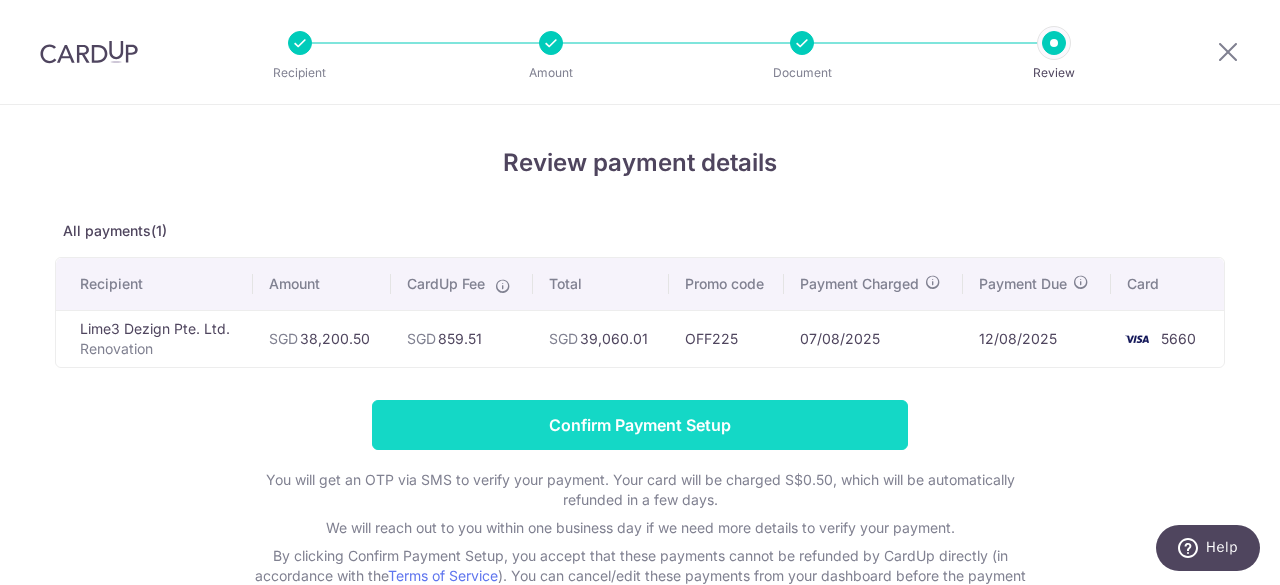 click on "Confirm Payment Setup" at bounding box center (640, 425) 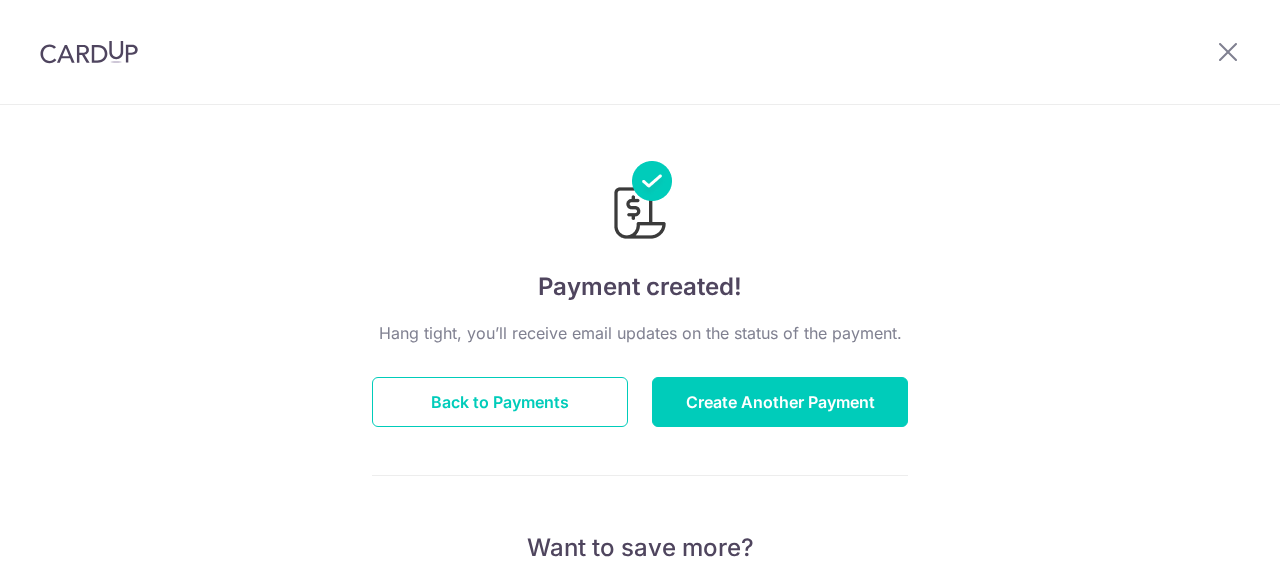 scroll, scrollTop: 0, scrollLeft: 0, axis: both 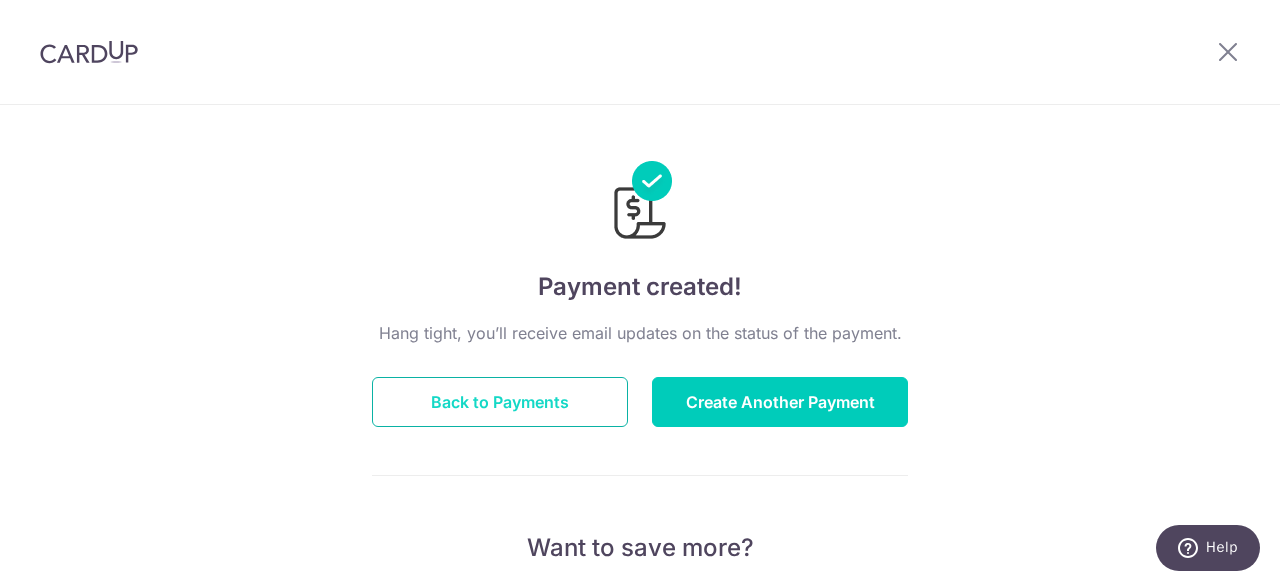 click on "Back to Payments" at bounding box center [500, 402] 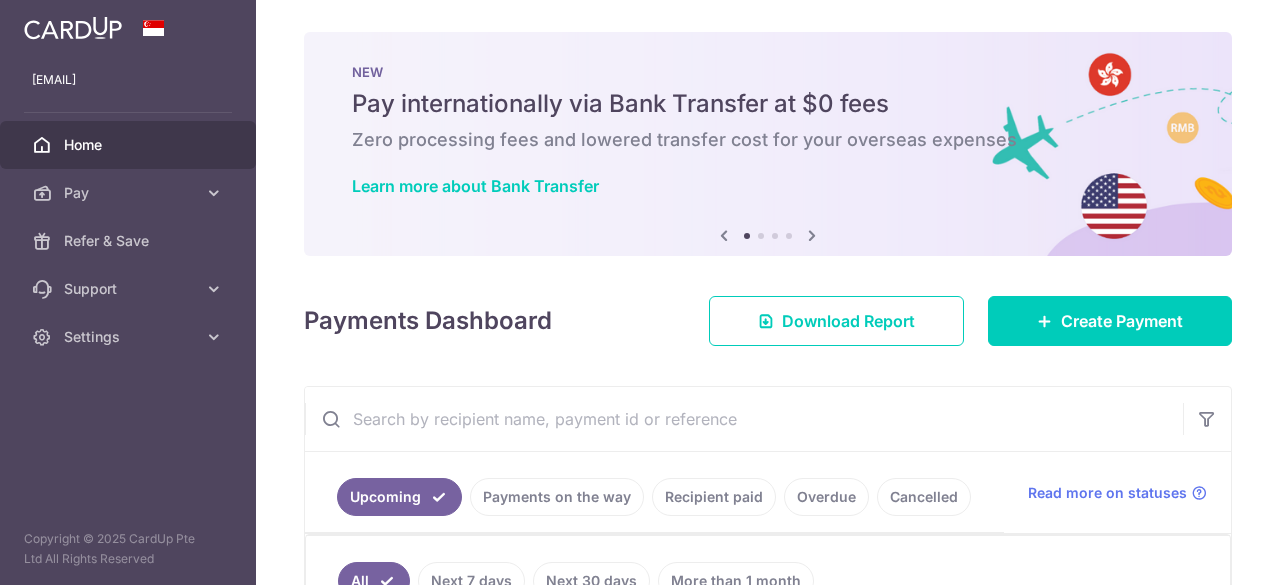 scroll, scrollTop: 0, scrollLeft: 0, axis: both 